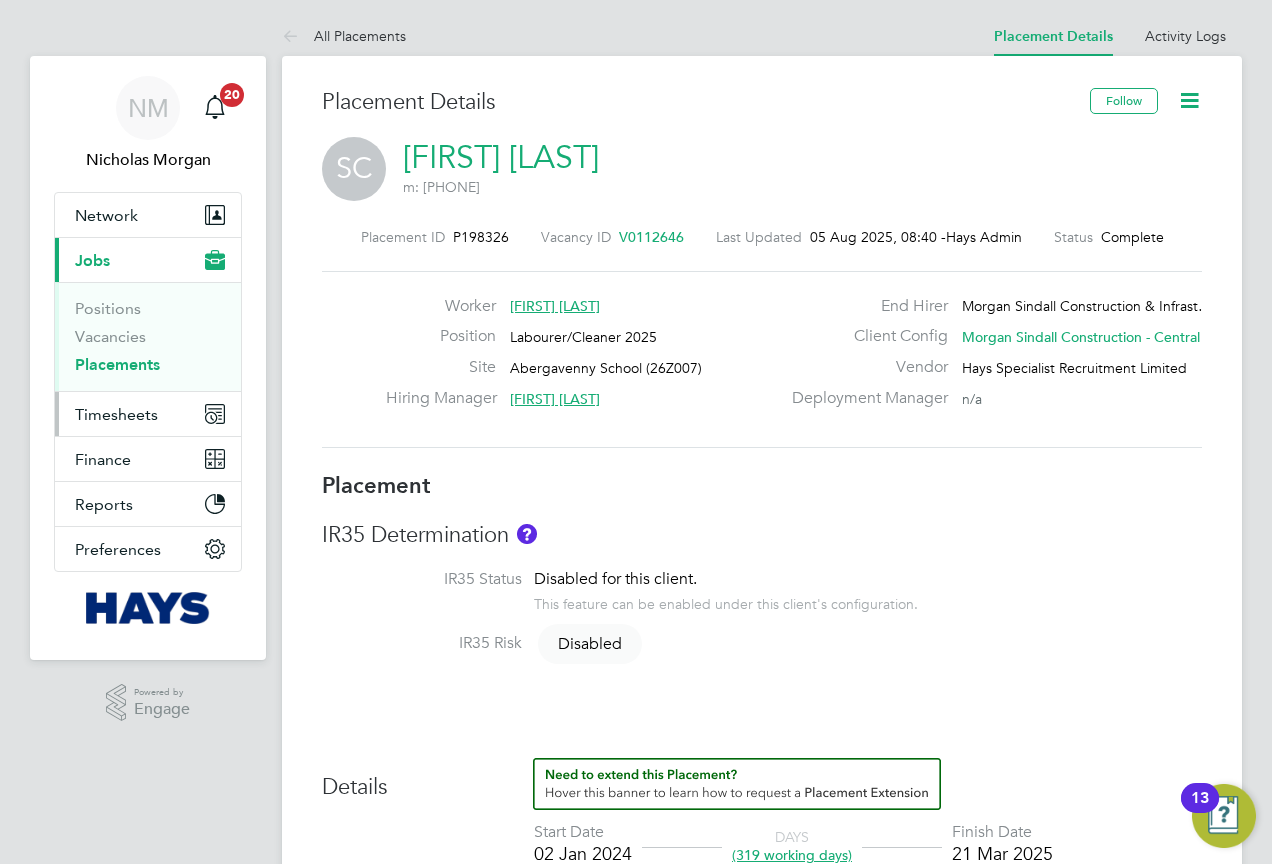 scroll, scrollTop: 0, scrollLeft: 0, axis: both 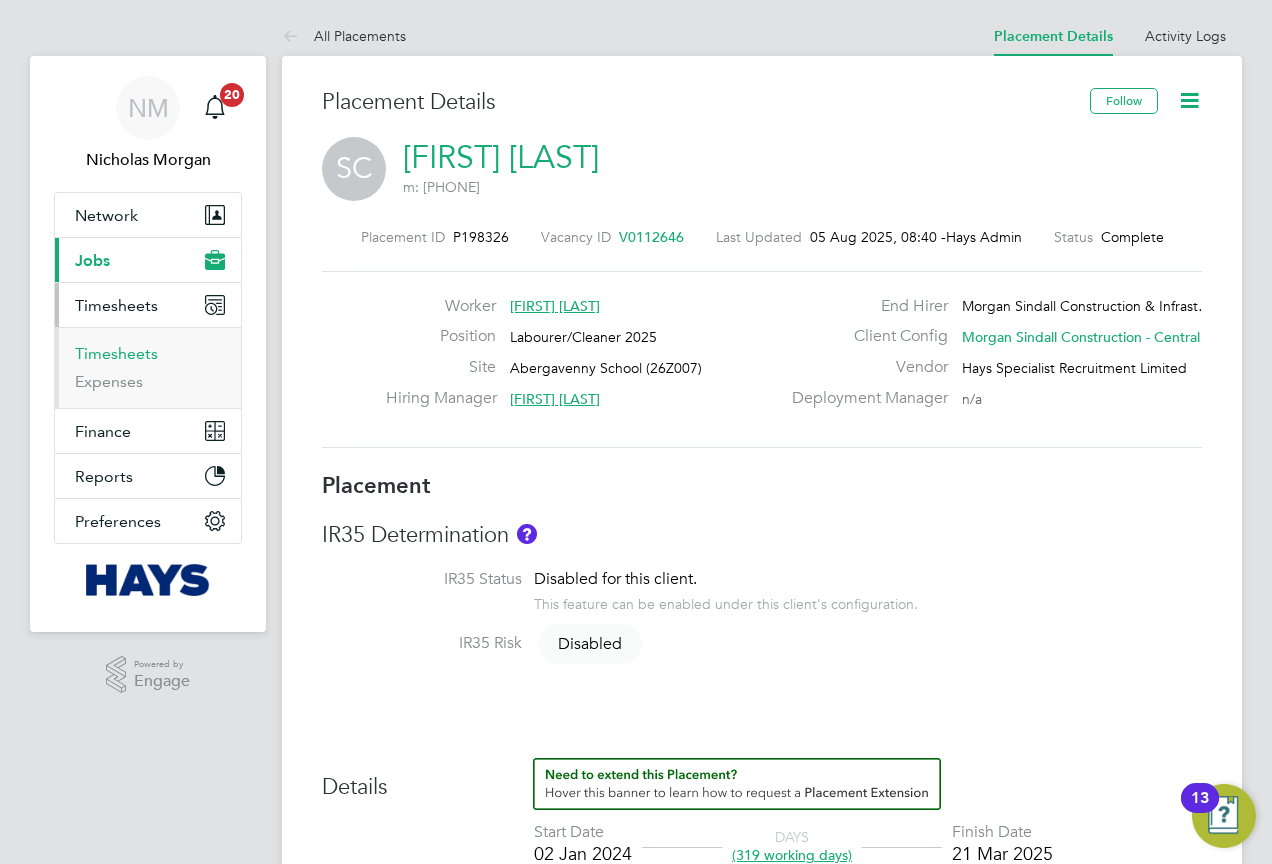 click on "Timesheets" at bounding box center [116, 353] 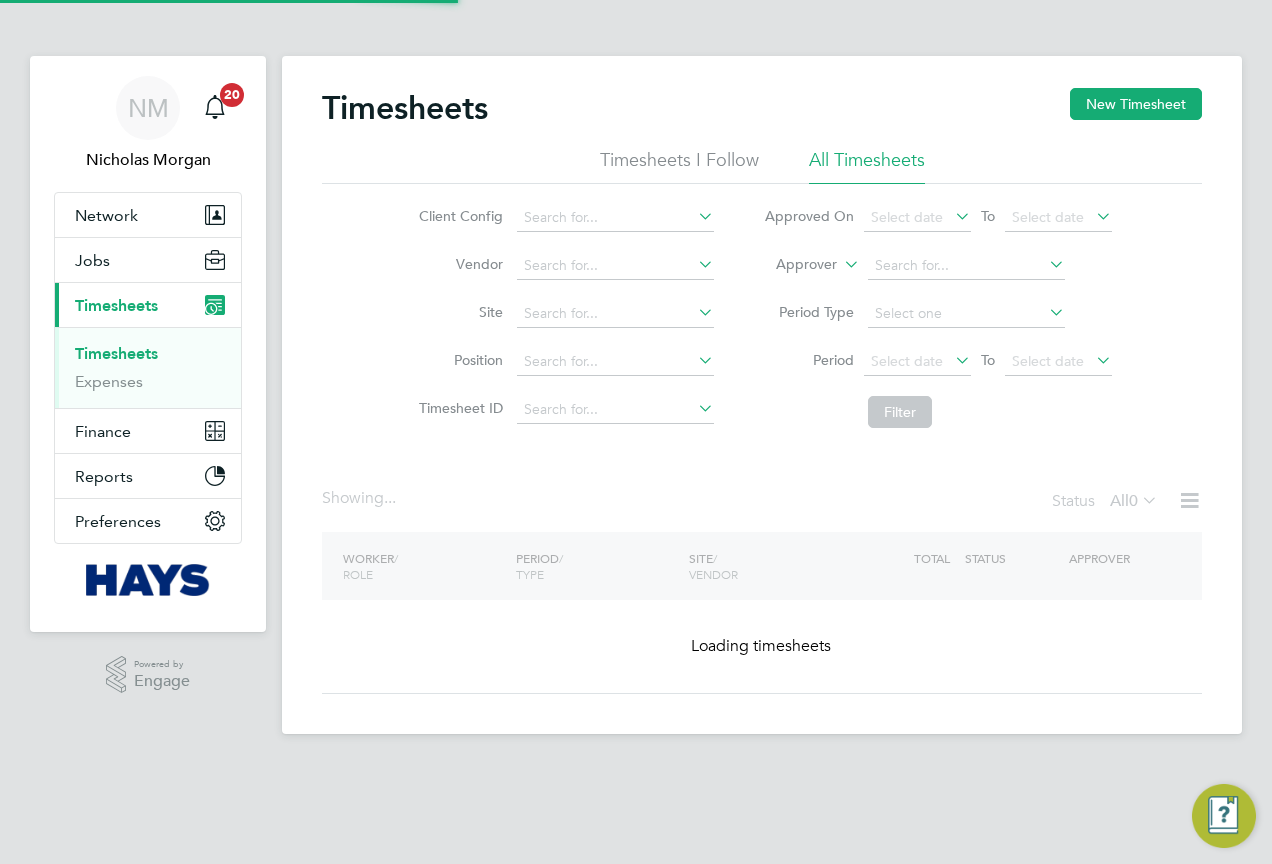 click on "Approver" 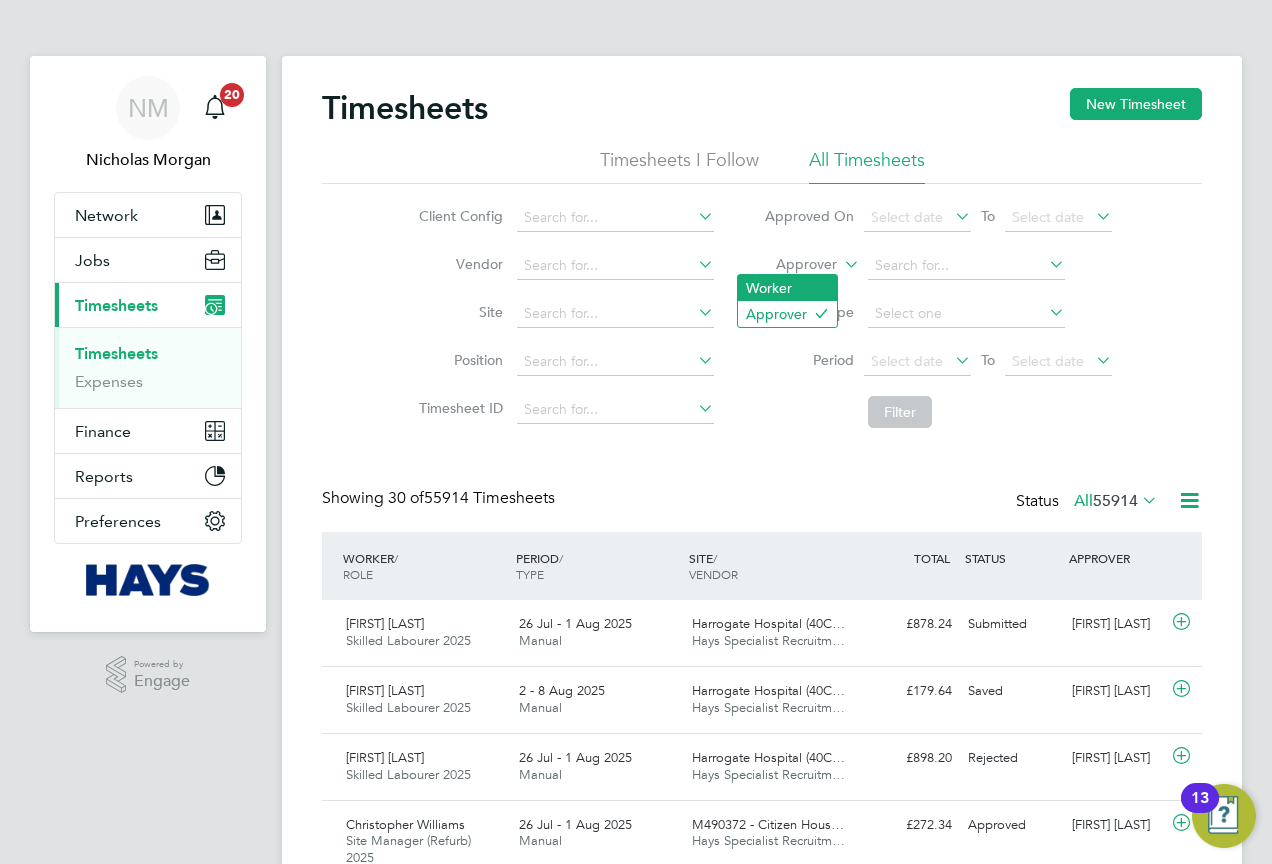 click on "Worker" 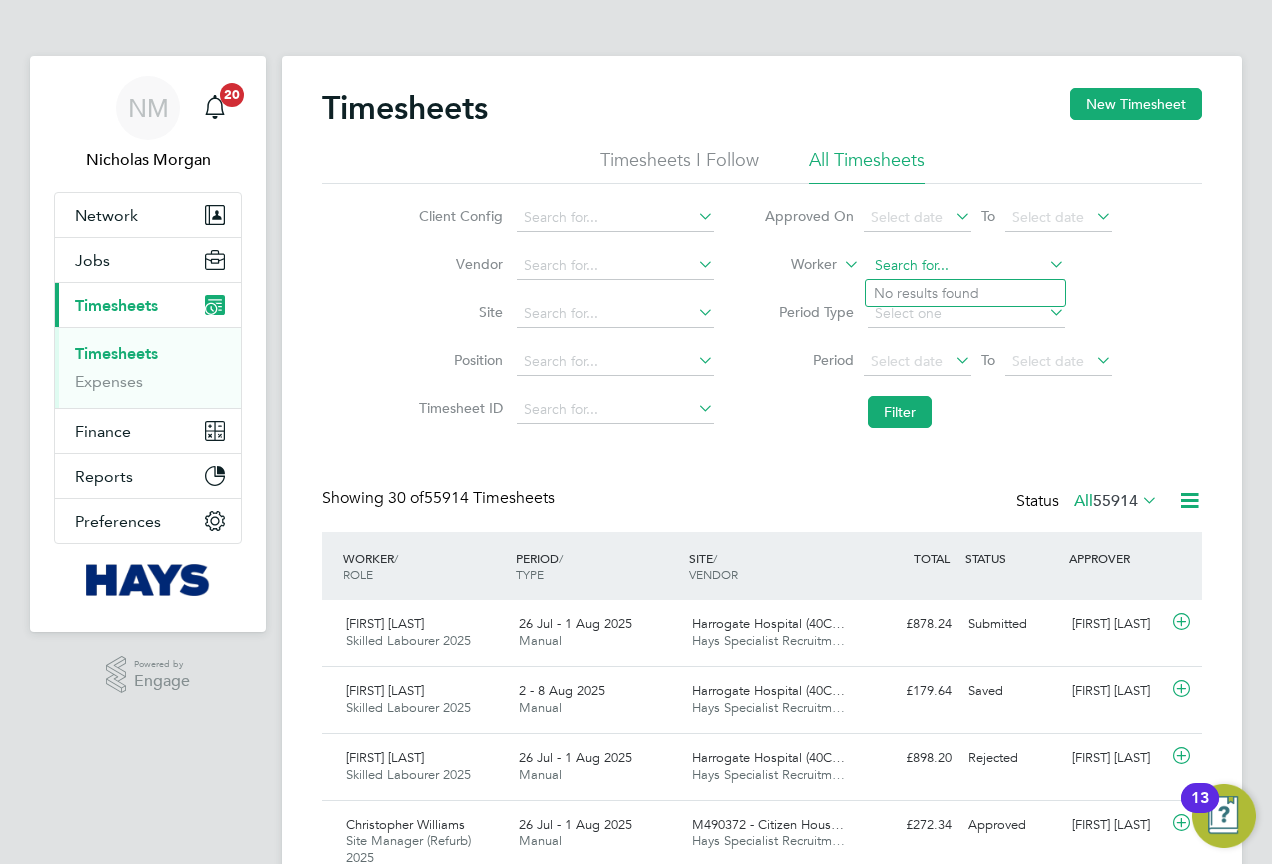click 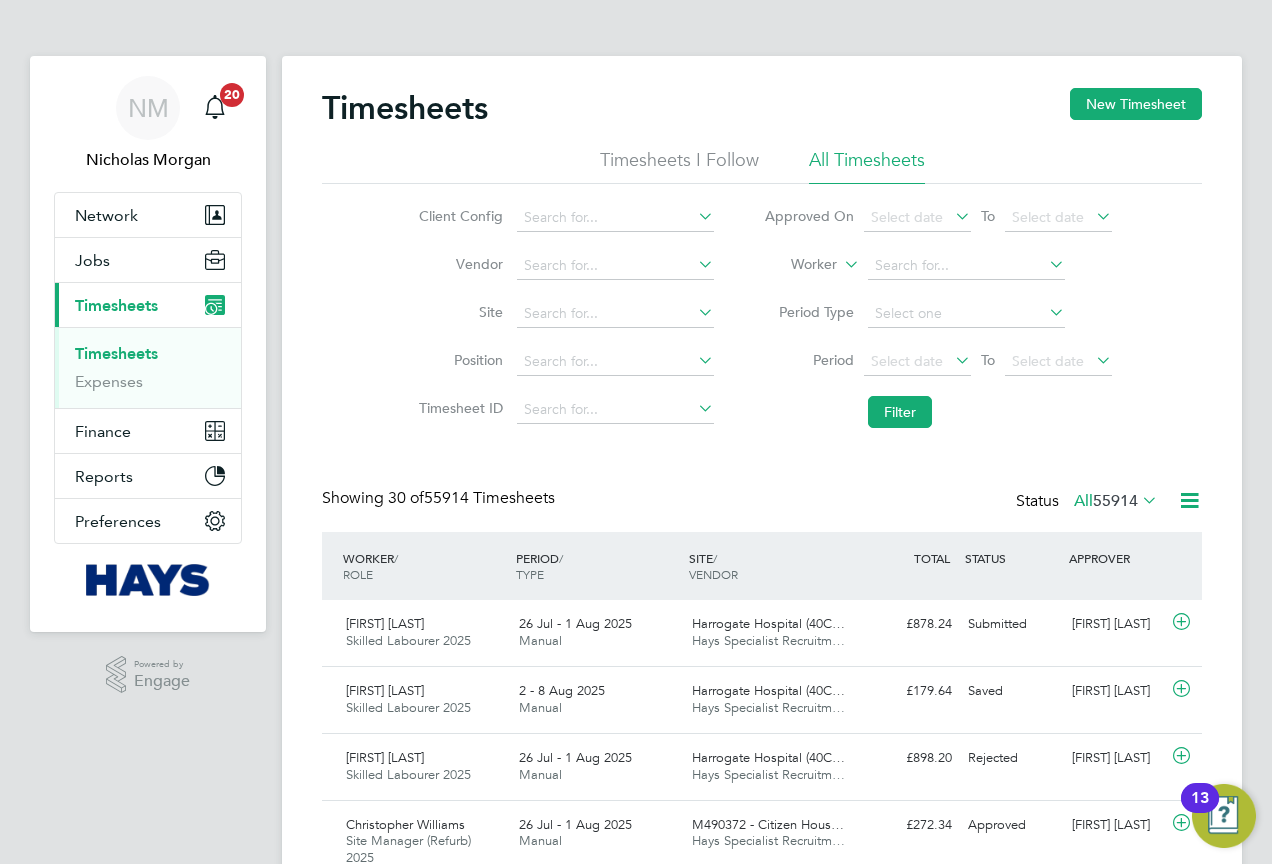 type 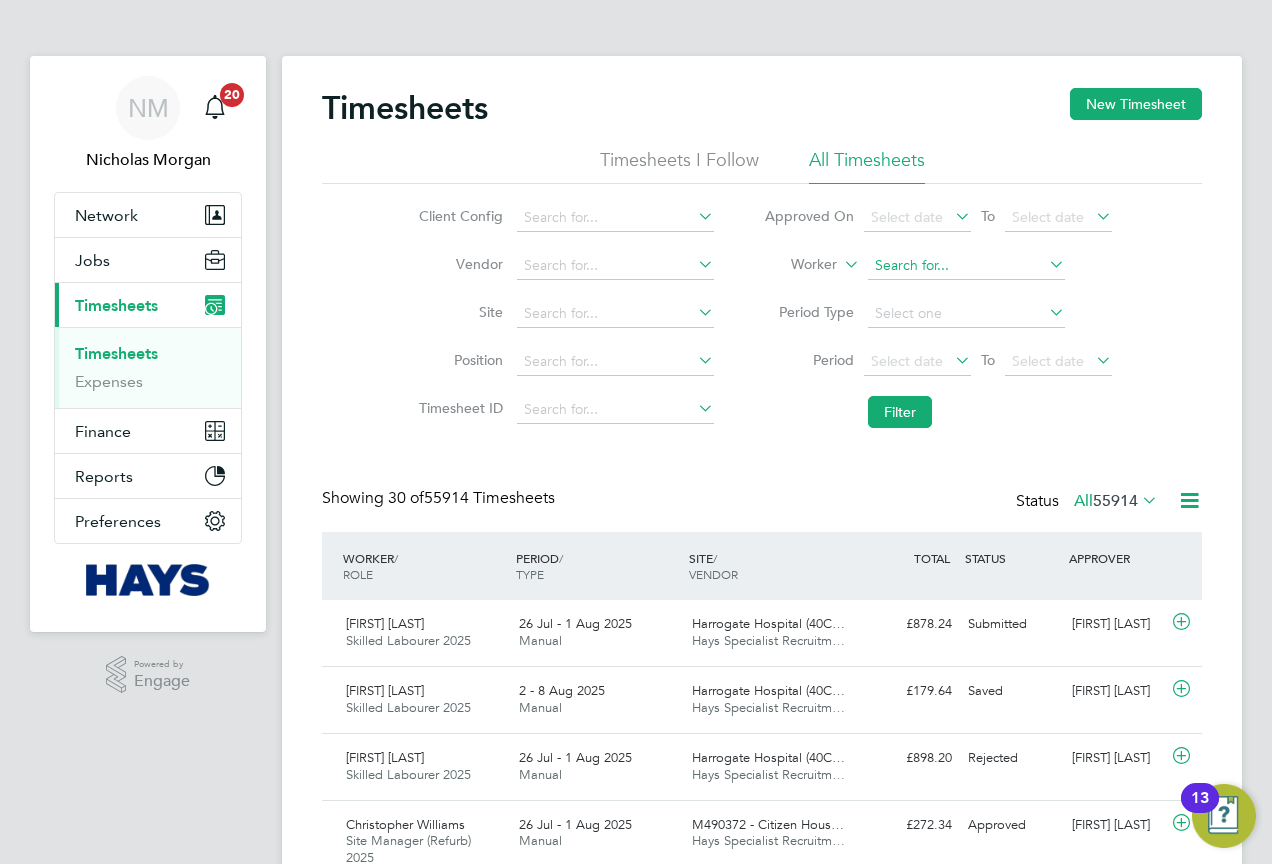 click 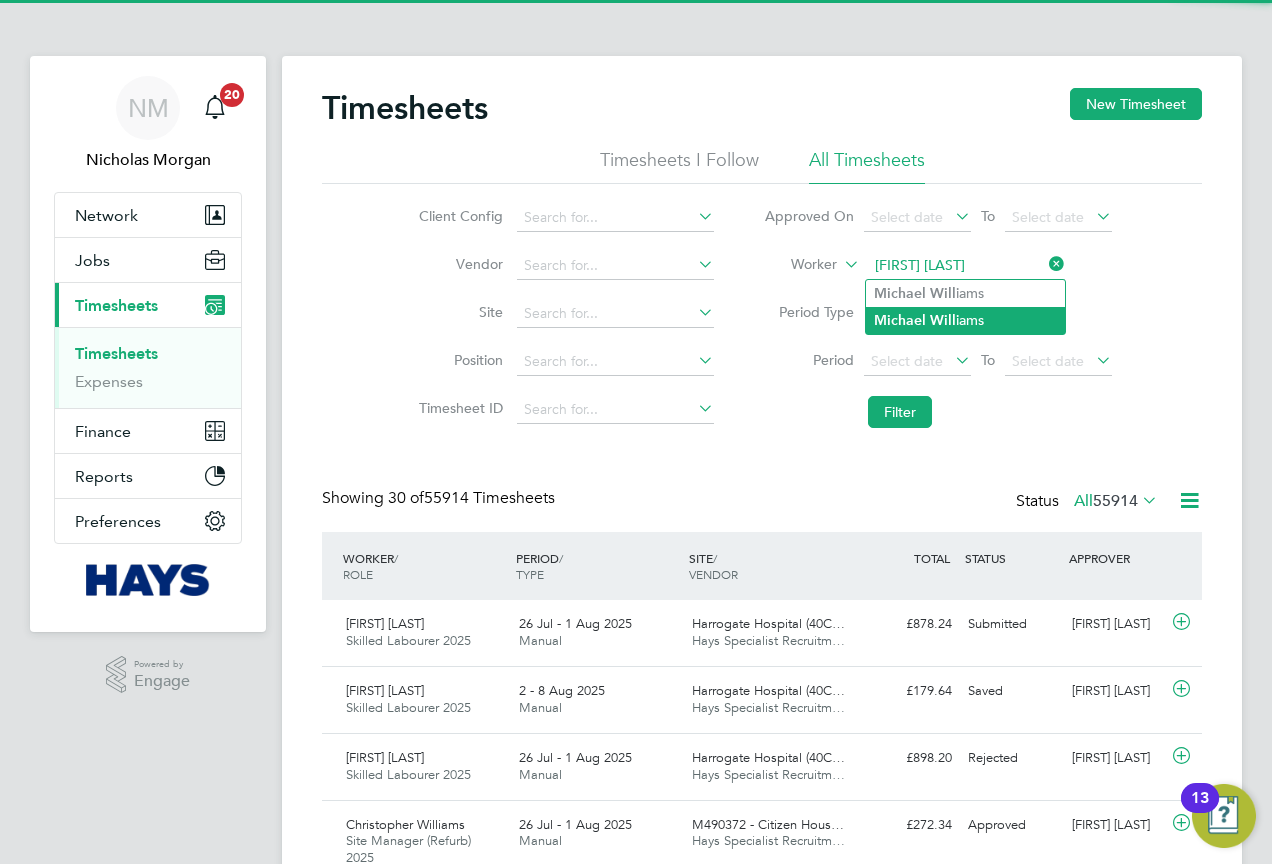 type on "[FIRST] [LAST]" 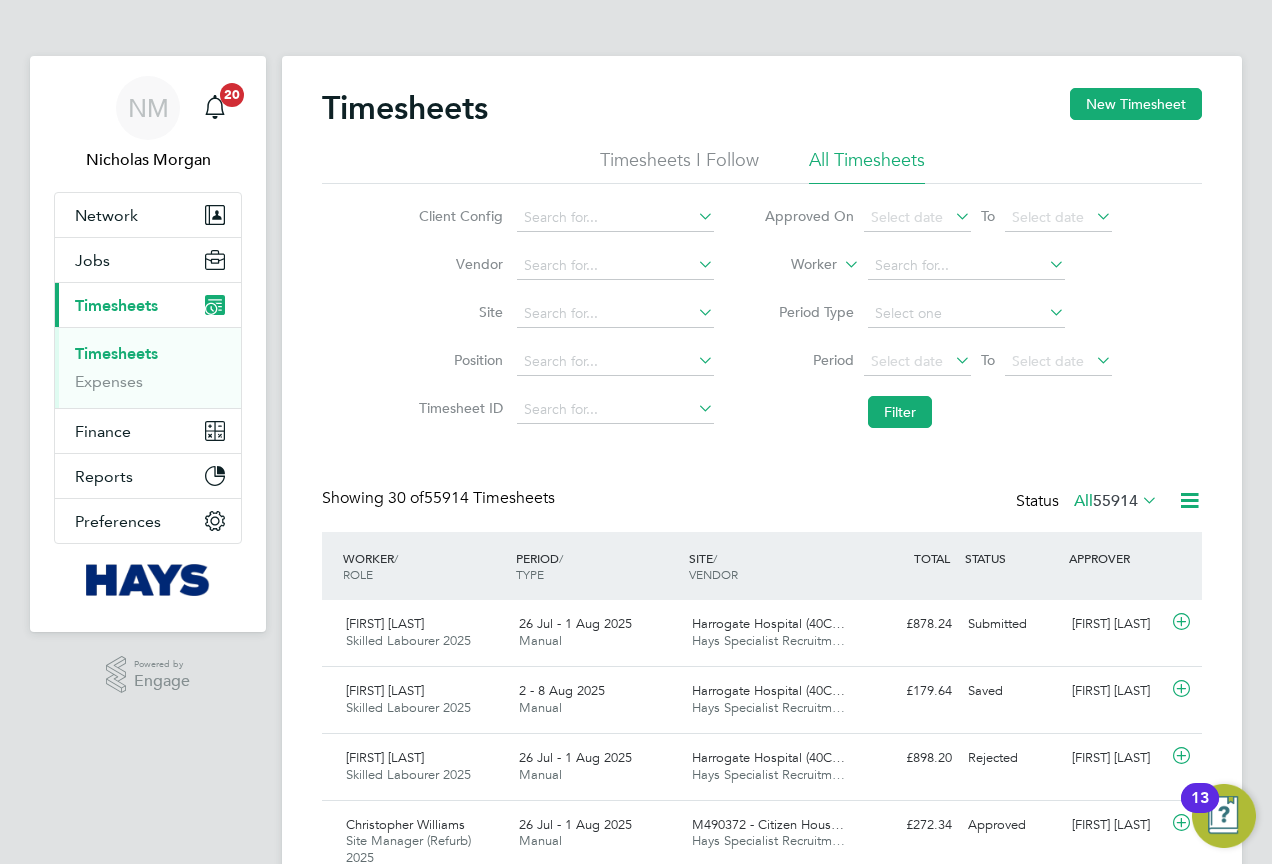 click on "Timesheets New Timesheet Timesheets I Follow All Timesheets Client Config   Vendor   Site   Position   Timesheet ID   Approved On
Select date
To
Select date
Worker     Period Type   Period
Select date
To
Select date
Filter Showing   30 of  55914 Timesheets Status  All  55914  WORKER  / ROLE WORKER  / PERIOD PERIOD  / TYPE SITE  / VENDOR TOTAL   TOTAL  / STATUS STATUS APPROVER Matthew Bramley Skilled Labourer 2025   26 Jul - 1 Aug 2025 26 Jul - 1 Aug 2025 Manual Harrogate Hospital (40C… Hays Specialist Recruitm… £878.24 Submitted Submitted Steven Fry Matthew Bramley Skilled Labourer 2025   2 - 8 Aug 2025 2 - 8 Aug 2025 Manual Harrogate Hospital (40C… Hays Specialist Recruitm… £179.64 Saved Saved Steven Fry Matthew Bramley Skilled Labourer 2025   26 Jul - 1 Aug 2025 26 Jul - 1 Aug 2025 Manual Harrogate Hospital (40C… Hays Specialist Recruitm… £898.20 Rejected Rejected Steven Fry Christopher Williams Site Manager (Refurb) 2025   26 Jul - 1 Aug 2025" 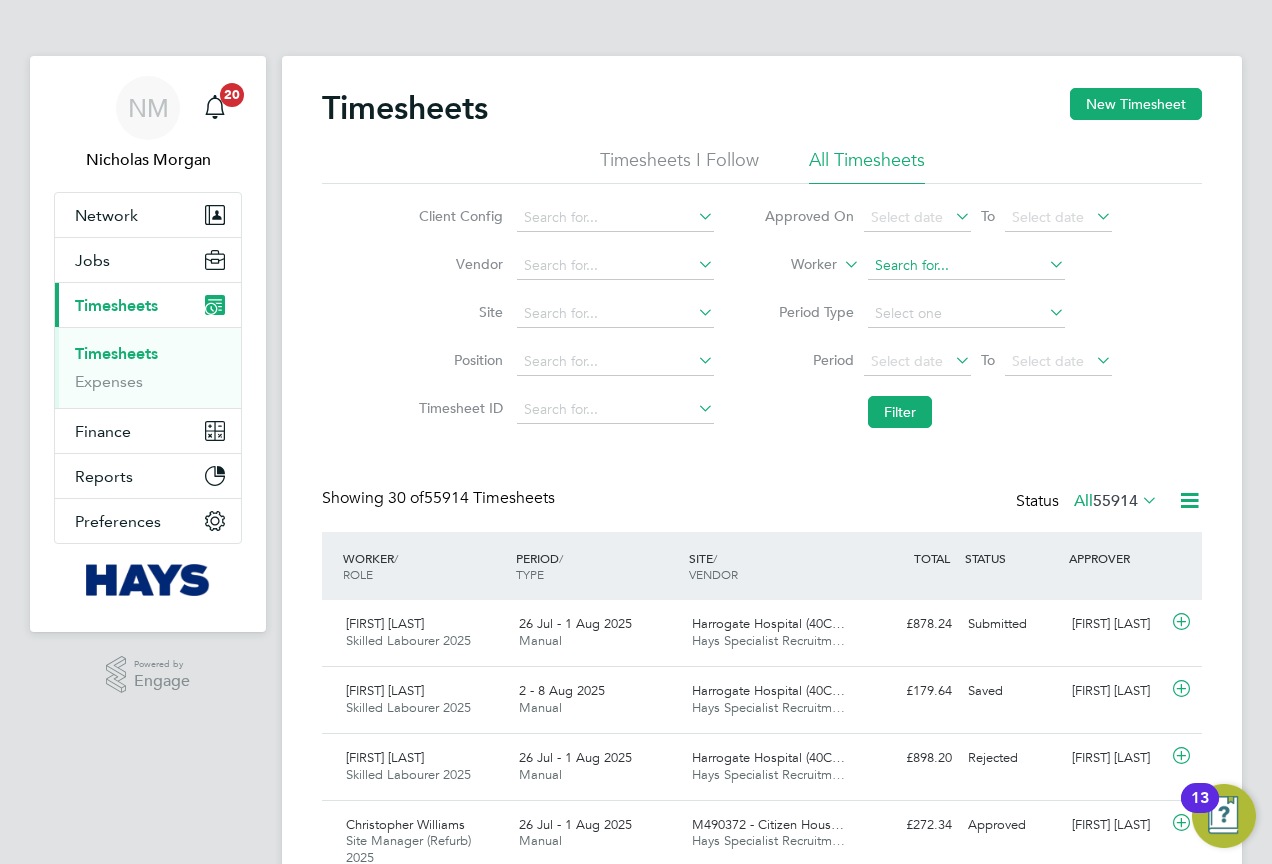drag, startPoint x: 889, startPoint y: 417, endPoint x: 927, endPoint y: 271, distance: 150.86418 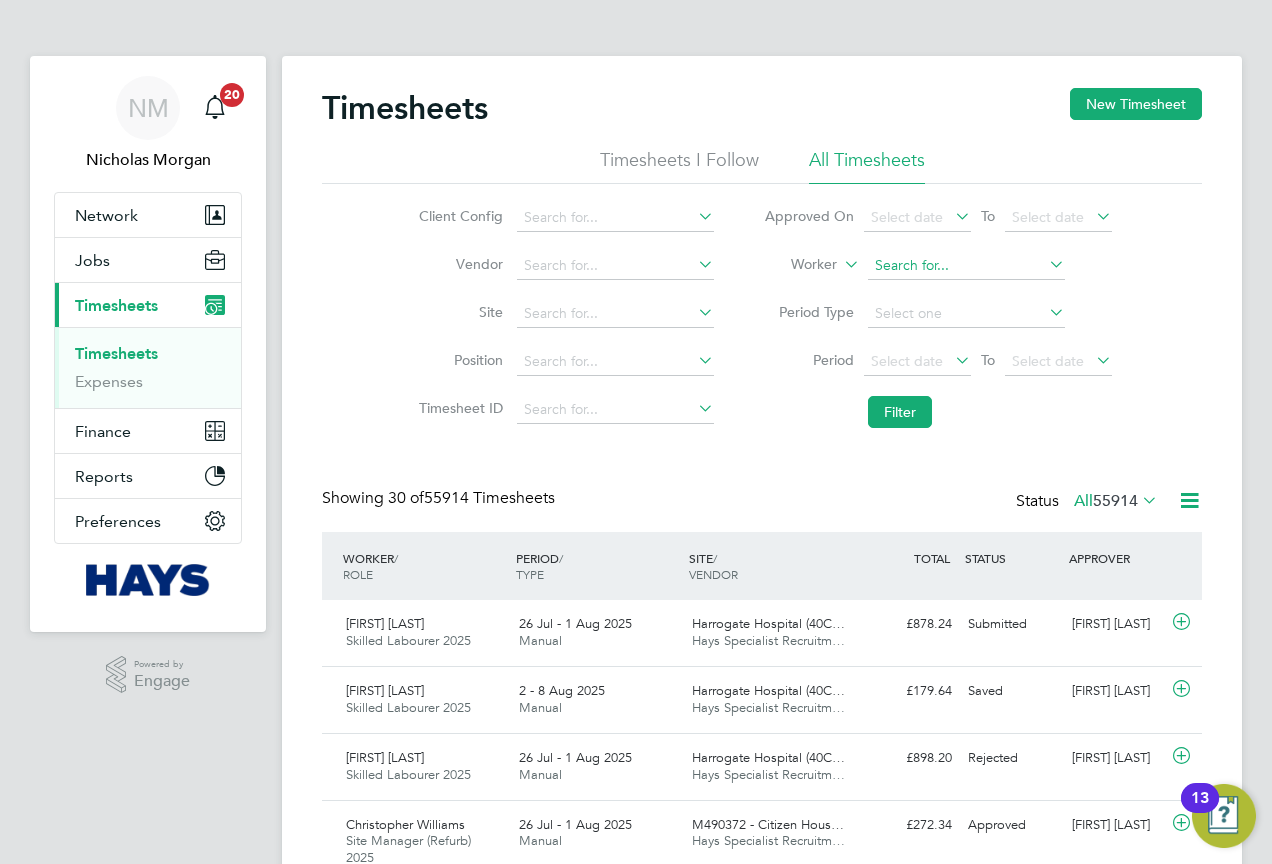 click 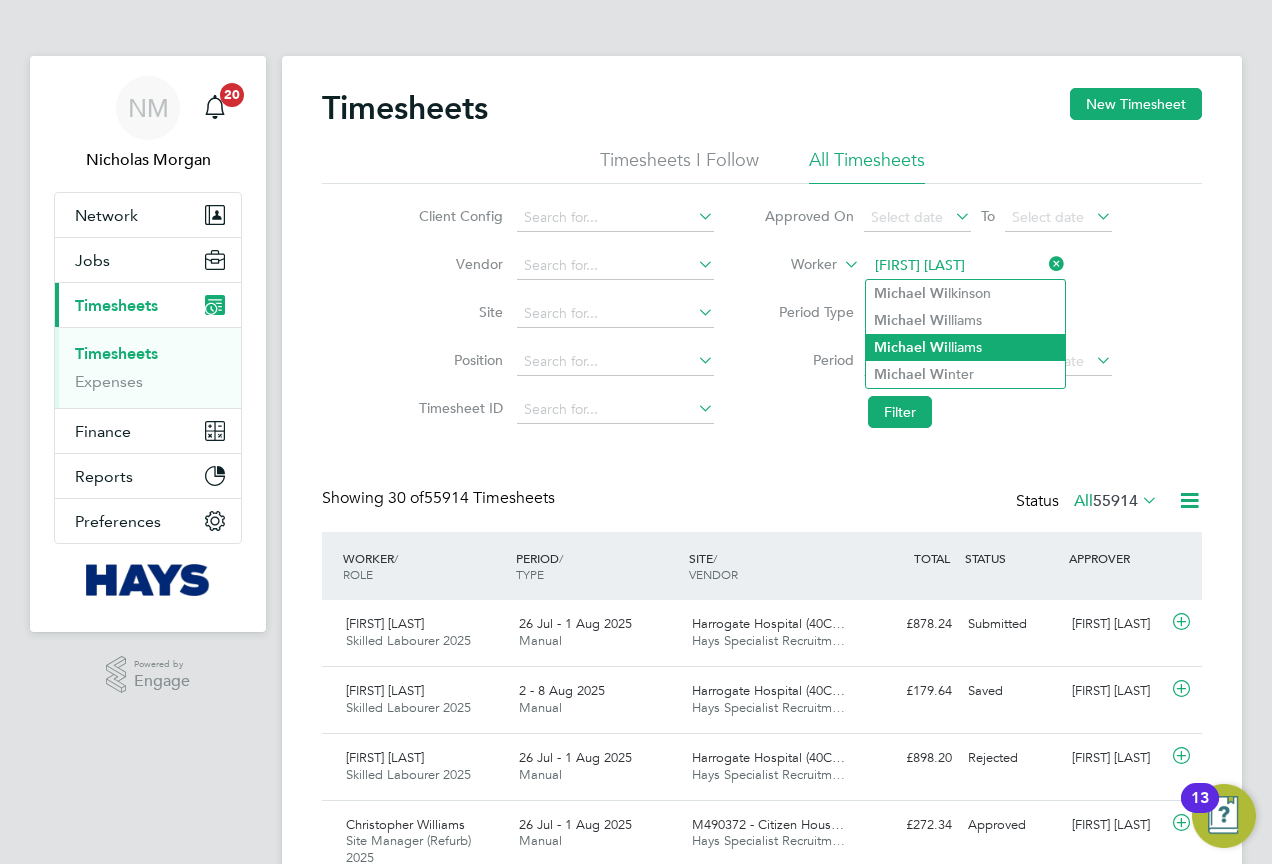 type on "[FIRST] [LAST]" 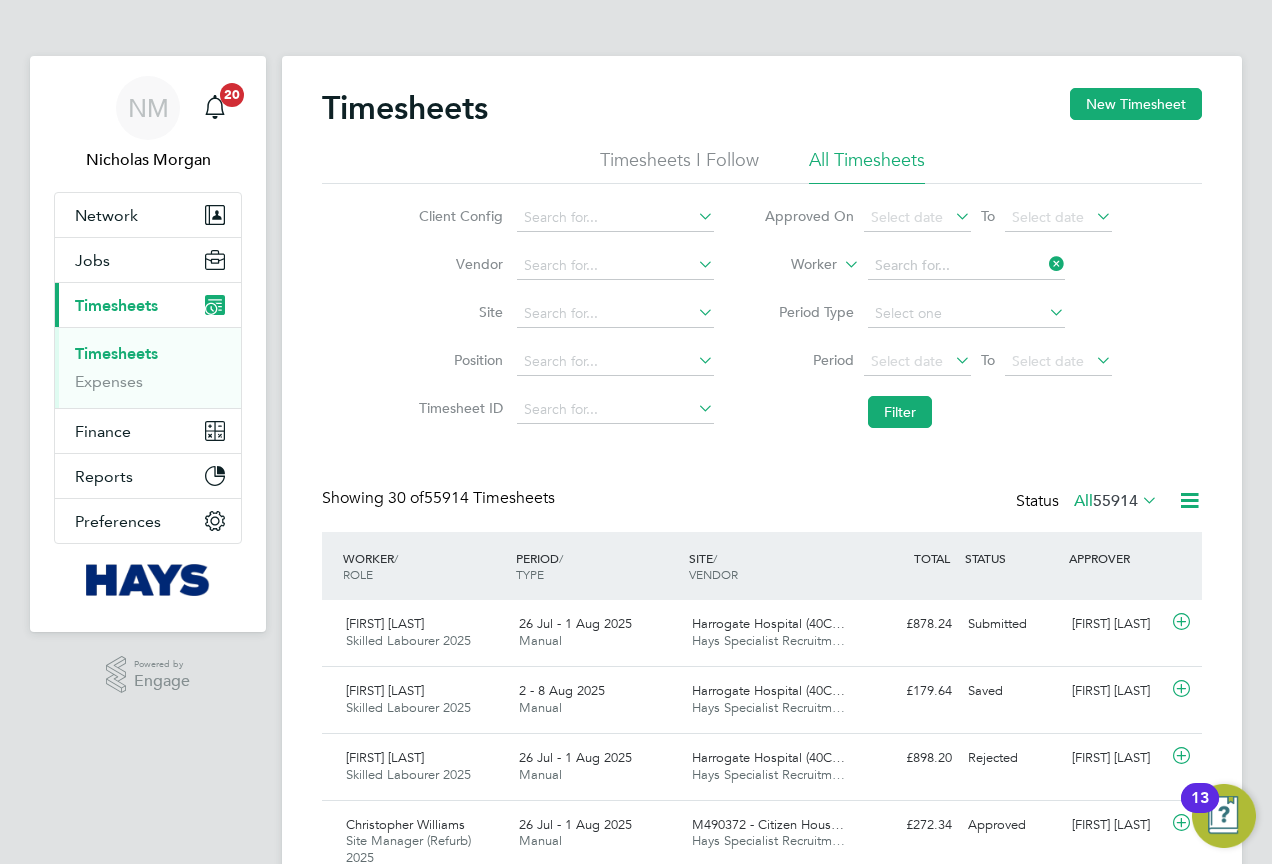 click on "Timesheets New Timesheet Timesheets I Follow All Timesheets Client Config   Vendor   Site   Position   Timesheet ID   Approved On
Select date
To
Select date
Worker     Period Type   Period
Select date
To
Select date
Filter Showing   30 of  55914 Timesheets Status  All  55914  WORKER  / ROLE WORKER  / PERIOD PERIOD  / TYPE SITE  / VENDOR TOTAL   TOTAL  / STATUS STATUS APPROVER Matthew Bramley Skilled Labourer 2025   26 Jul - 1 Aug 2025 26 Jul - 1 Aug 2025 Manual Harrogate Hospital (40C… Hays Specialist Recruitm… £878.24 Submitted Submitted Steven Fry Matthew Bramley Skilled Labourer 2025   2 - 8 Aug 2025 2 - 8 Aug 2025 Manual Harrogate Hospital (40C… Hays Specialist Recruitm… £179.64 Saved Saved Steven Fry Matthew Bramley Skilled Labourer 2025   26 Jul - 1 Aug 2025 26 Jul - 1 Aug 2025 Manual Harrogate Hospital (40C… Hays Specialist Recruitm… £898.20 Rejected Rejected Steven Fry Christopher Williams Site Manager (Refurb) 2025   26 Jul - 1 Aug 2025" 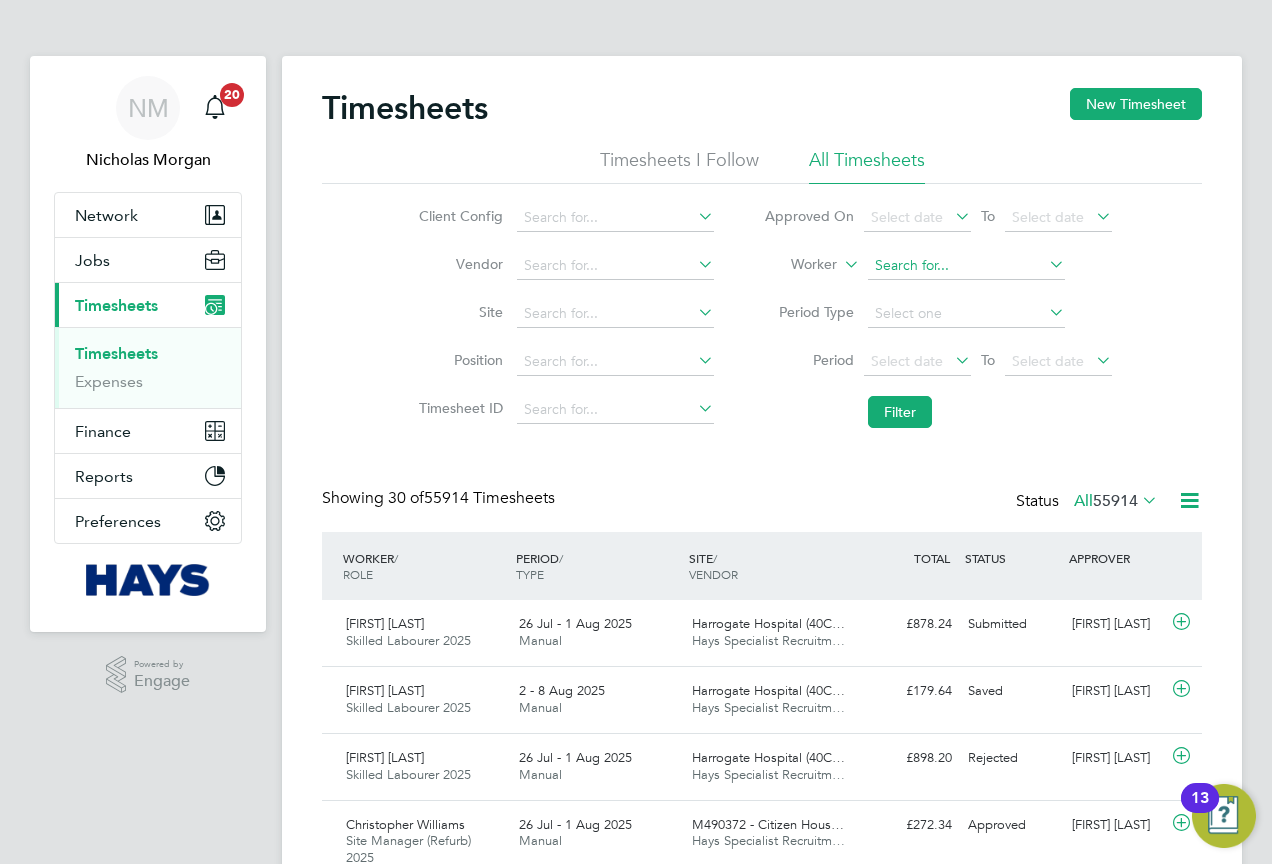 click 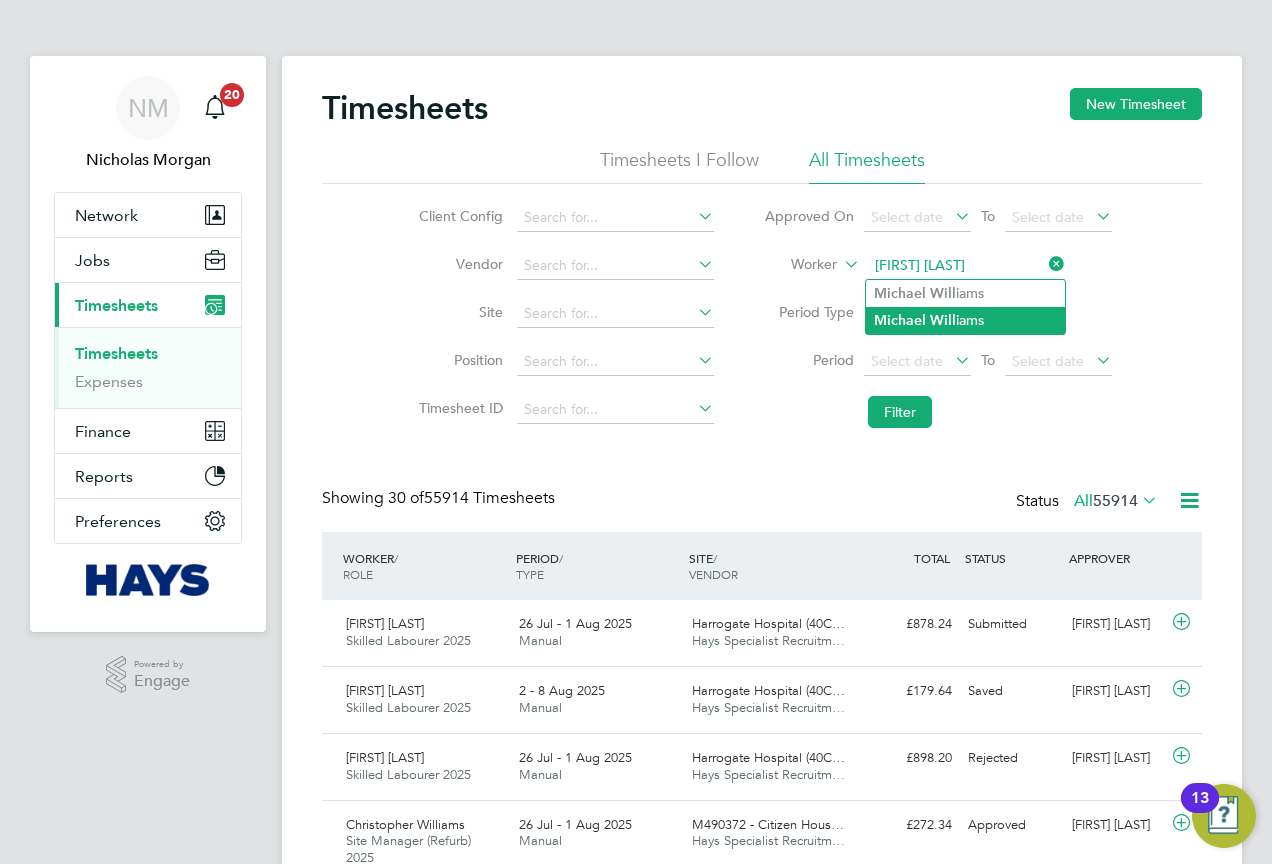 click on "Will" 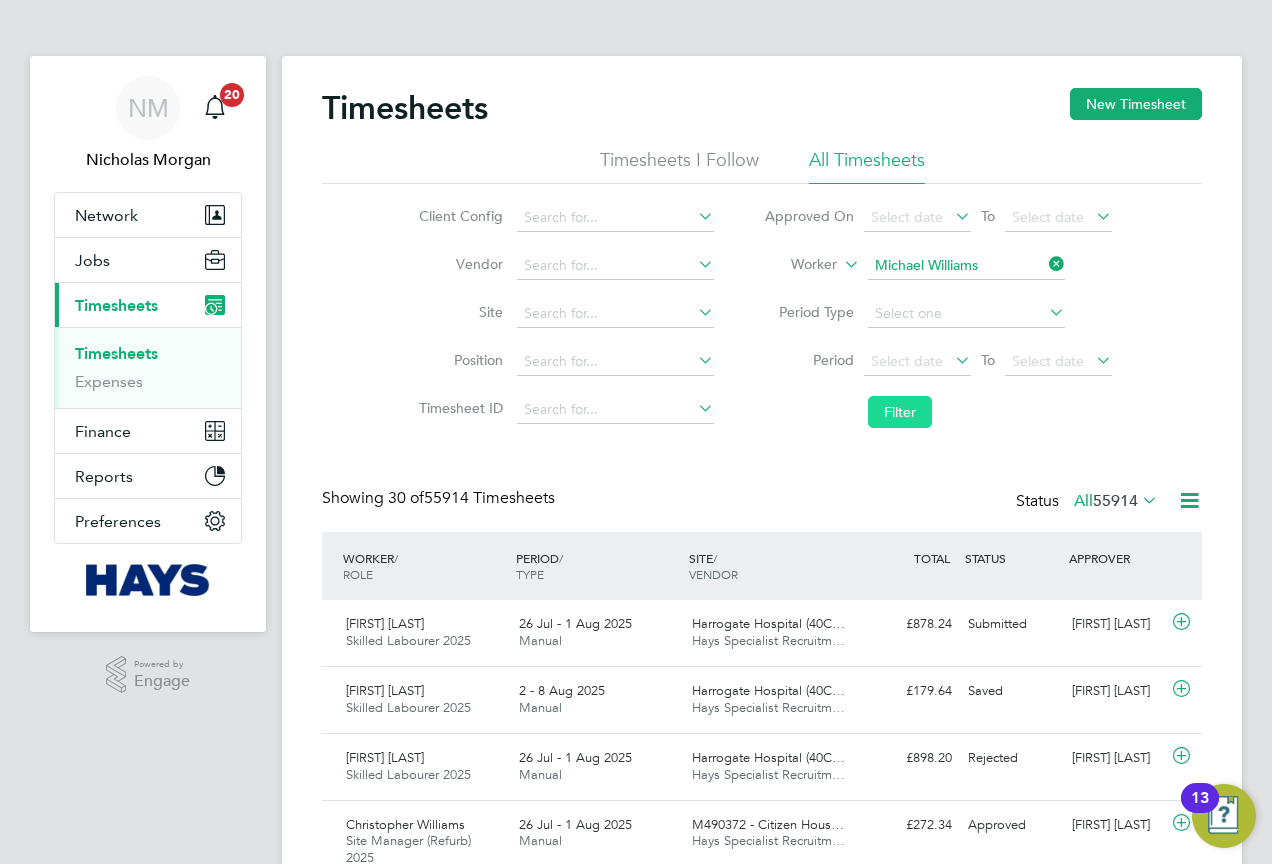 click on "Filter" 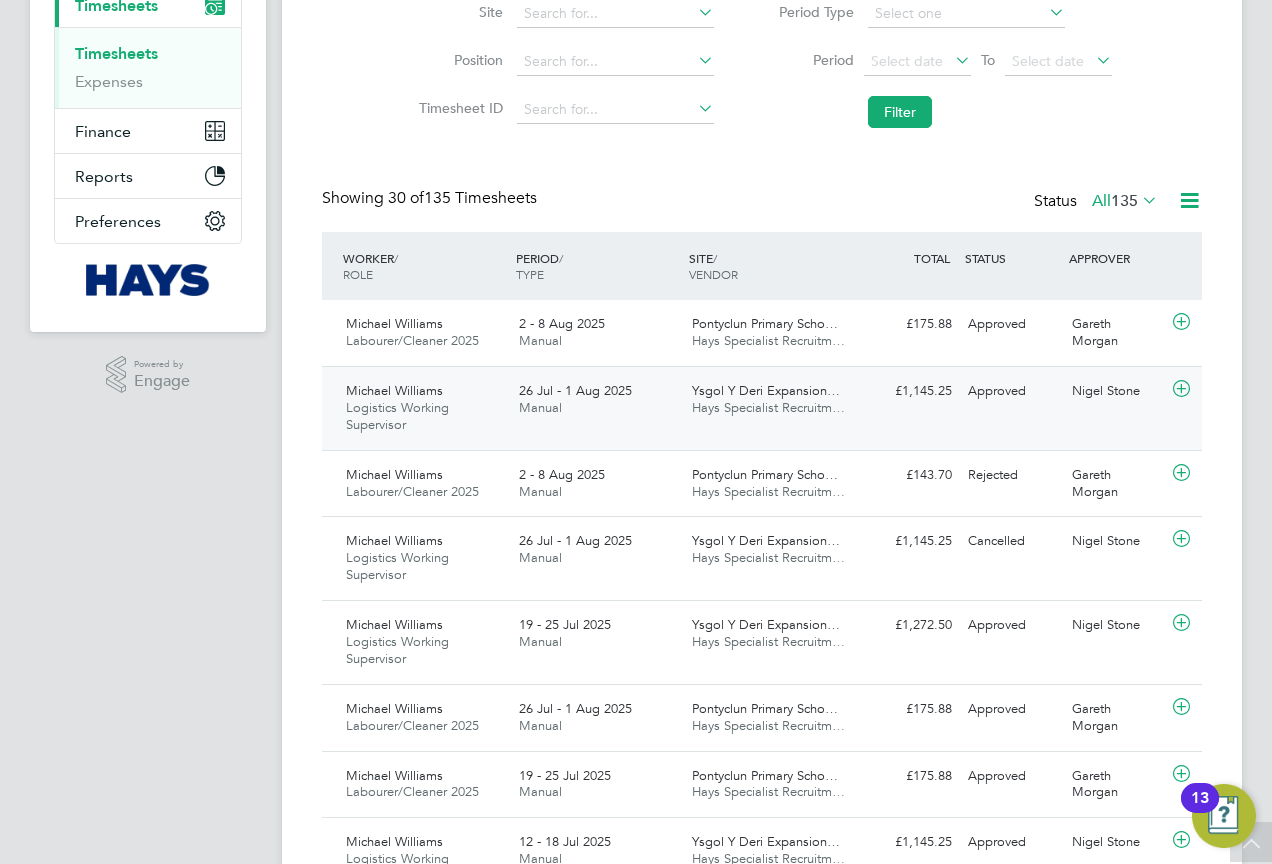 click on "Ysgol Y Deri Expansion…" 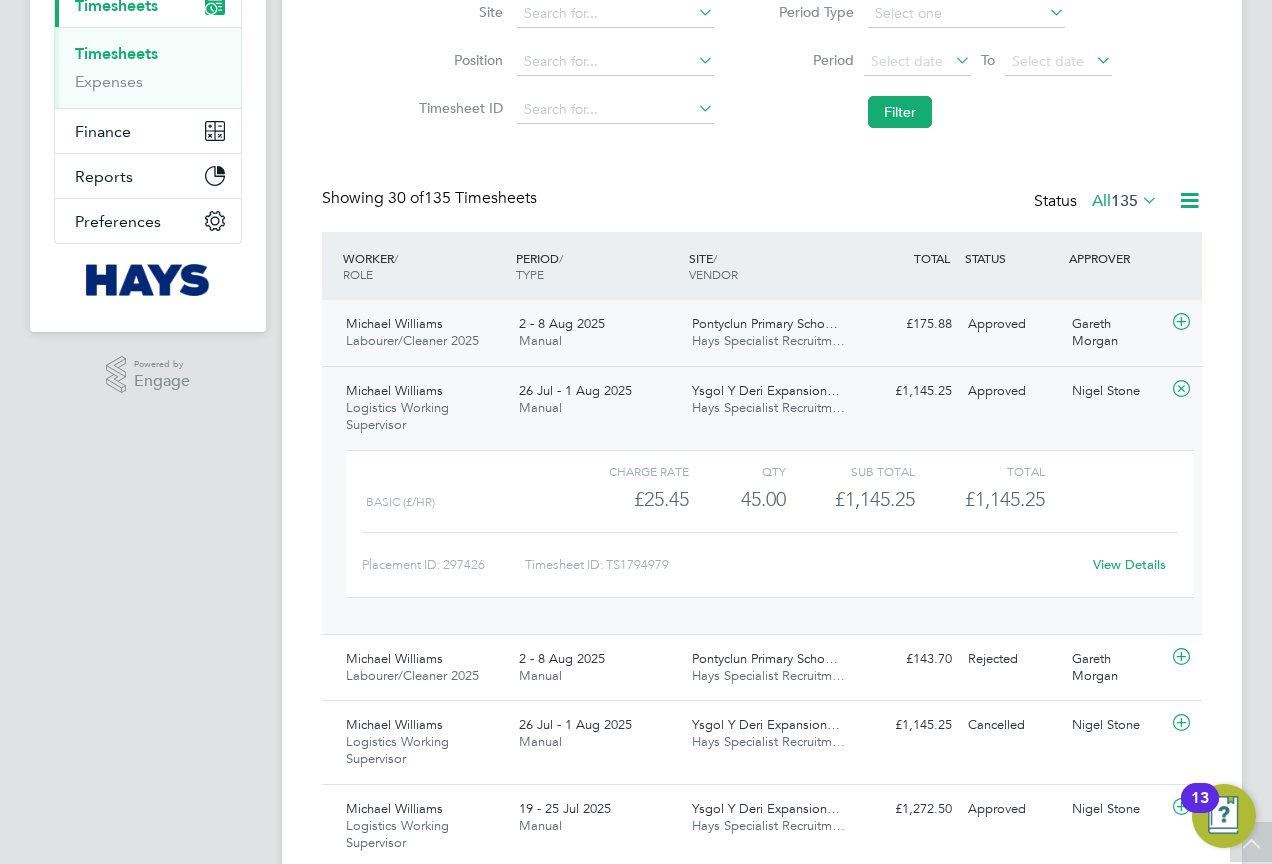click on "Hays Specialist Recruitm…" 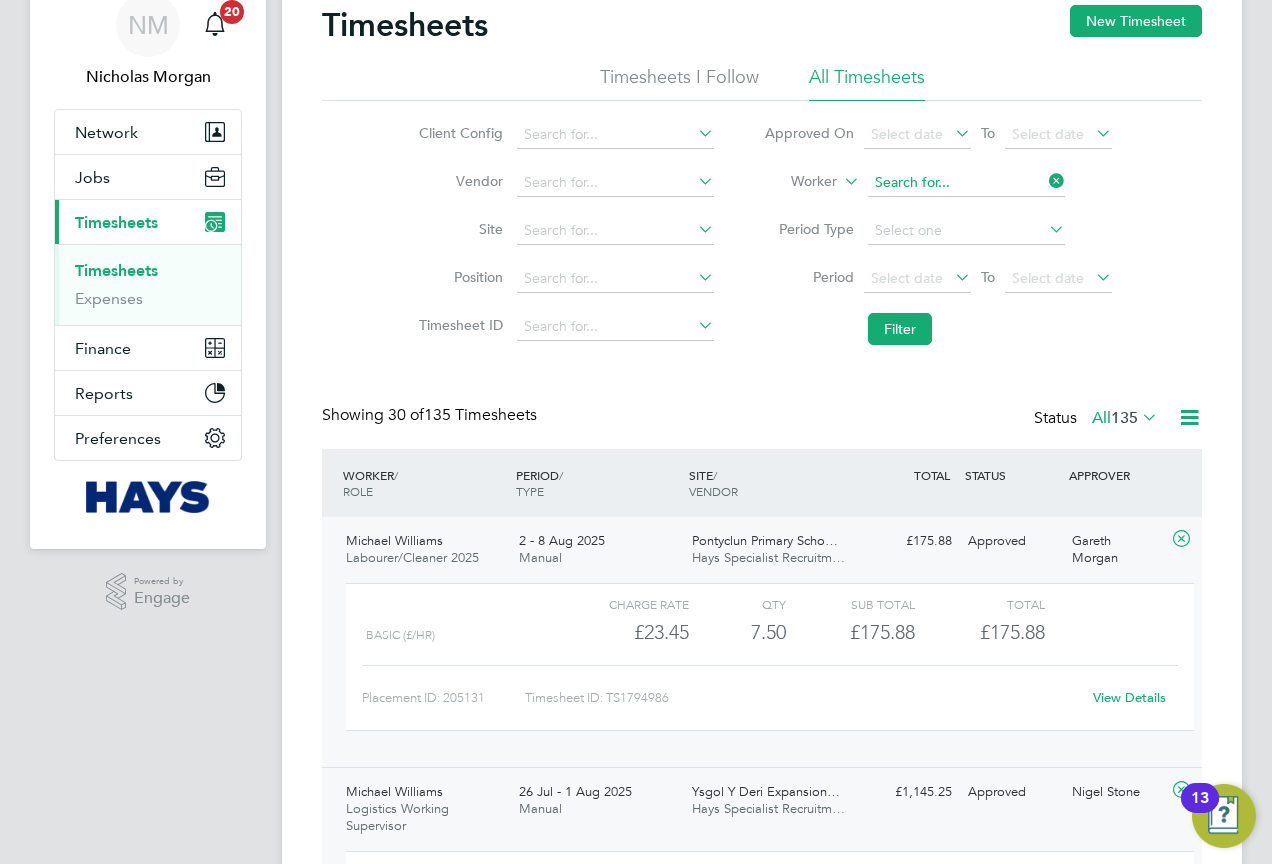 click 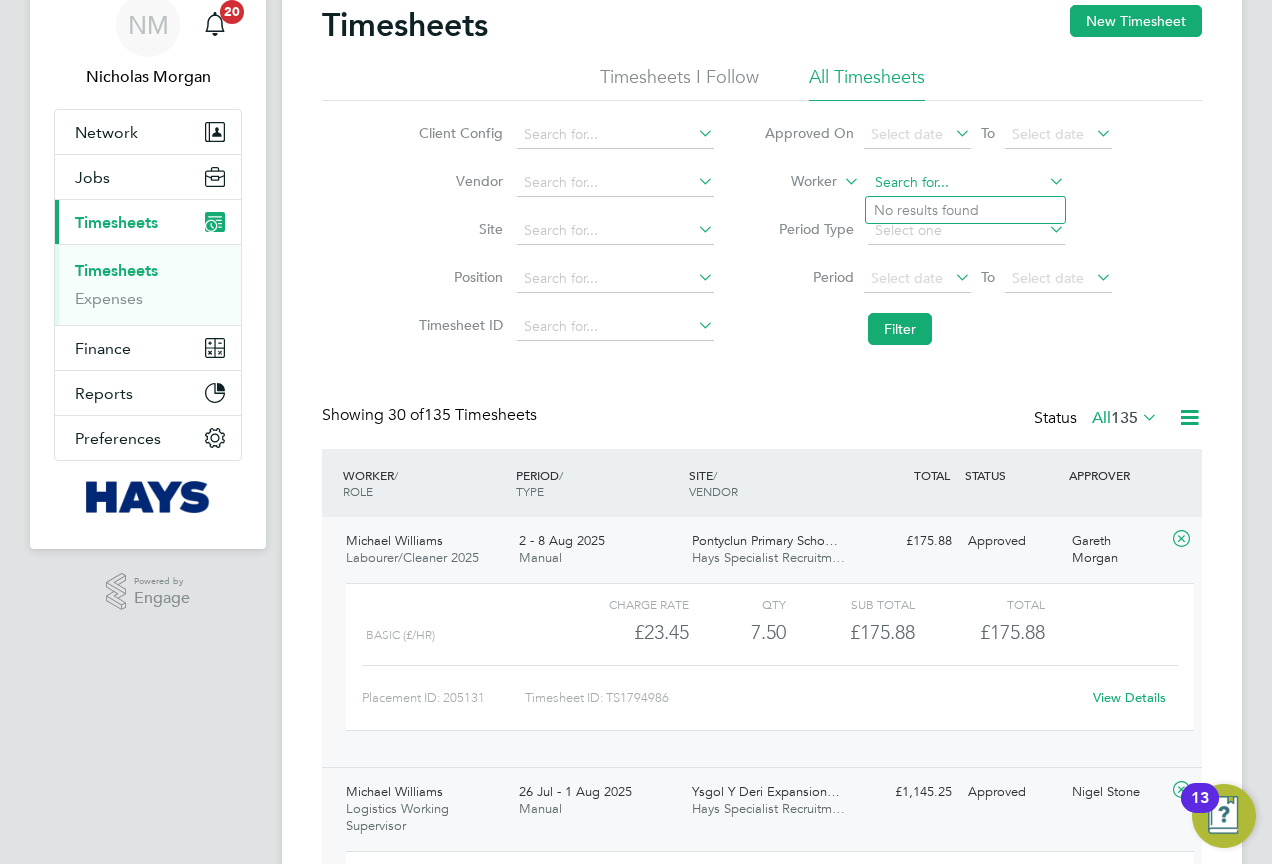 click 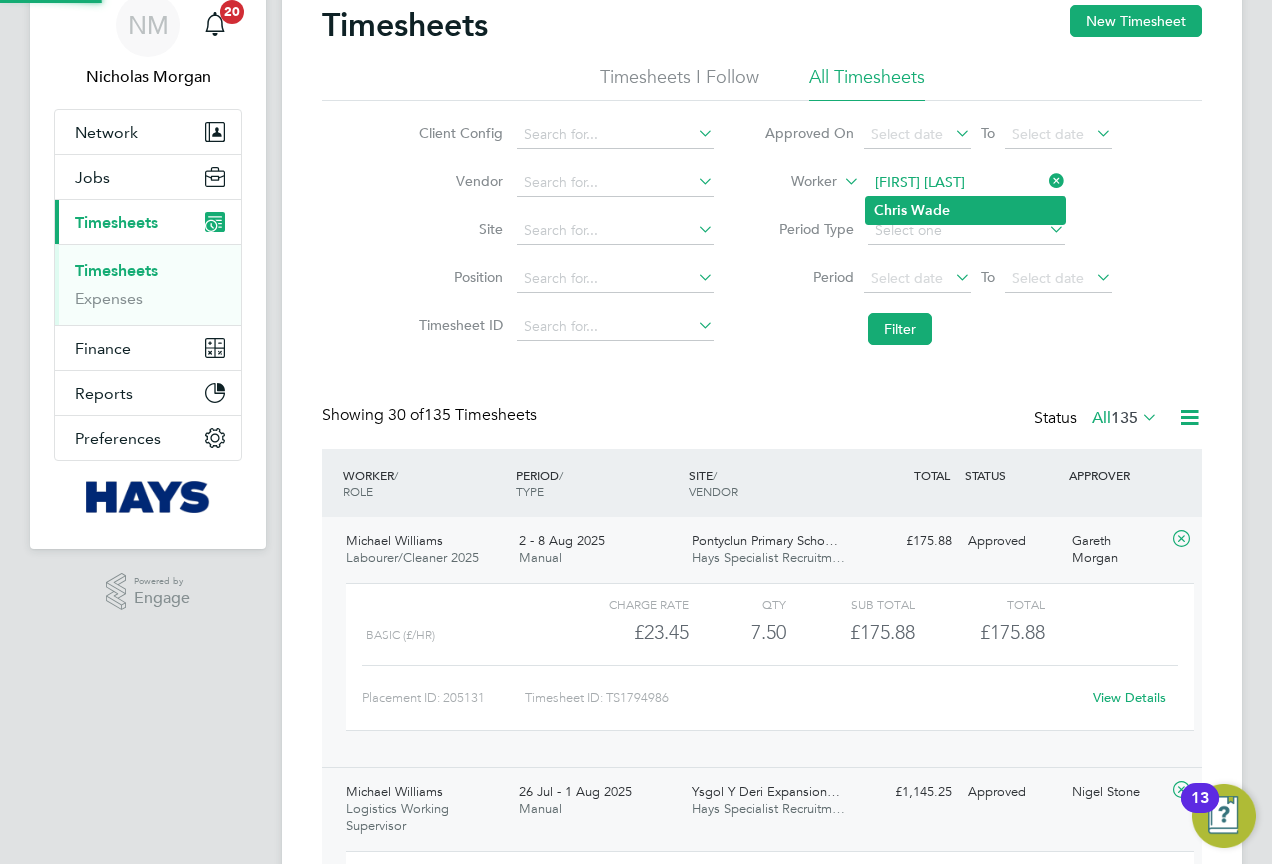 click on "[FIRST]   [LAST]" 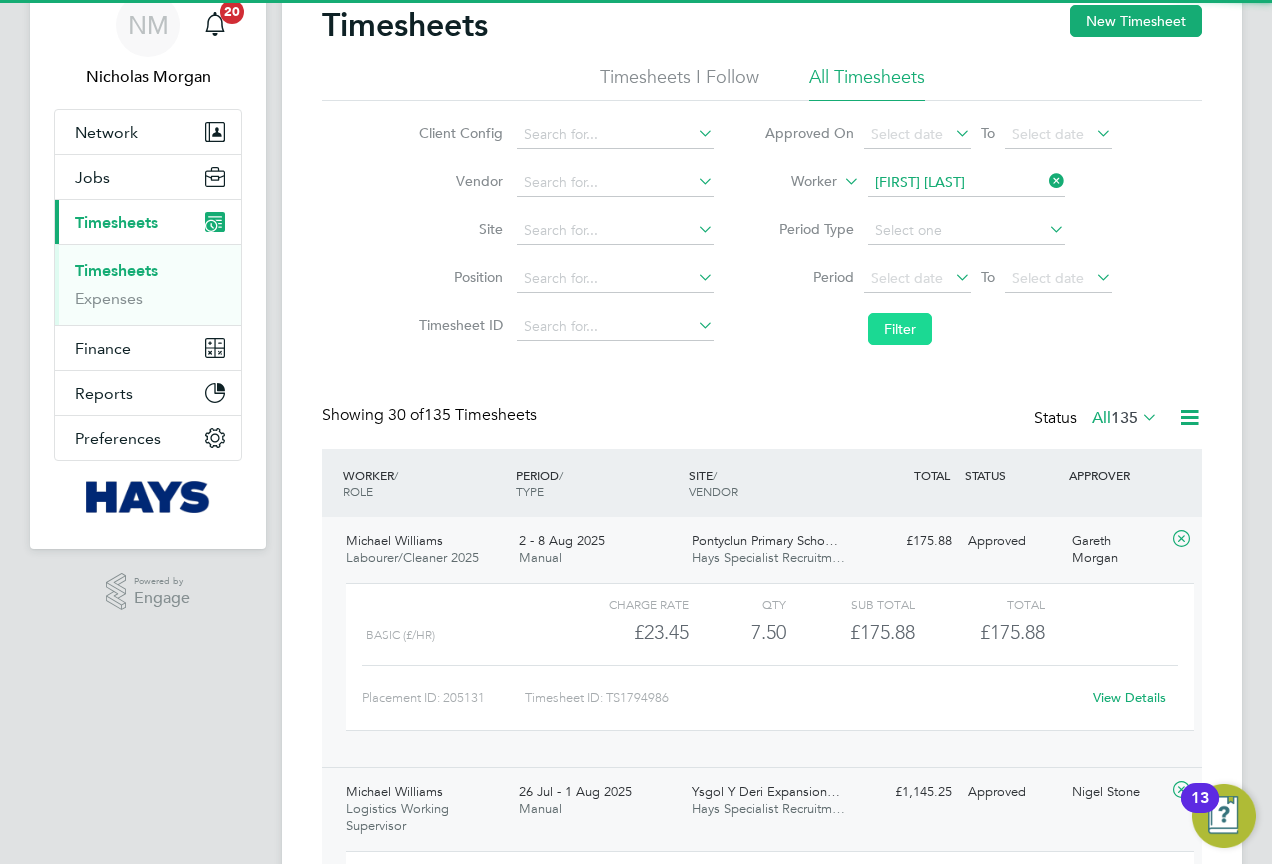 click on "Filter" 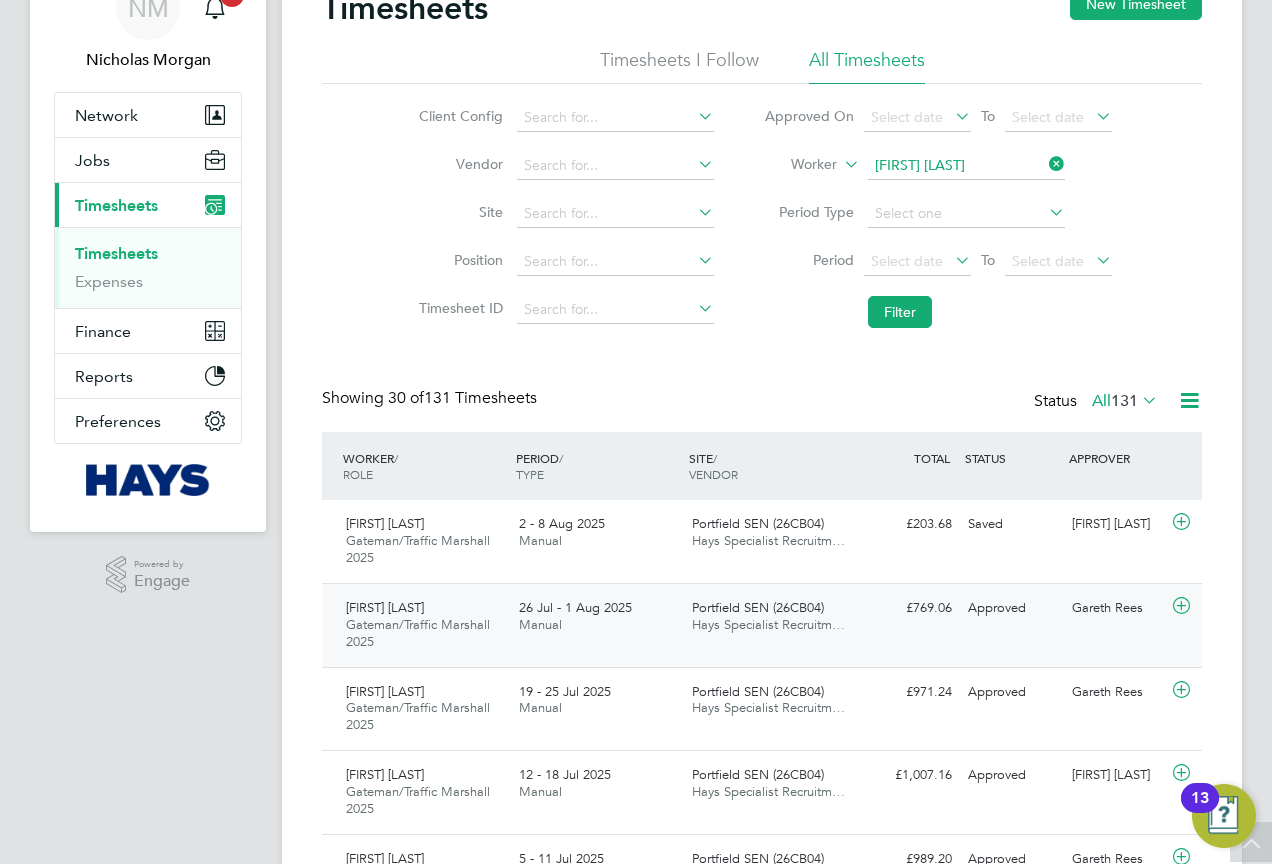click on "Portfield SEN (26CB04)" 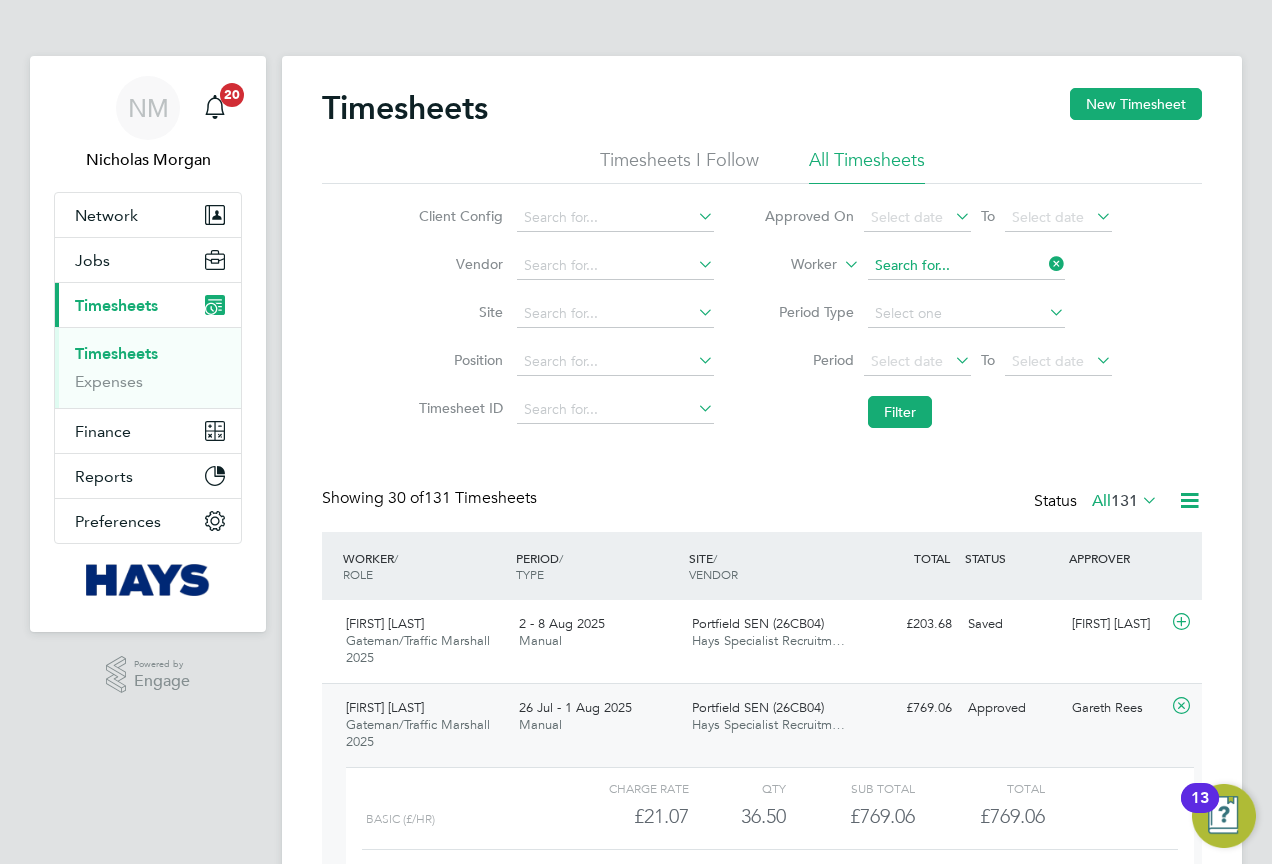 click on "Timesheets New Timesheet Timesheets I Follow All Timesheets Client Config   Vendor   Site   Position   Timesheet ID   Approved On
Select date
To
Select date
Worker     Period Type   Period
Select date
To
Select date
Filter Showing   30 of  131 Timesheets Status  All  131  WORKER  / ROLE WORKER  / PERIOD PERIOD  / TYPE SITE  / VENDOR TOTAL   TOTAL  / STATUS STATUS APPROVER Chris Wade Gateman/Traffic Marshall 2025   2 - 8 Aug 2025 2 - 8 Aug 2025 Manual Portfield SEN (26CB04) Hays Specialist Recruitm… £203.68 Saved Saved Gerard Kiely Chris Wade Gateman/Traffic Marshall 2025   26 Jul - 1 Aug 2025 26 Jul - 1 Aug 2025 Manual Portfield SEN (26CB04) Hays Specialist Recruitm… £769.06 Approved Approved Gareth Rees   Charge rate QTY Sub Total Total Basic (£/HR)     £21.07 36.5 36.50 37 £769.06 £769.06 Placement ID: 239541 Timesheet ID: TS1792522 View Details Chris Wade Gateman/Traffic Marshall 2025   19 - 25 Jul 2025 19 - 25 Jul 2025 Manual £971.24 Approved" 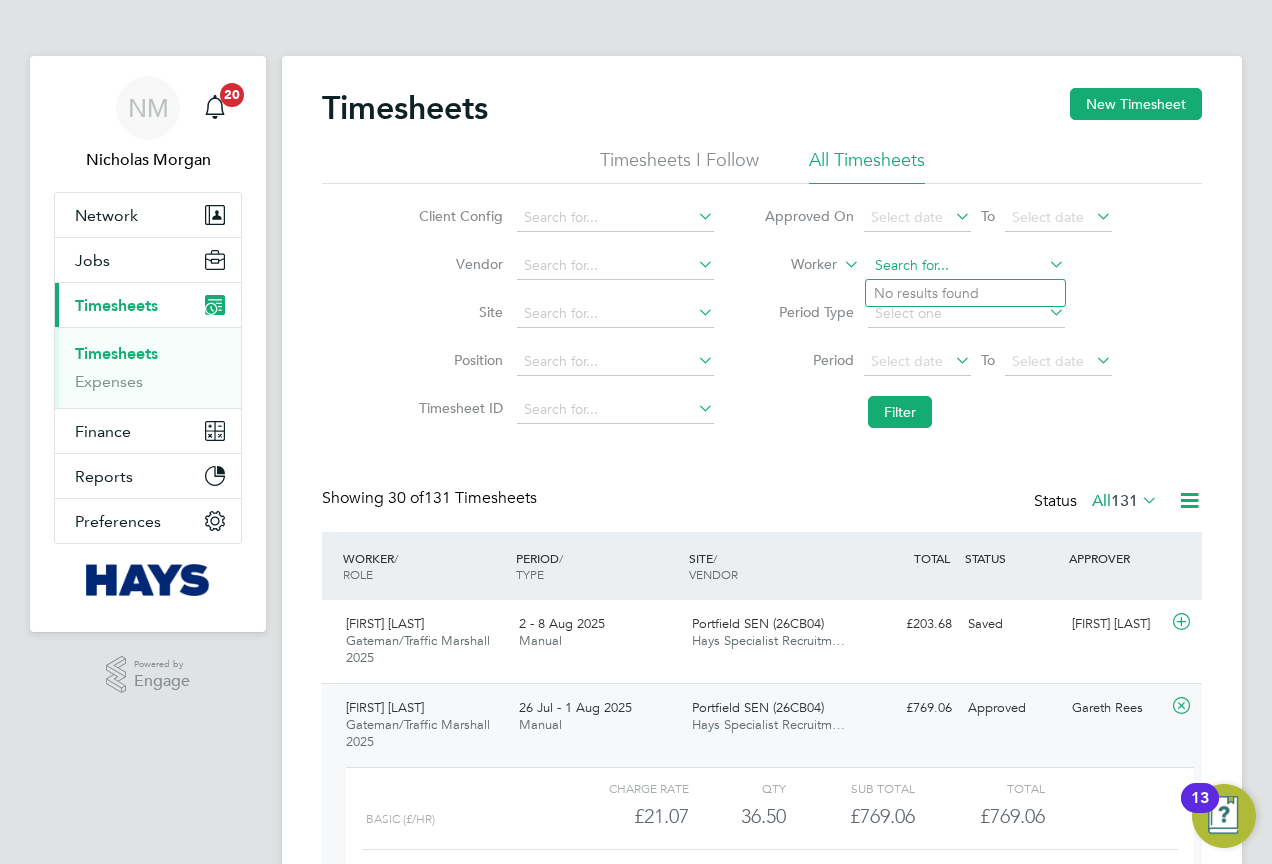 click 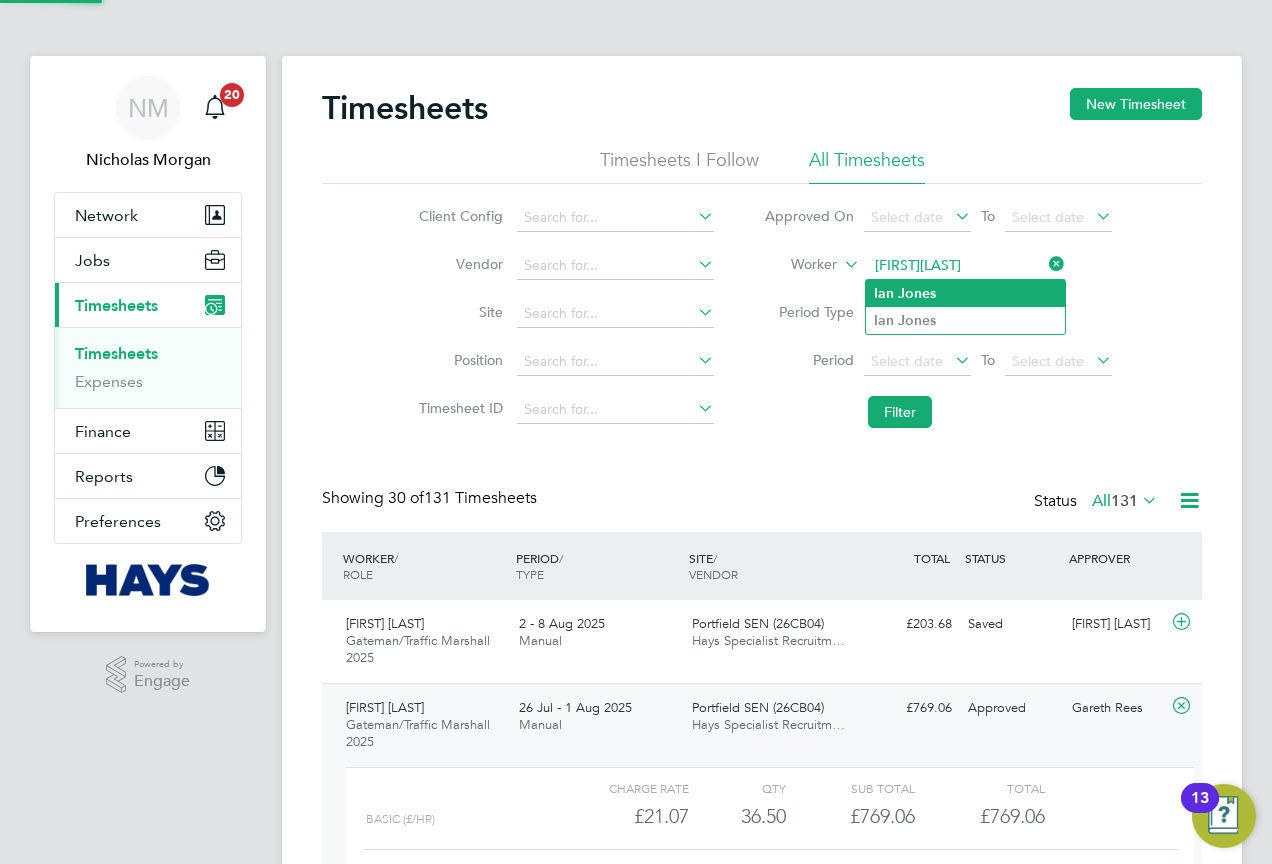 type on "[FIRST][LAST]" 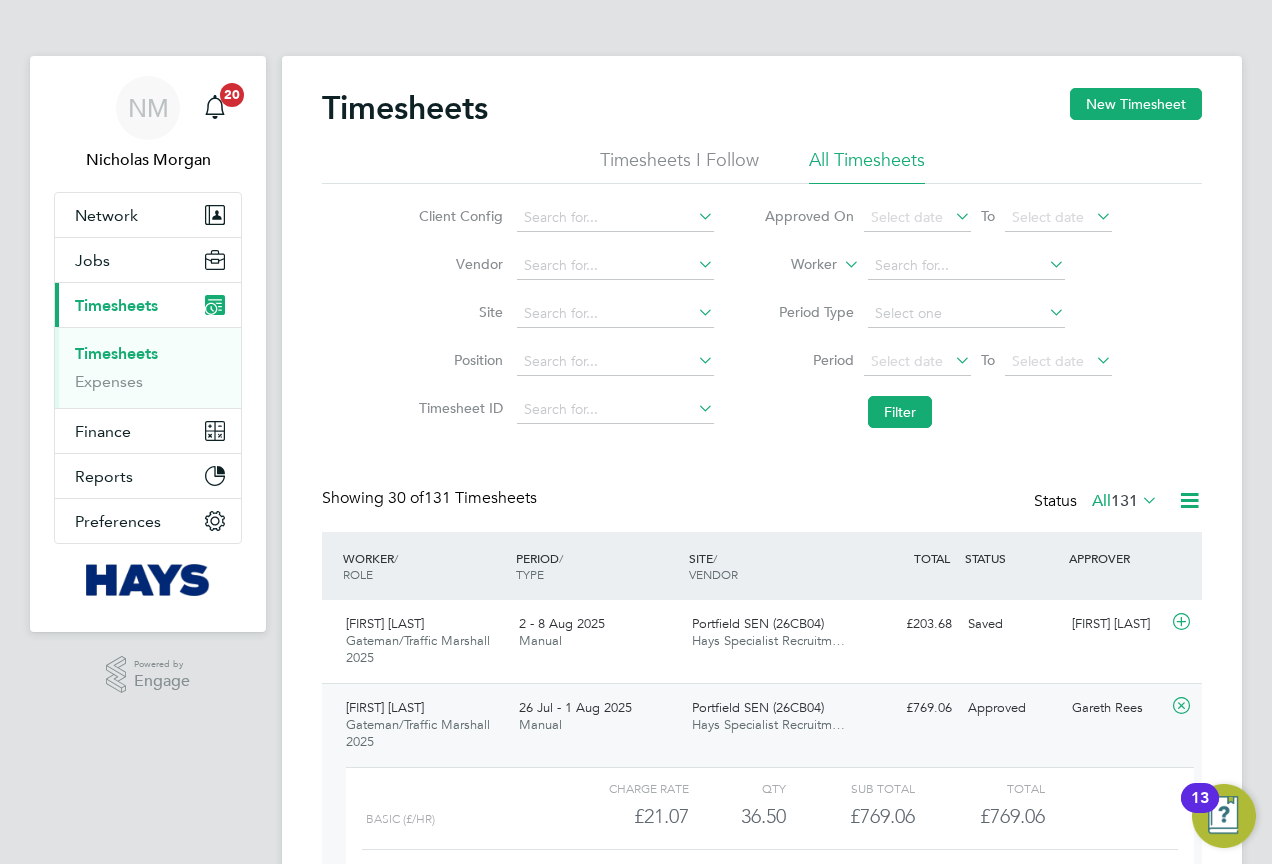 click on "Timesheets New Timesheet Timesheets I Follow All Timesheets Client Config   Vendor   Site   Position   Timesheet ID   Approved On
Select date
To
Select date
Worker     Period Type   Period
Select date
To
Select date
Filter Showing   30 of  131 Timesheets Status  All  131  WORKER  / ROLE WORKER  / PERIOD PERIOD  / TYPE SITE  / VENDOR TOTAL   TOTAL  / STATUS STATUS APPROVER Chris Wade Gateman/Traffic Marshall 2025   2 - 8 Aug 2025 2 - 8 Aug 2025 Manual Portfield SEN (26CB04) Hays Specialist Recruitm… £203.68 Saved Saved Gerard Kiely Chris Wade Gateman/Traffic Marshall 2025   26 Jul - 1 Aug 2025 26 Jul - 1 Aug 2025 Manual Portfield SEN (26CB04) Hays Specialist Recruitm… £769.06 Approved Approved Gareth Rees   Charge rate QTY Sub Total Total Basic (£/HR)     £21.07 36.5 36.50 37 £769.06 £769.06 Placement ID: 239541 Timesheet ID: TS1792522 View Details Chris Wade Gateman/Traffic Marshall 2025   19 - 25 Jul 2025 19 - 25 Jul 2025 Manual £971.24 Approved" 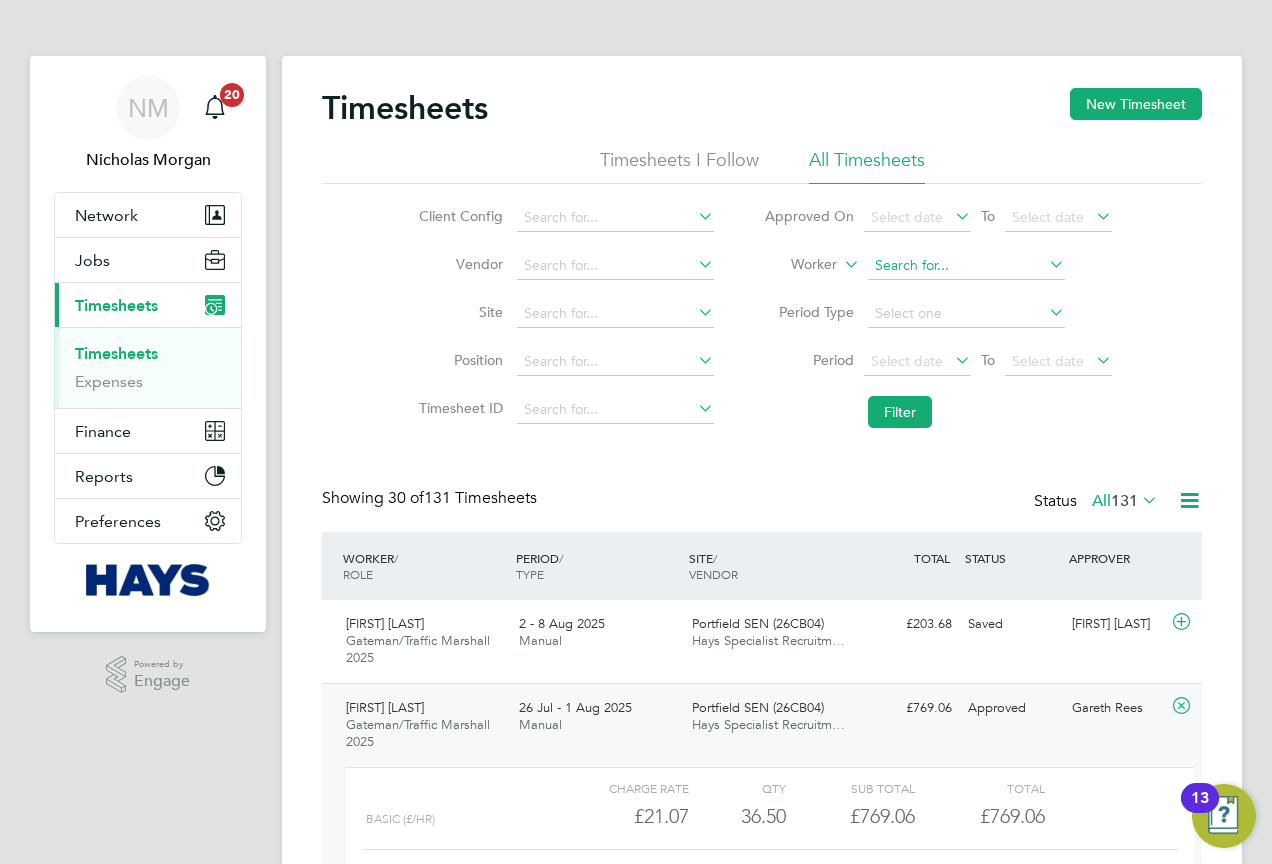 click 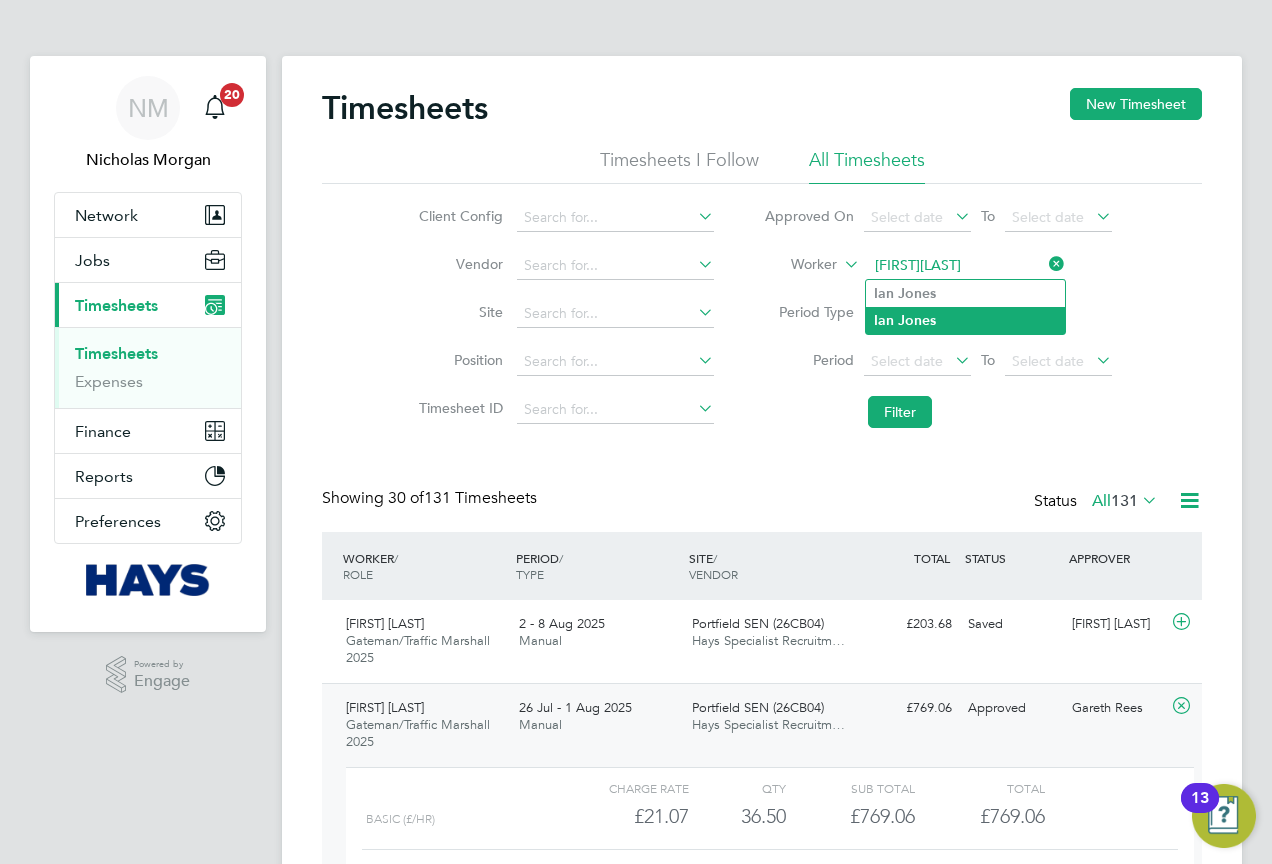 click on "[FIRST]   [LAST]" 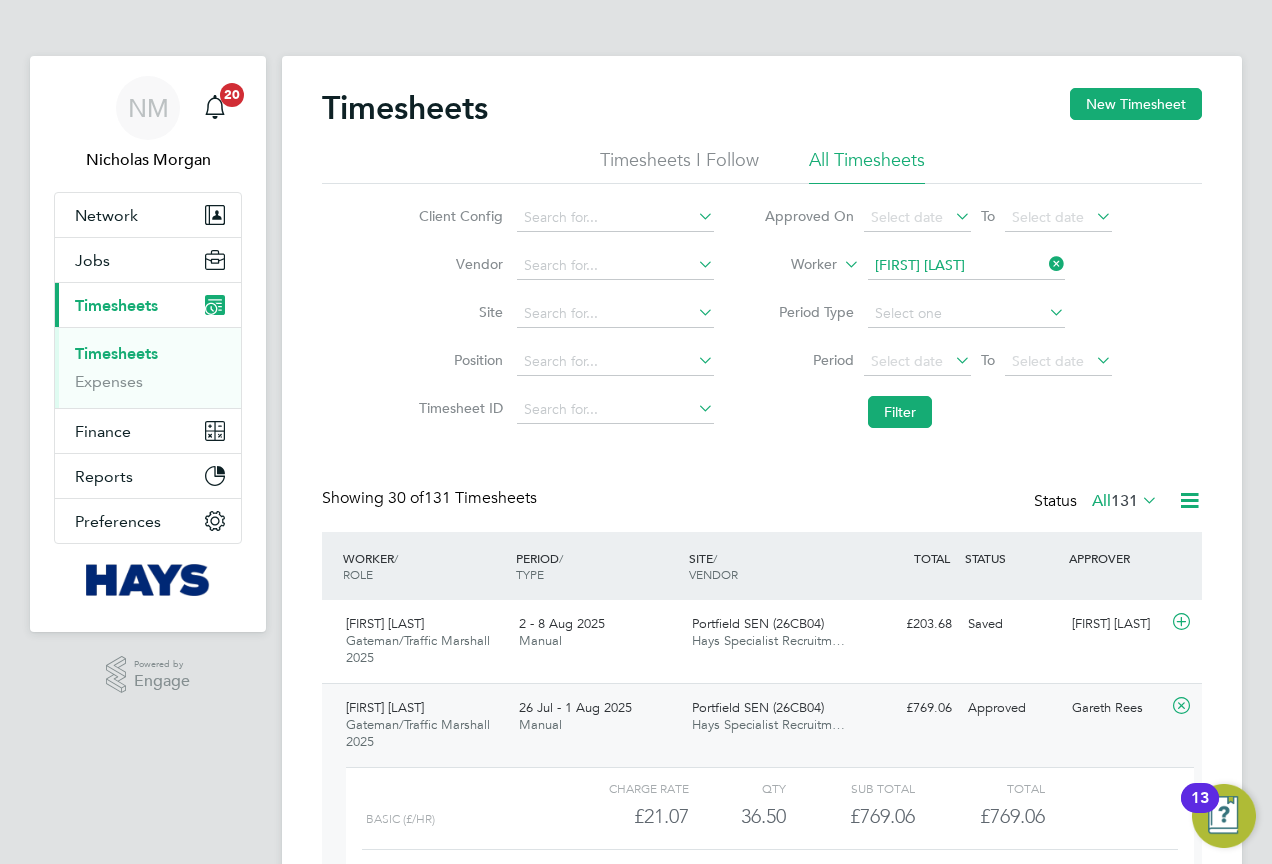 drag, startPoint x: 912, startPoint y: 417, endPoint x: 817, endPoint y: 405, distance: 95.7549 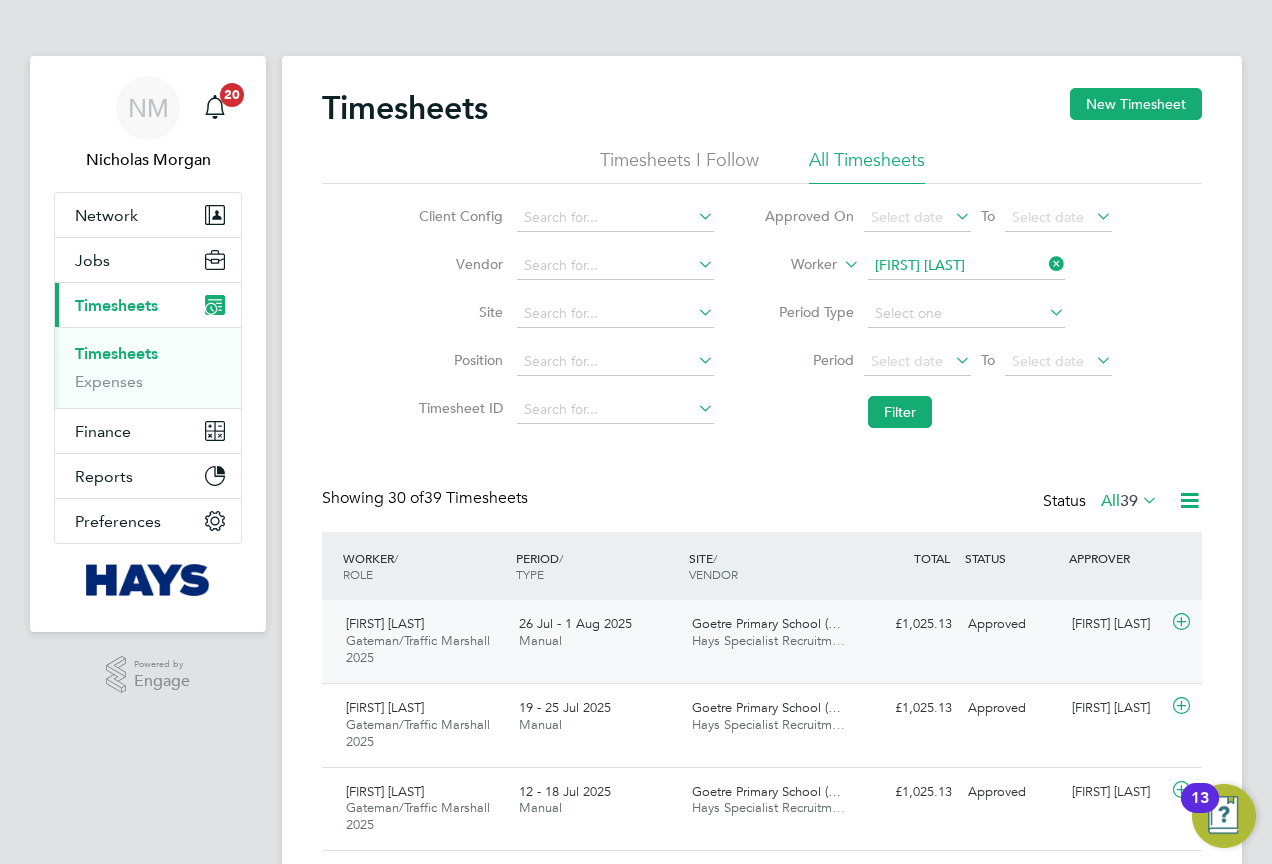 click on "Hays Specialist Recruitm…" 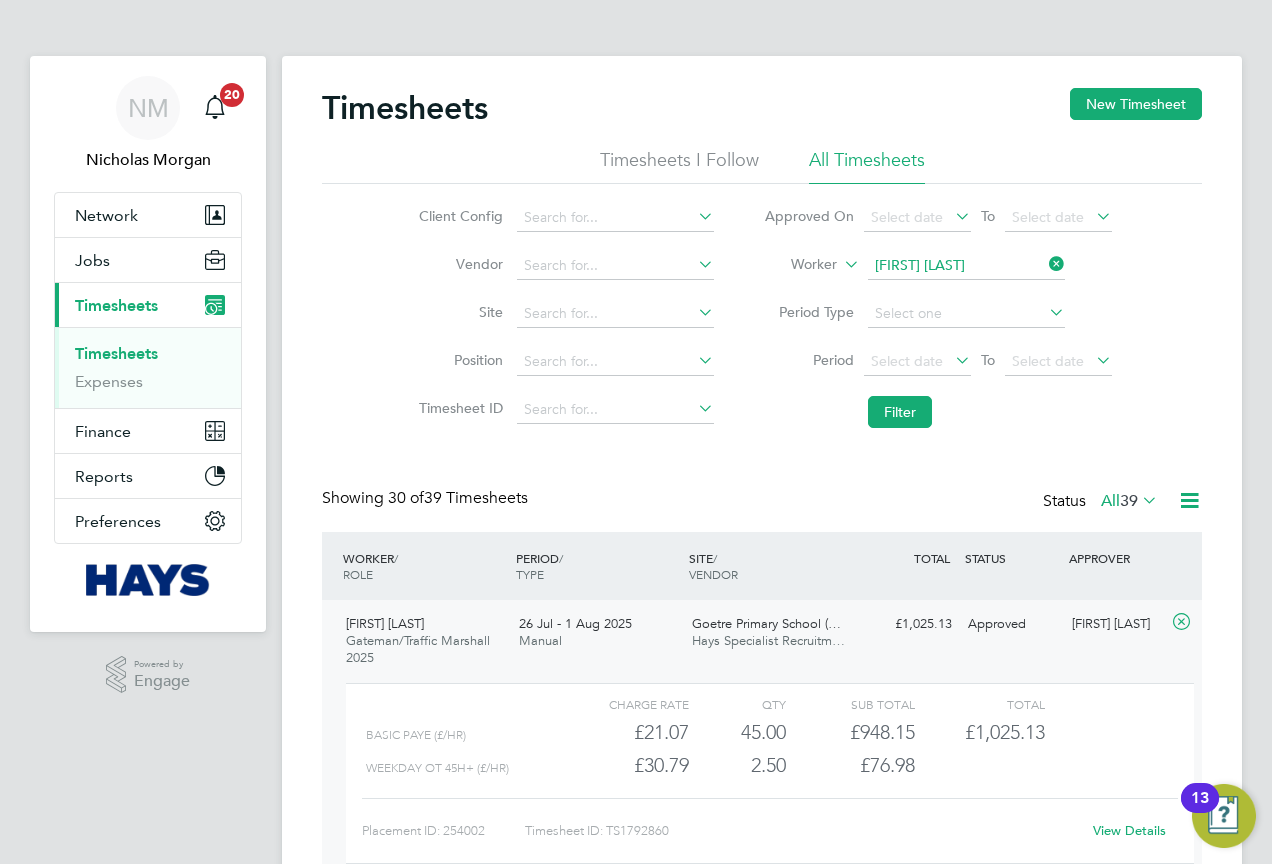 drag, startPoint x: 1057, startPoint y: 269, endPoint x: 996, endPoint y: 269, distance: 61 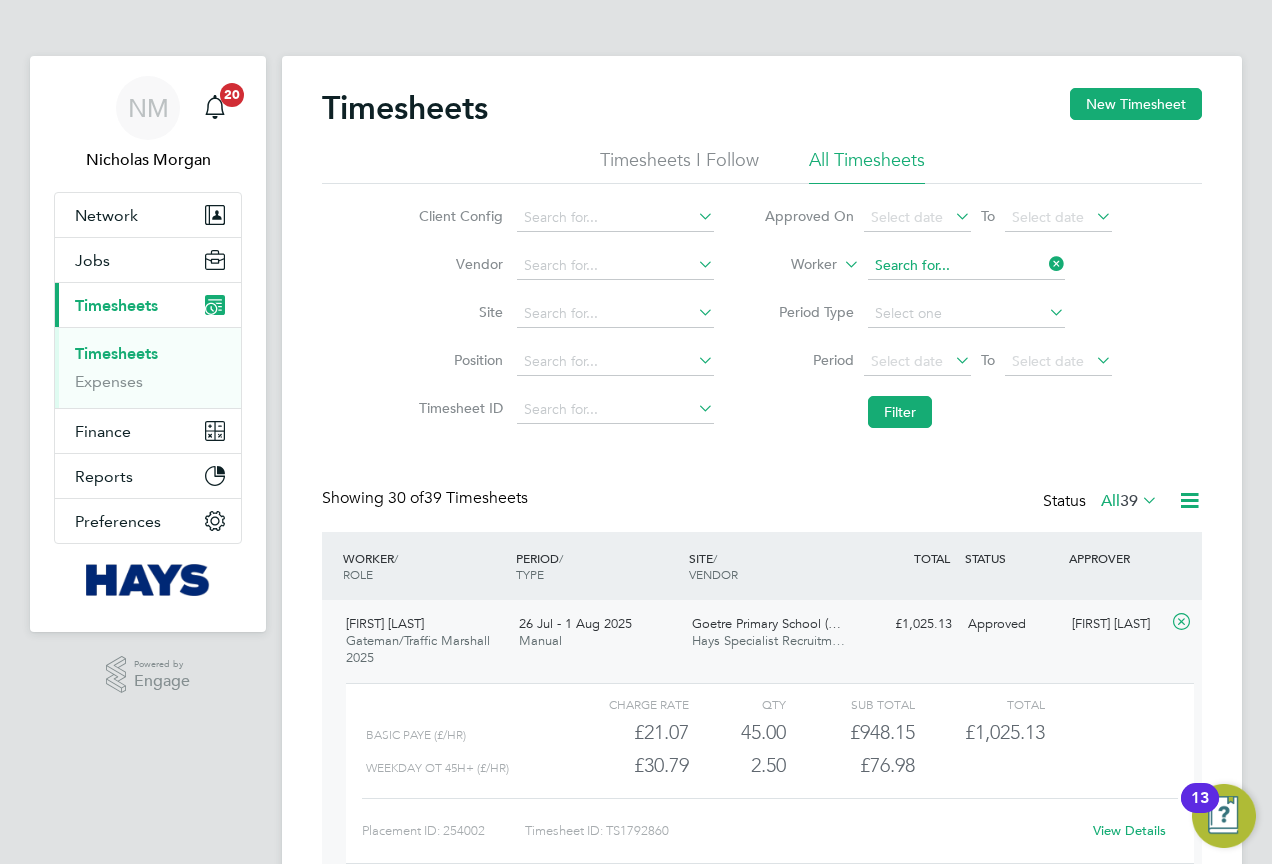 click 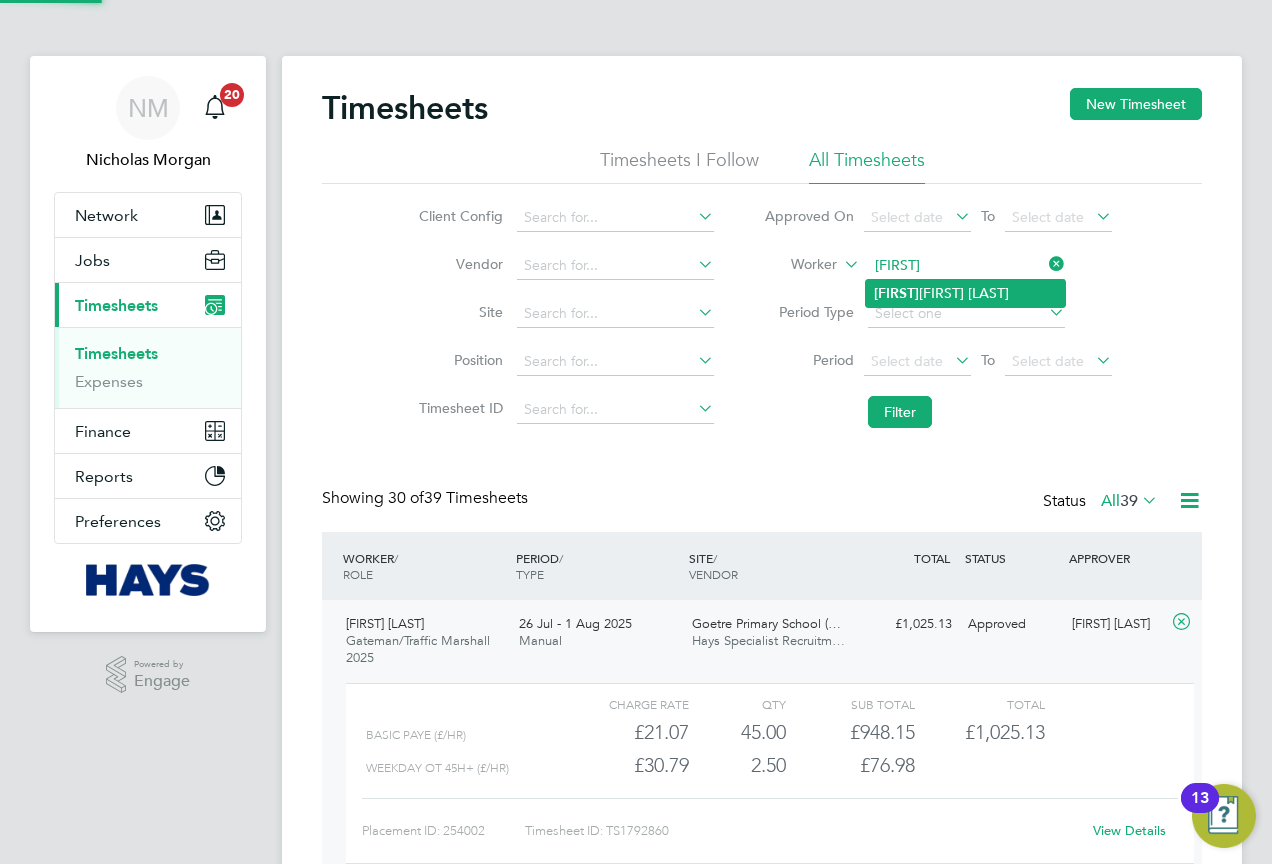 click on "[FIRST] [LAST]" 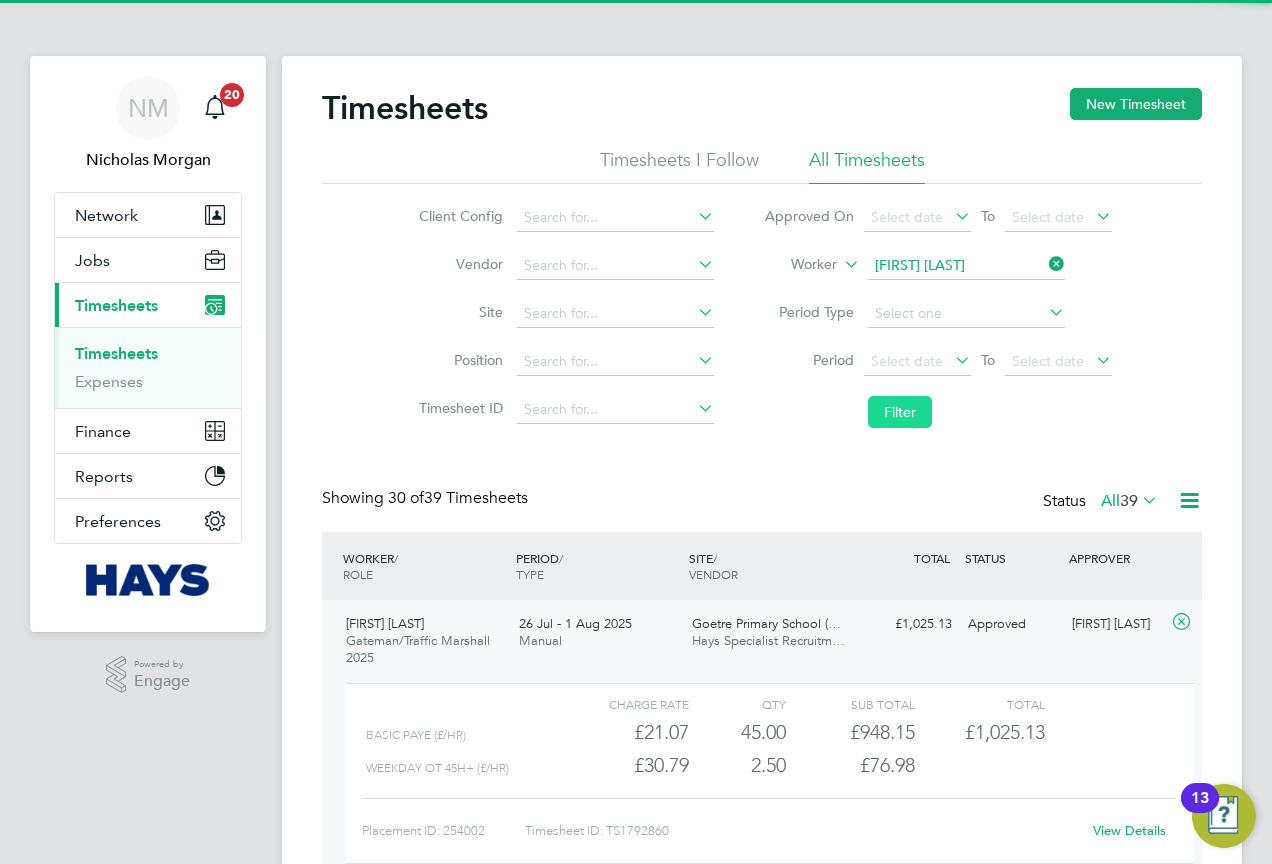 click on "Filter" 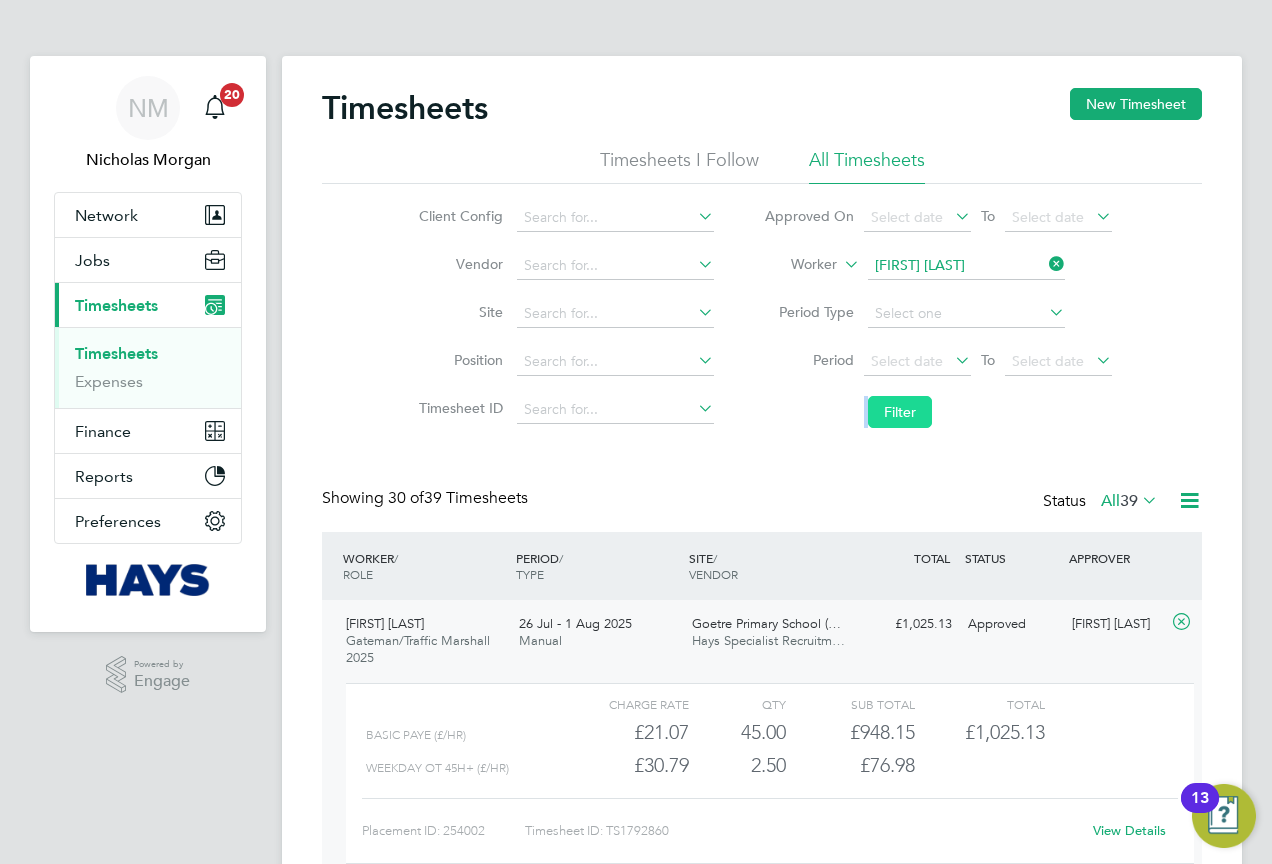 drag, startPoint x: 915, startPoint y: 398, endPoint x: 879, endPoint y: 421, distance: 42.72002 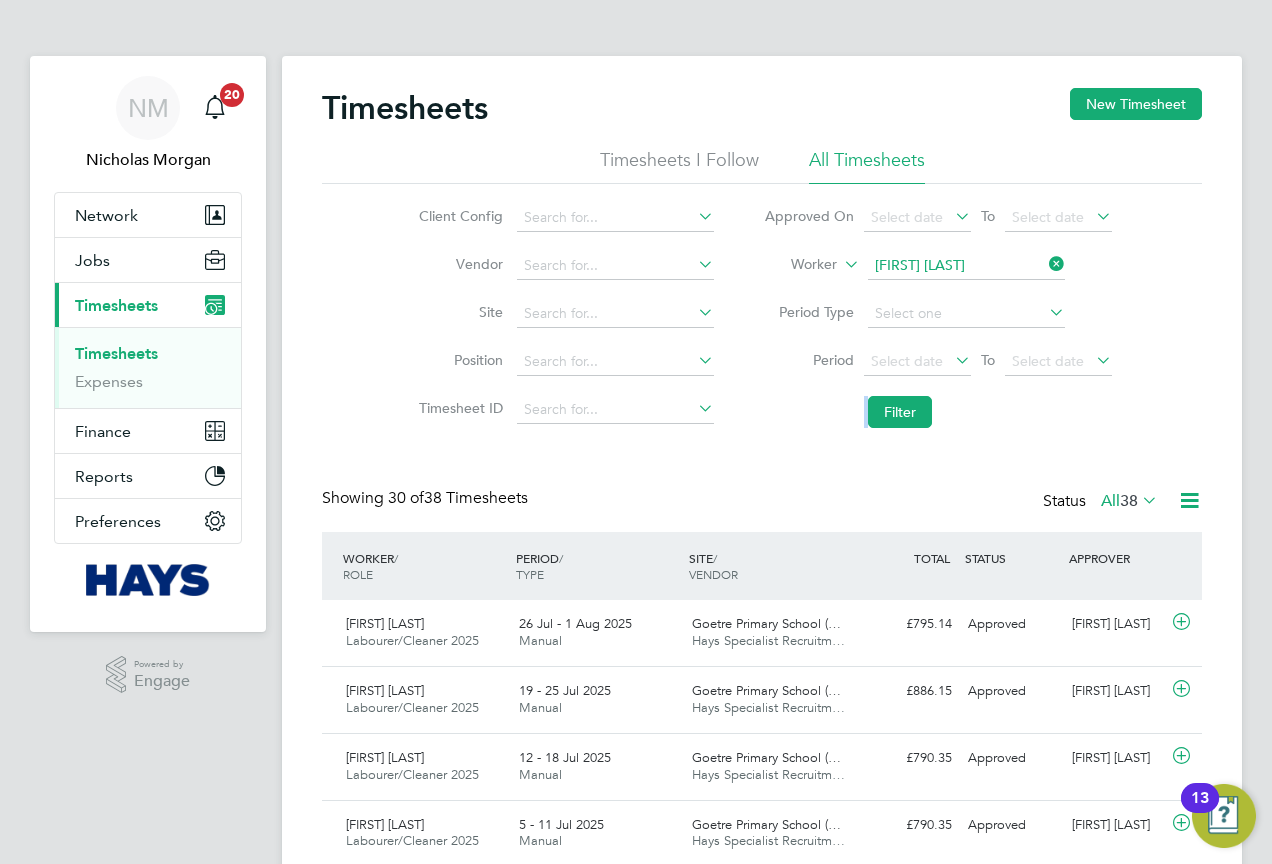drag, startPoint x: 1052, startPoint y: 263, endPoint x: 980, endPoint y: 266, distance: 72.06247 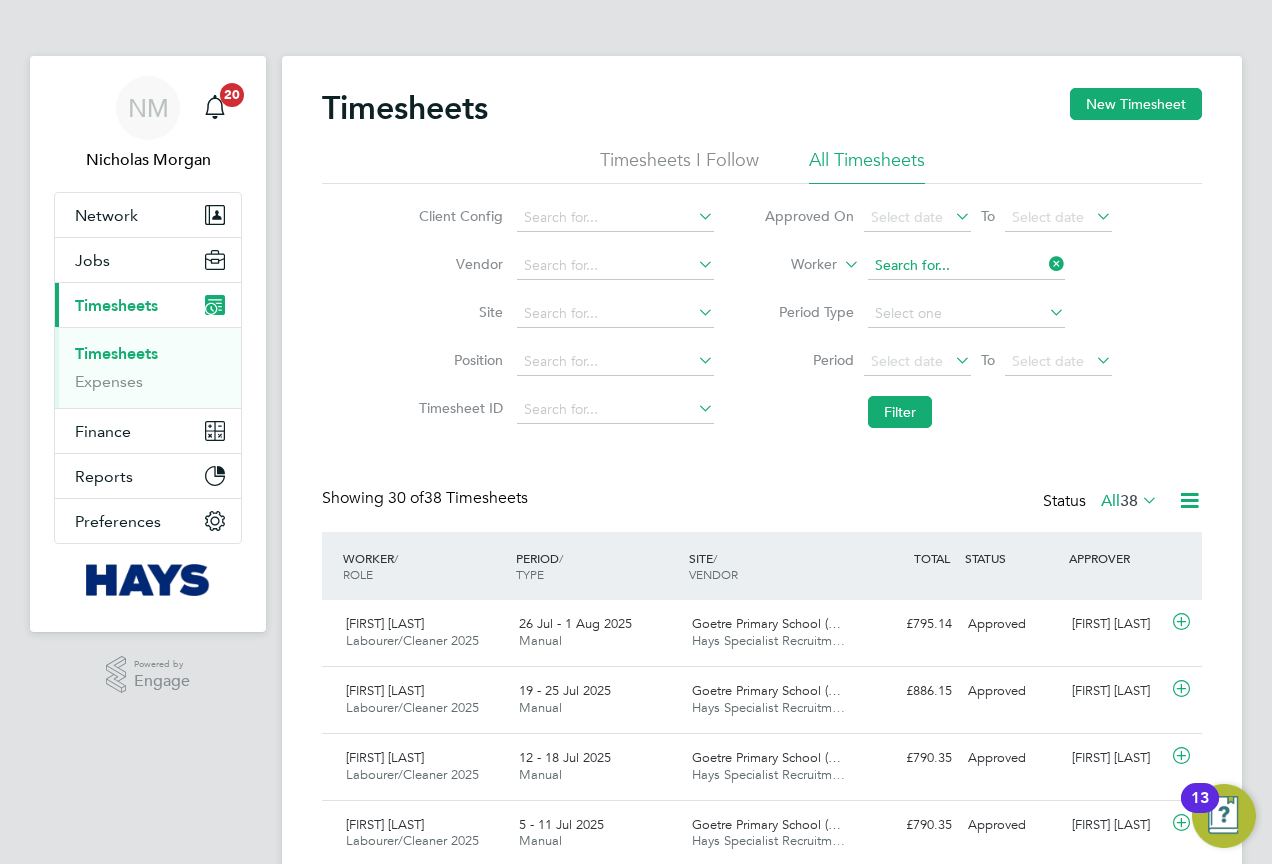 click 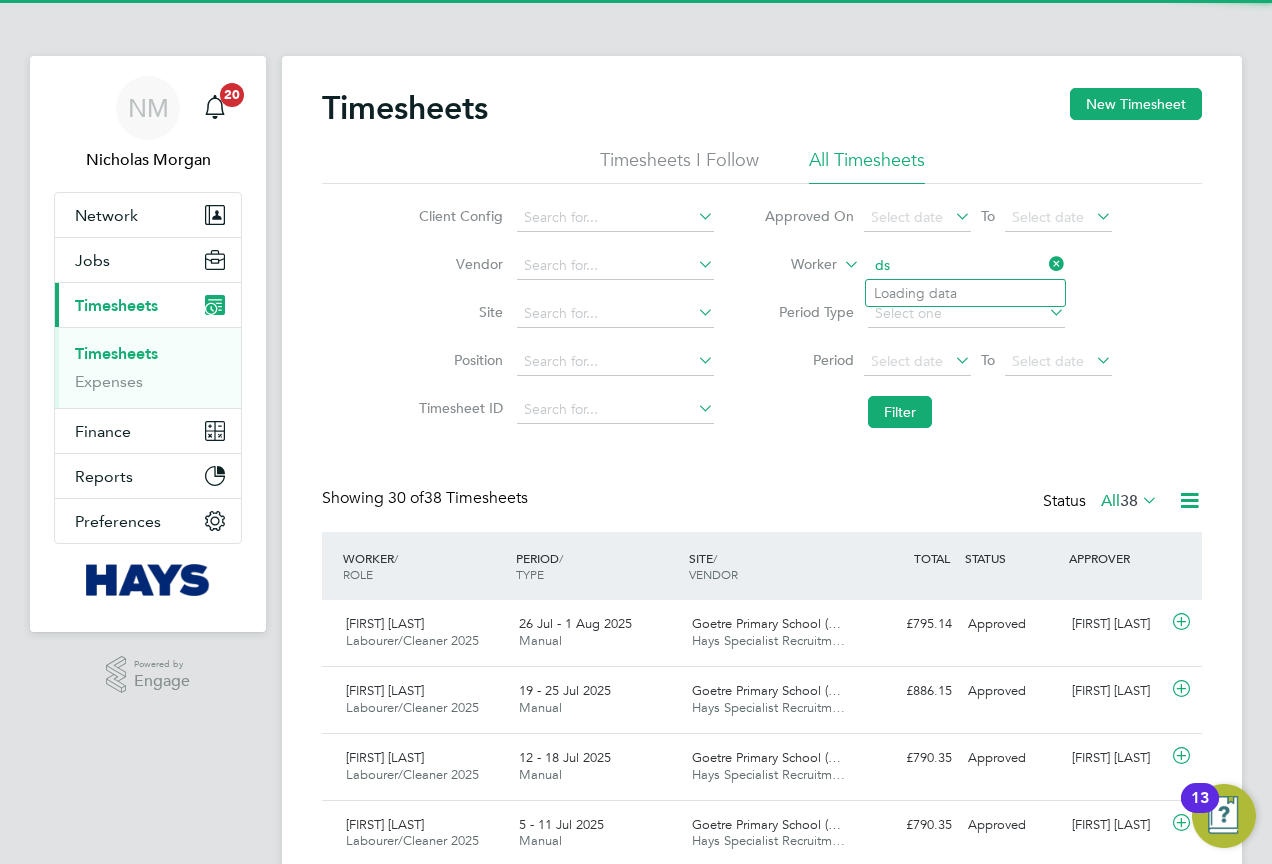 type on "d" 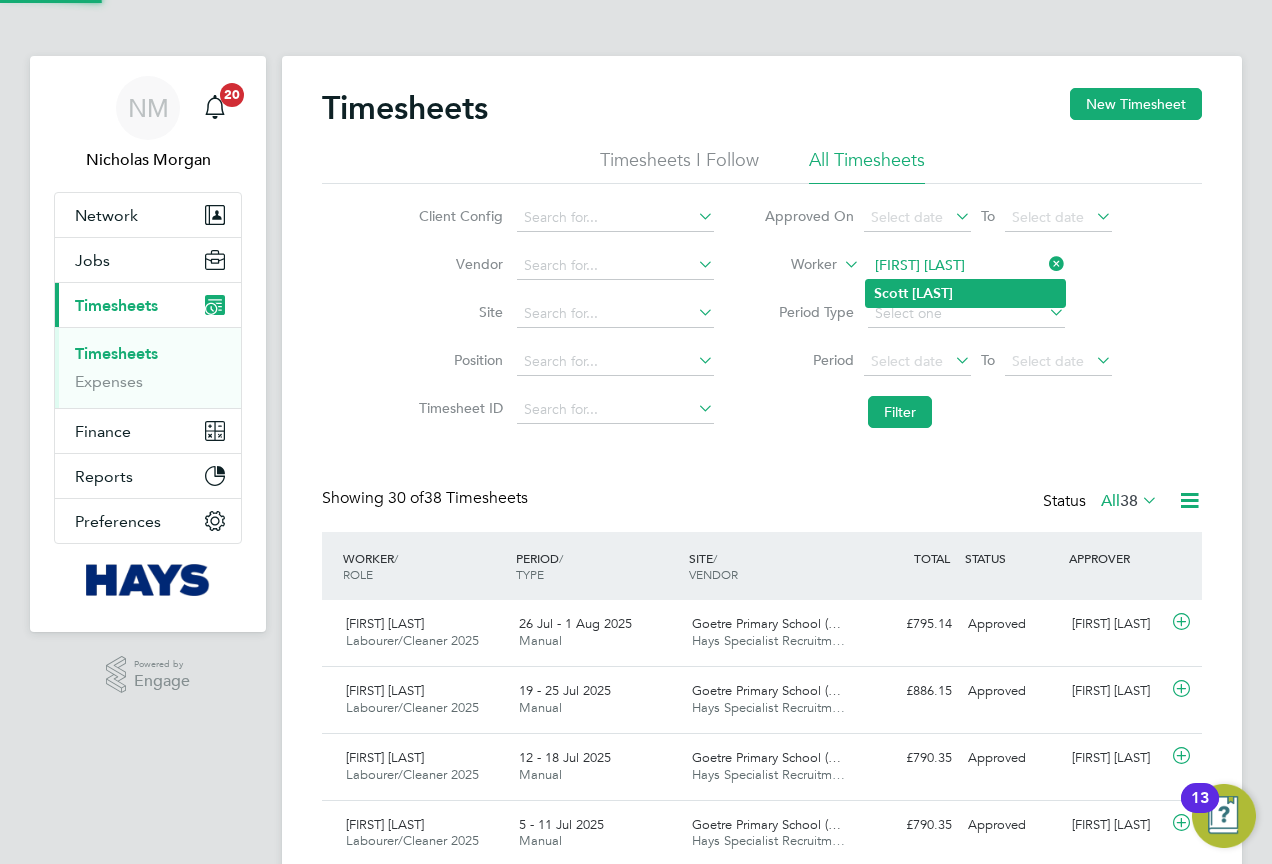click on "[FIRST]   [LAST]" 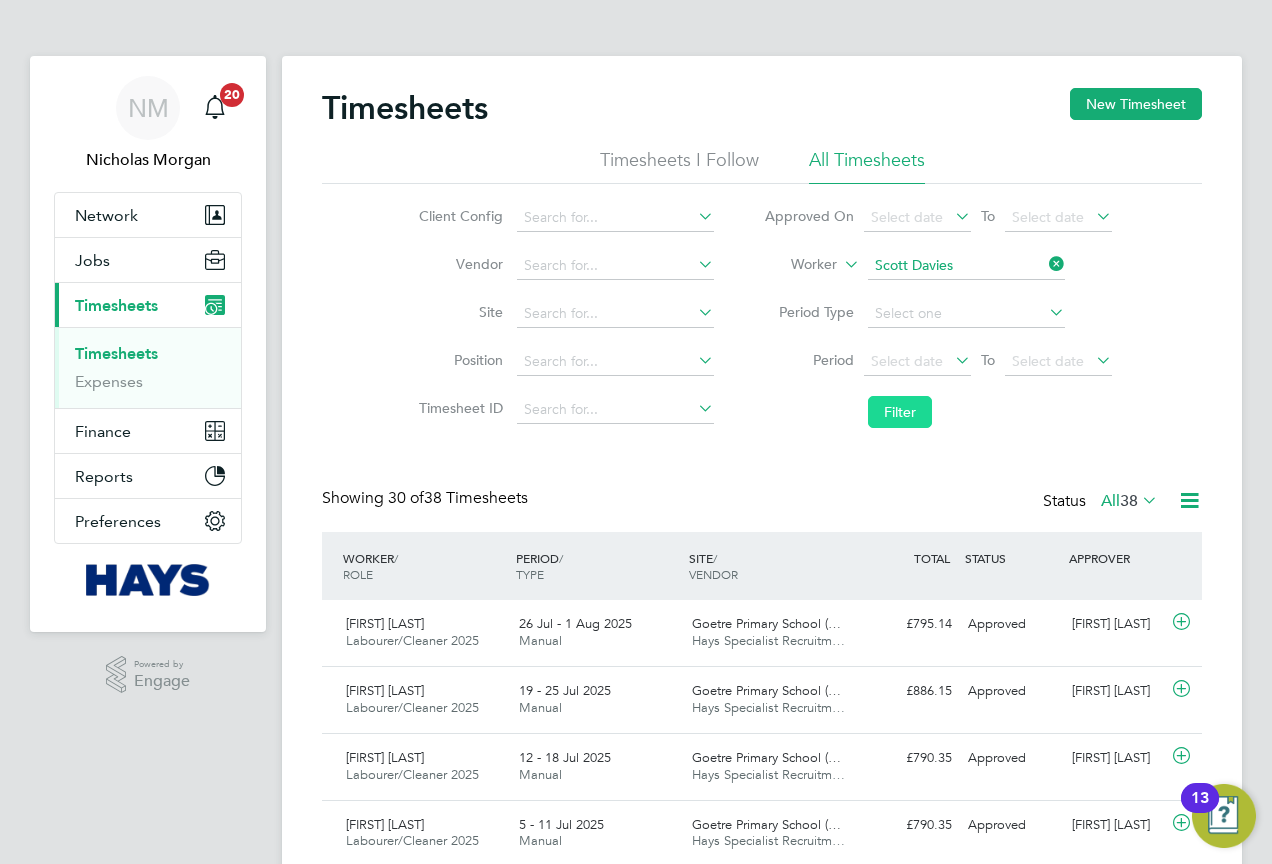 drag, startPoint x: 928, startPoint y: 396, endPoint x: 906, endPoint y: 402, distance: 22.803509 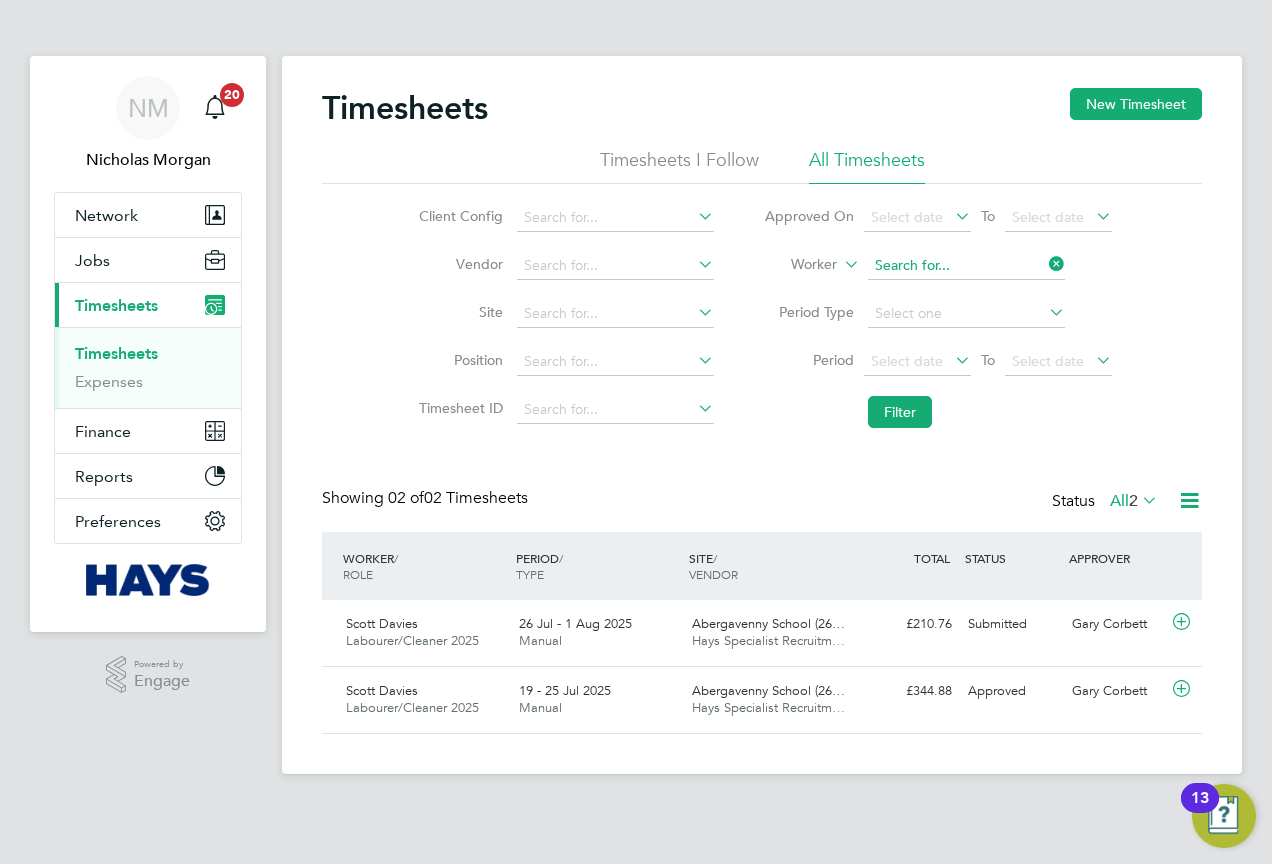 drag, startPoint x: 1036, startPoint y: 270, endPoint x: 998, endPoint y: 261, distance: 39.051247 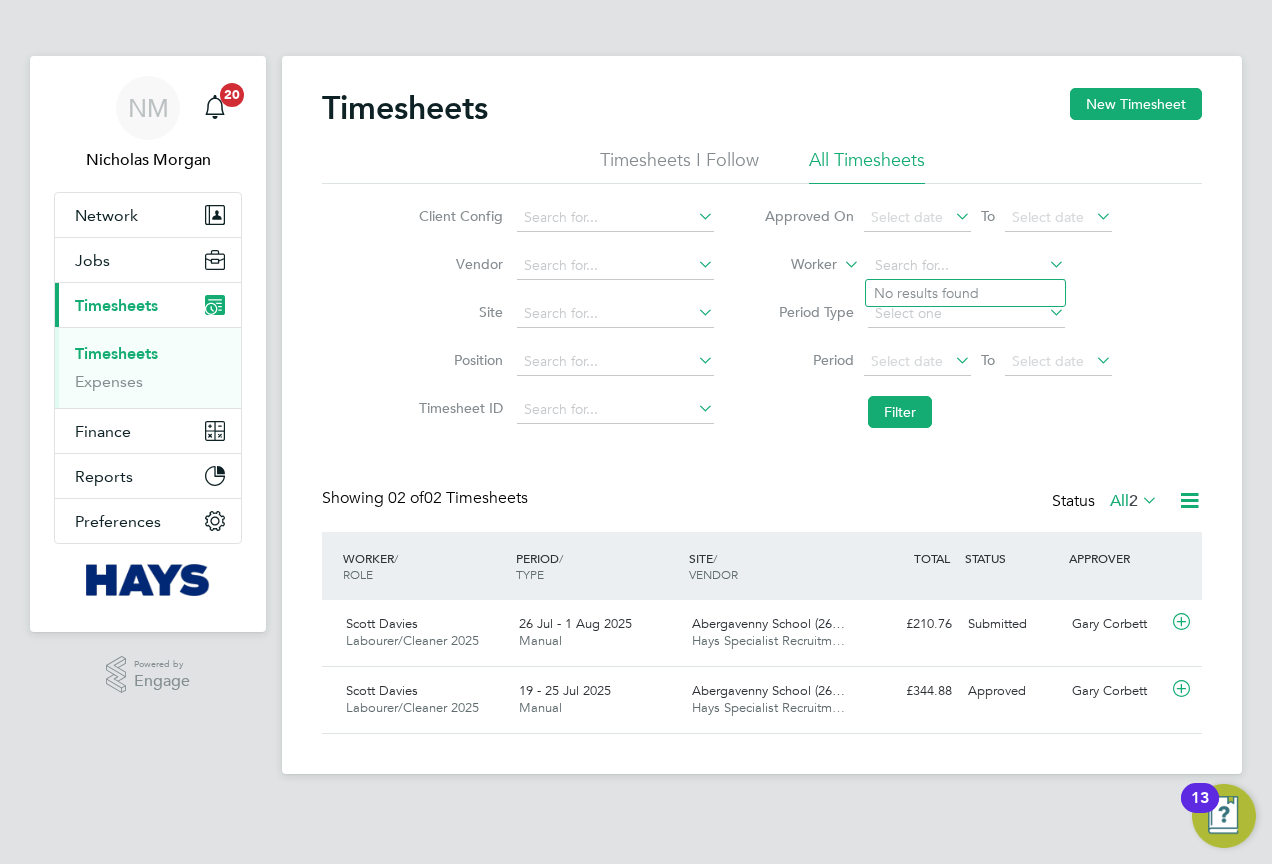 click on "Worker" 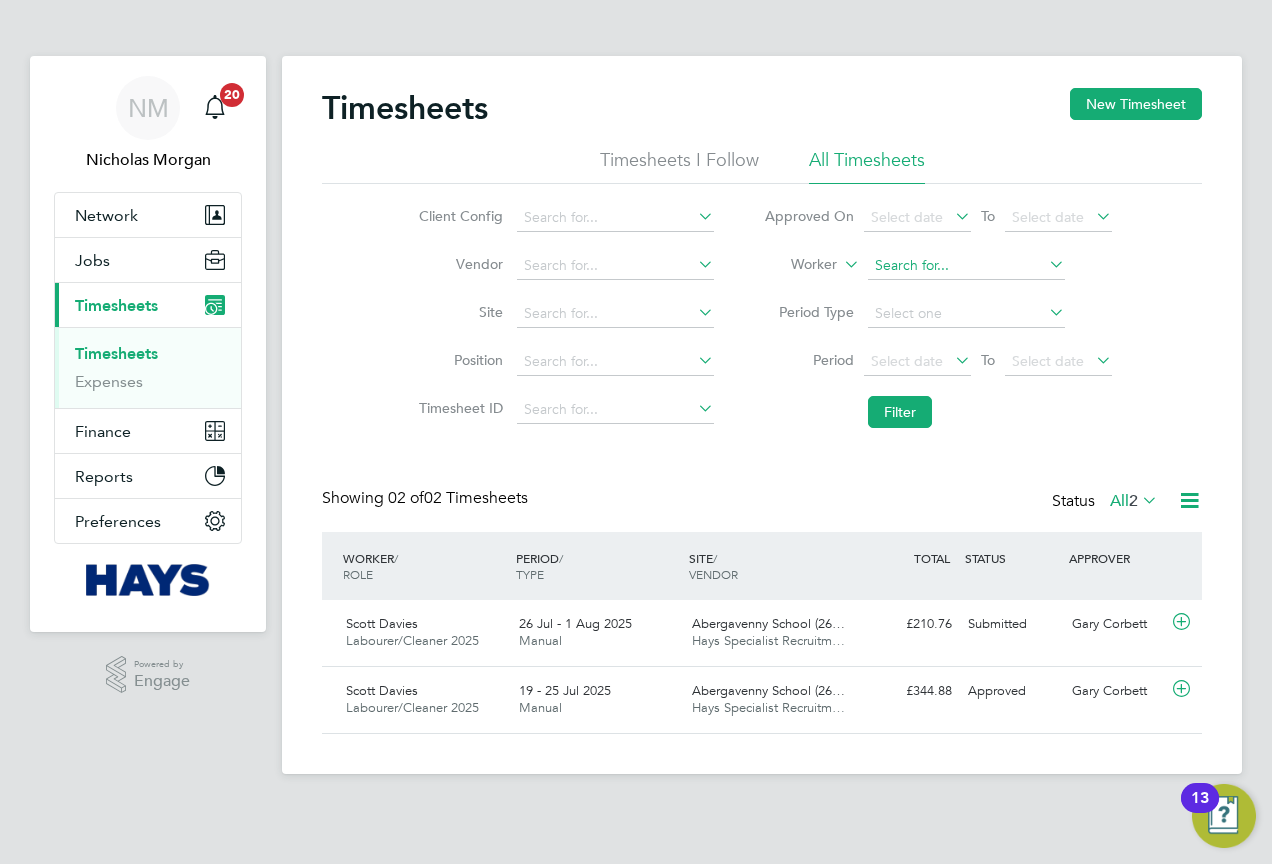 click 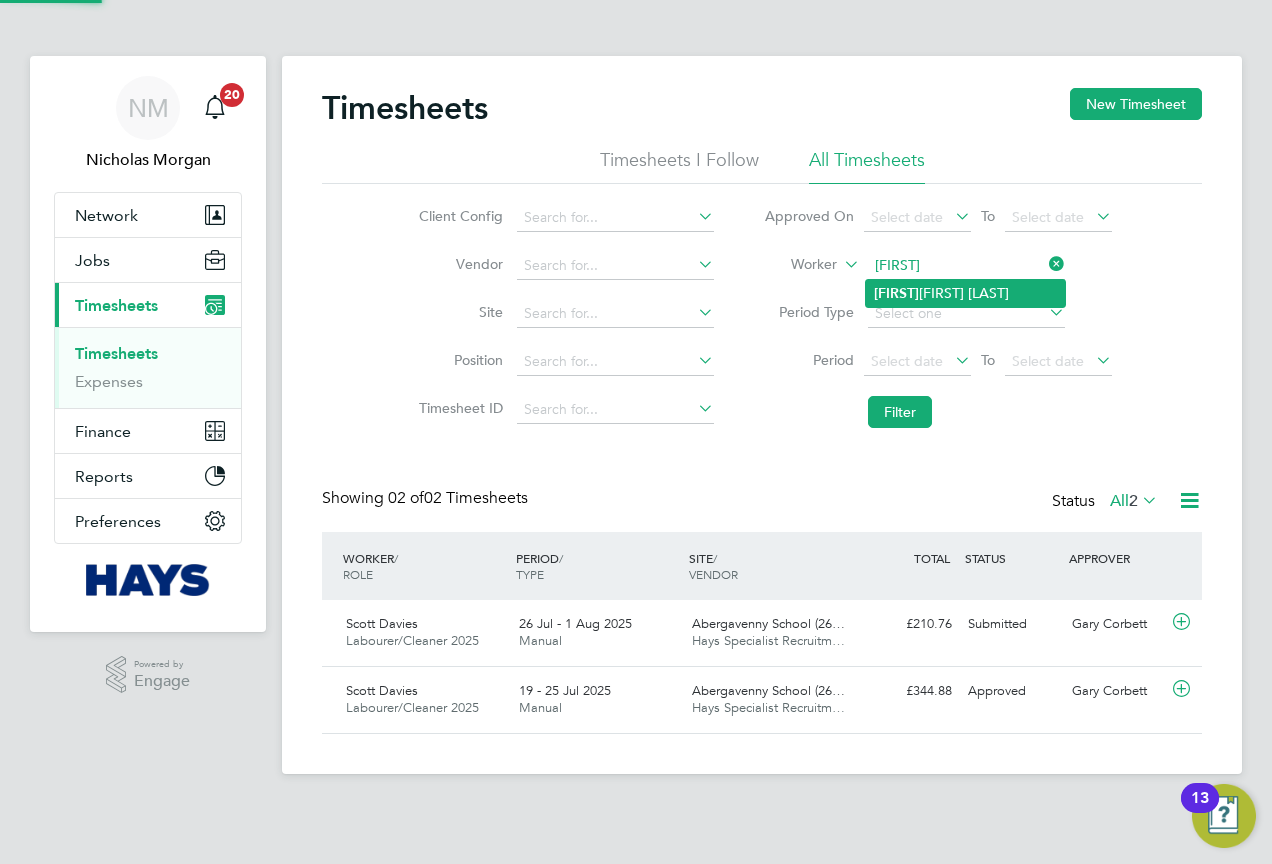 click on "[FIRST] [LAST]" 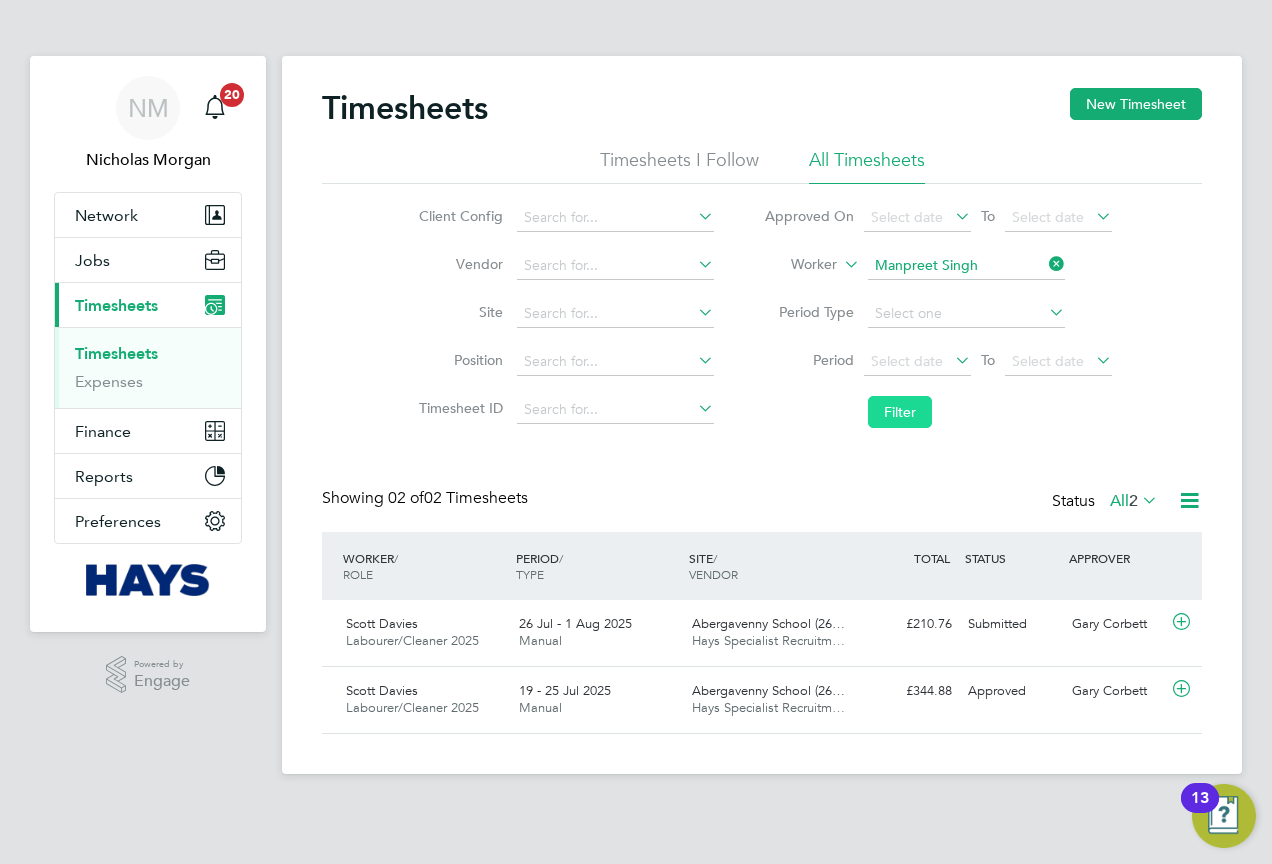 click on "Filter" 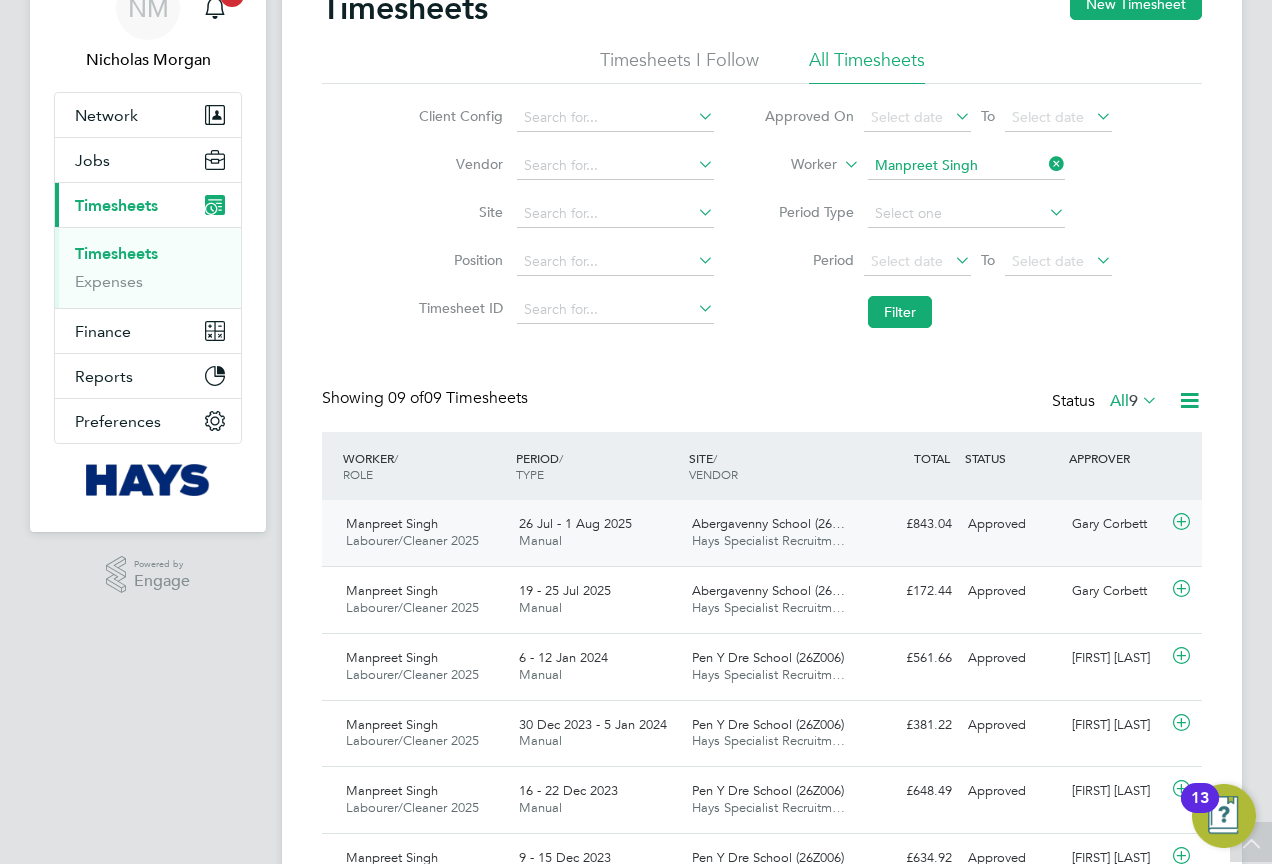 click on "Abergavenny School (26…" 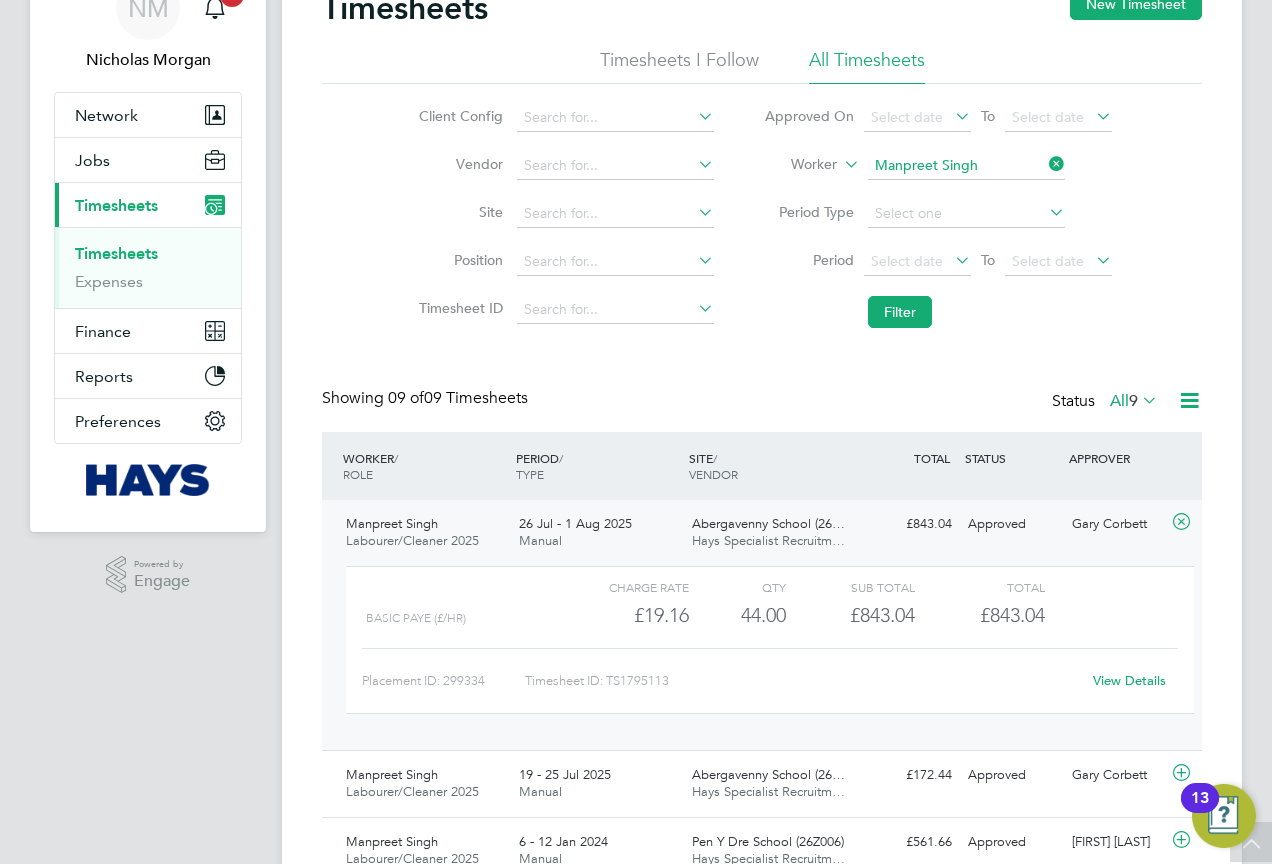 drag, startPoint x: 1060, startPoint y: 158, endPoint x: 983, endPoint y: 165, distance: 77.31753 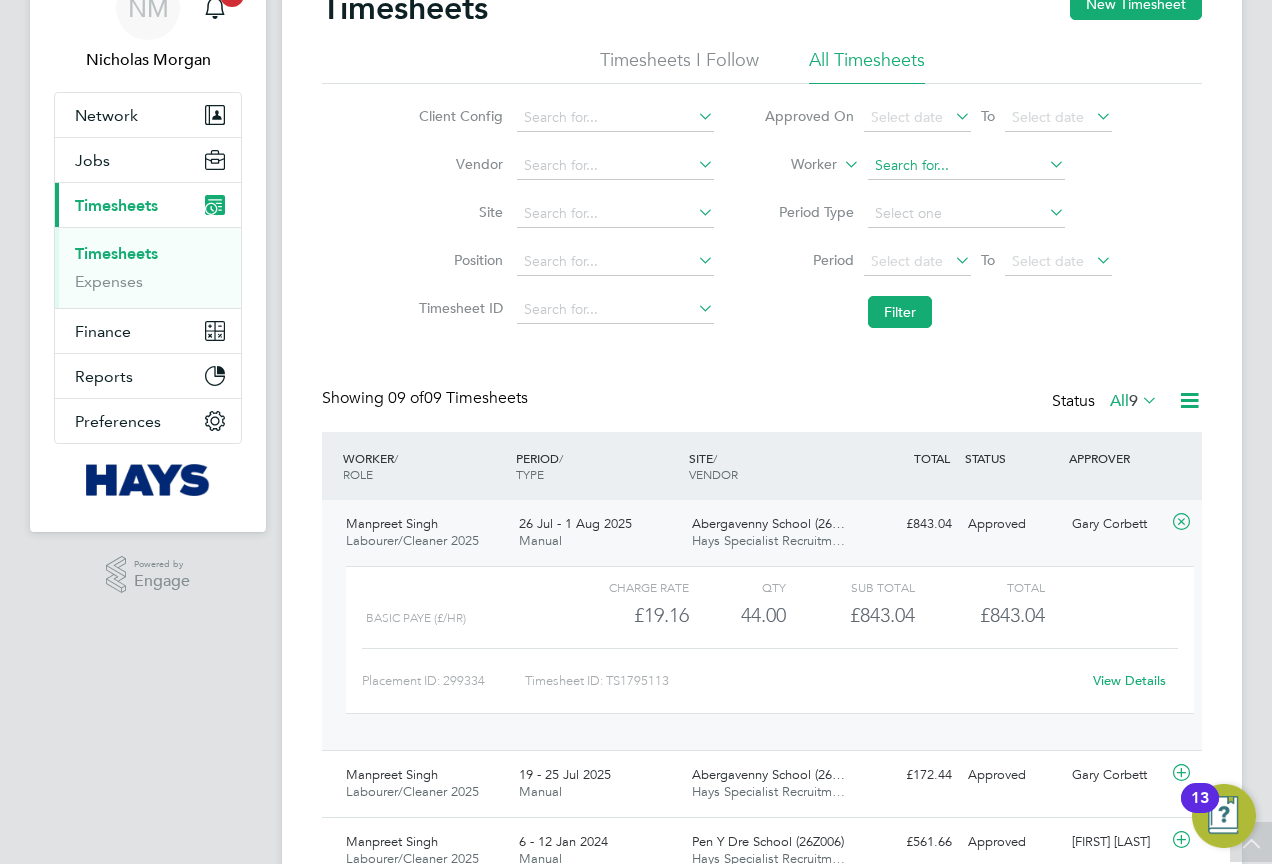 click 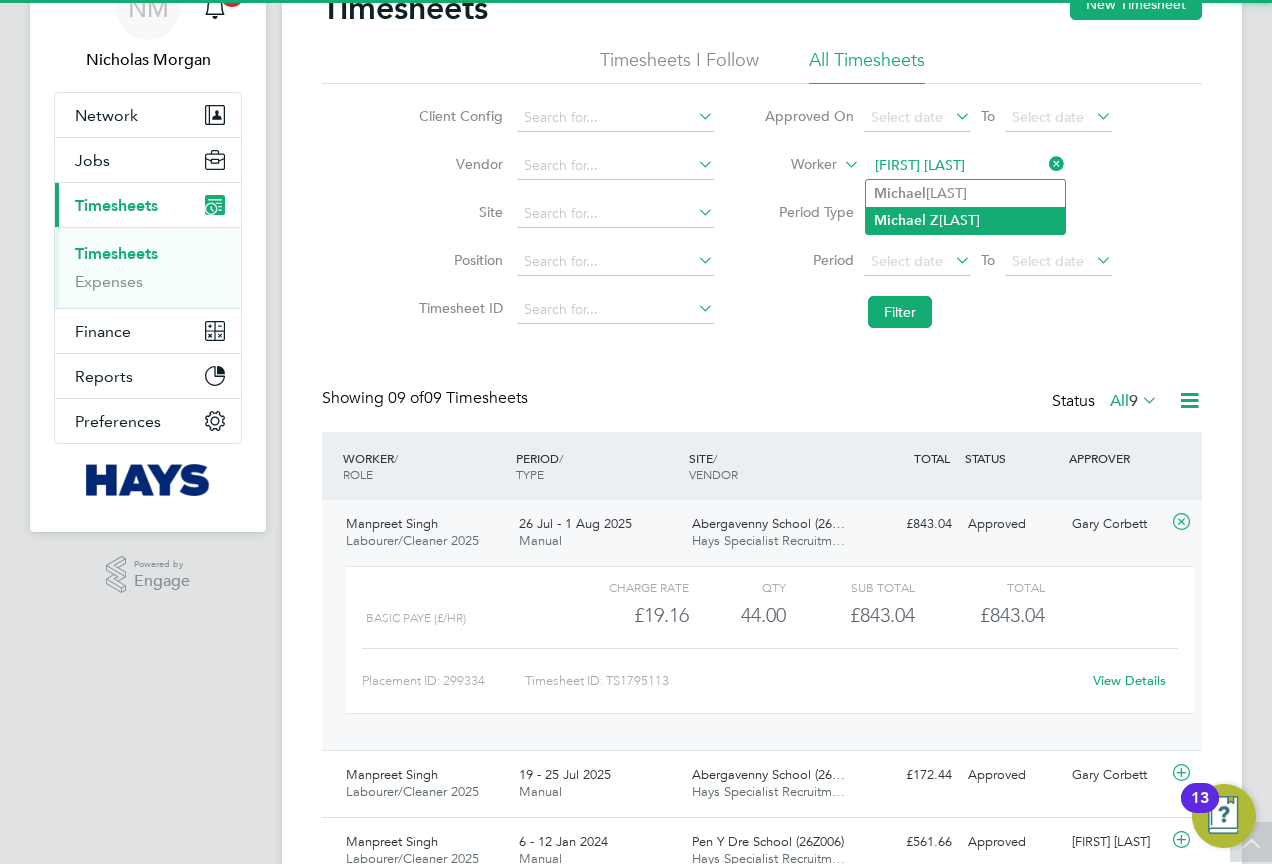 click on "[FIRST]   [LAST]" 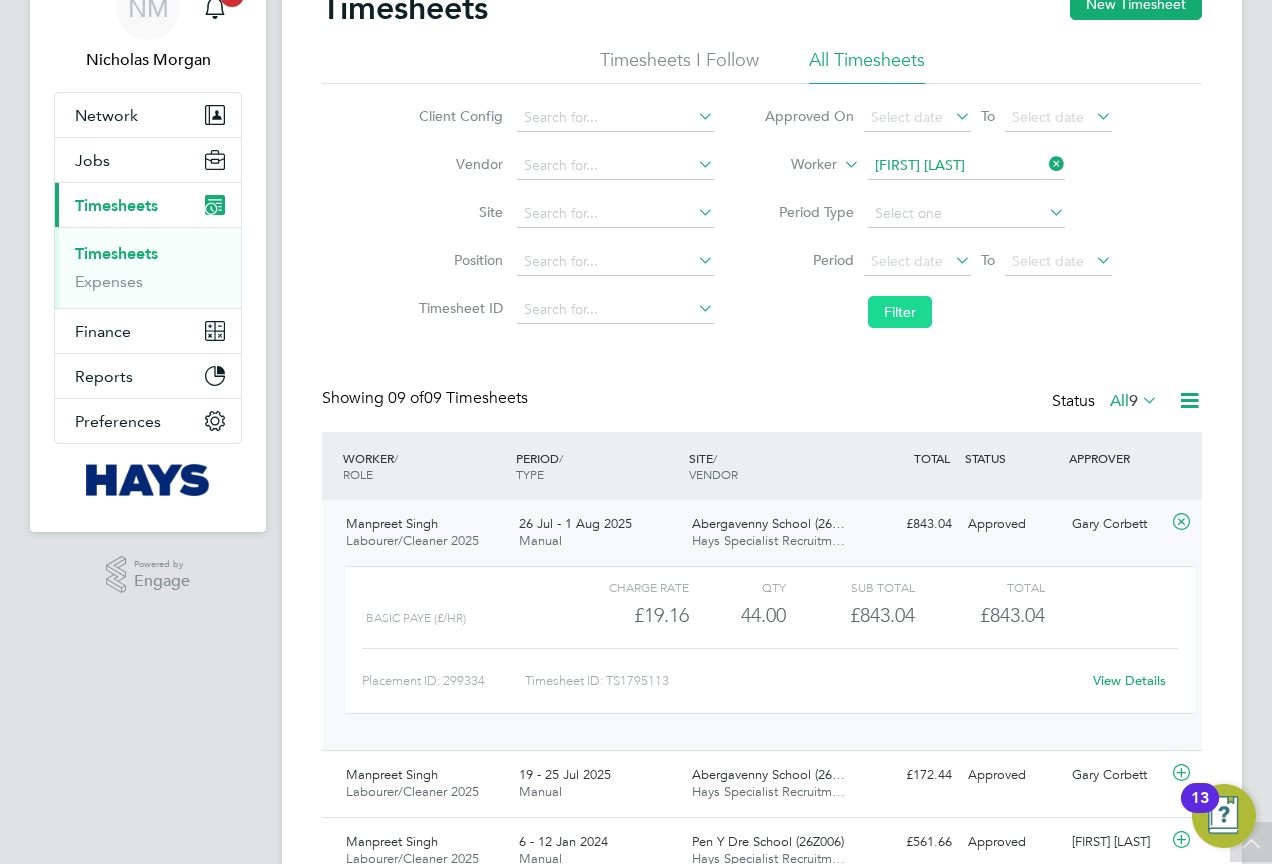 click on "Filter" 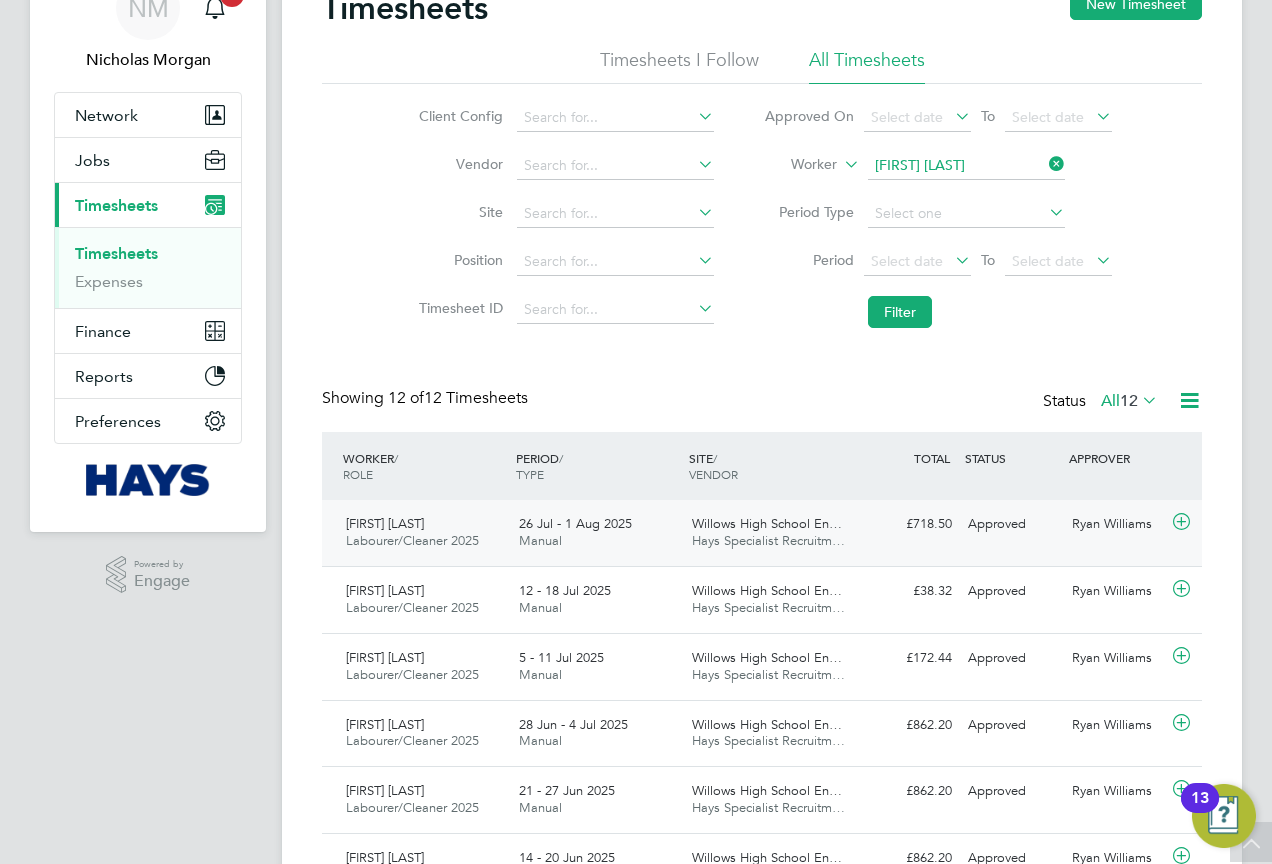 click on "Hays Specialist Recruitm…" 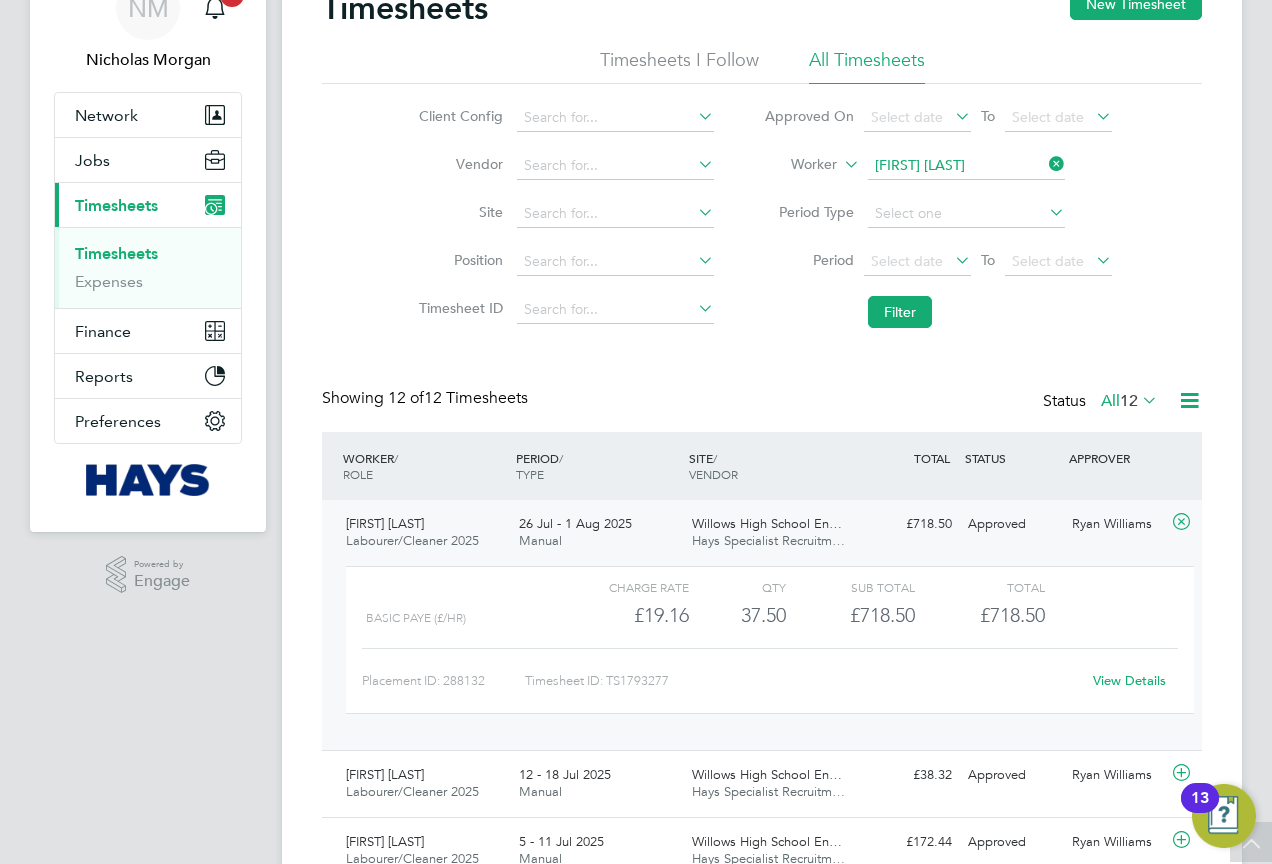 click 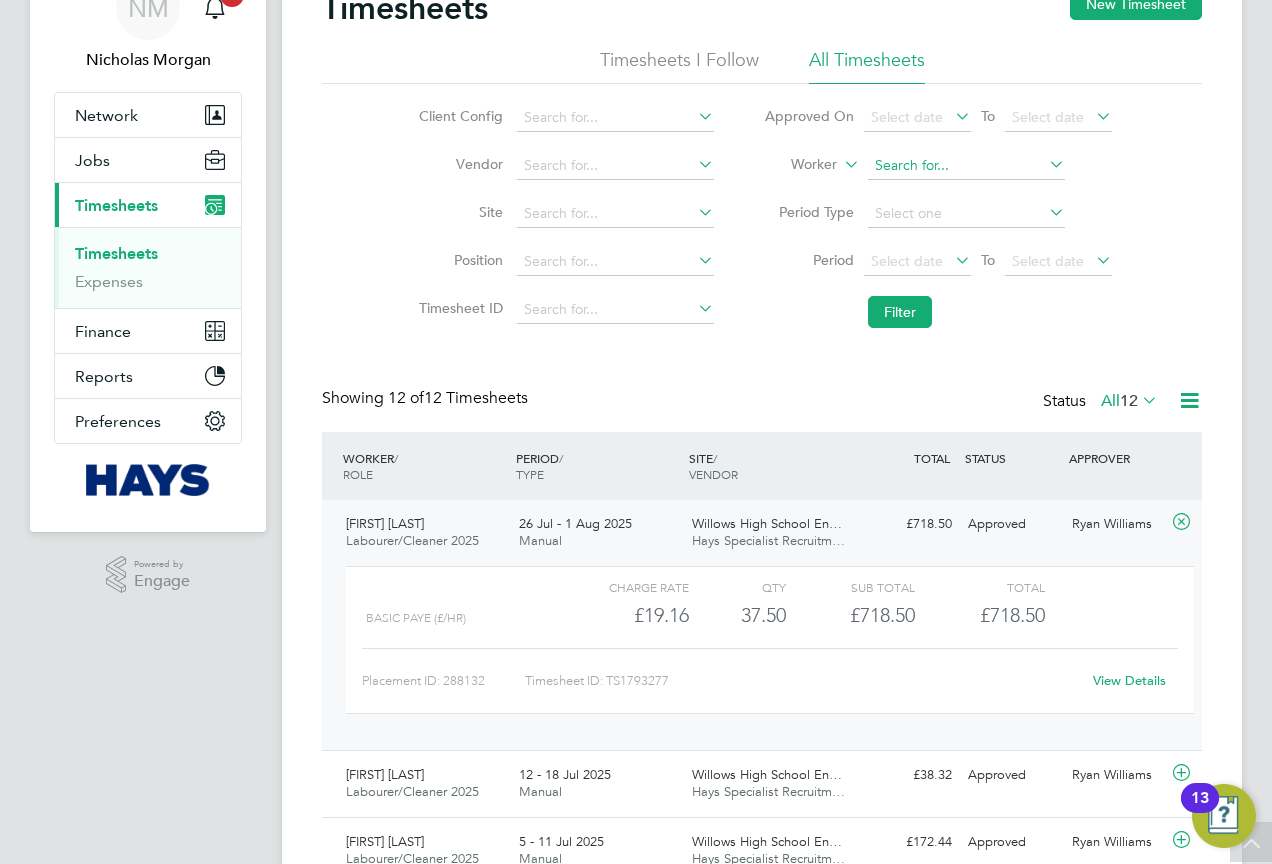 click 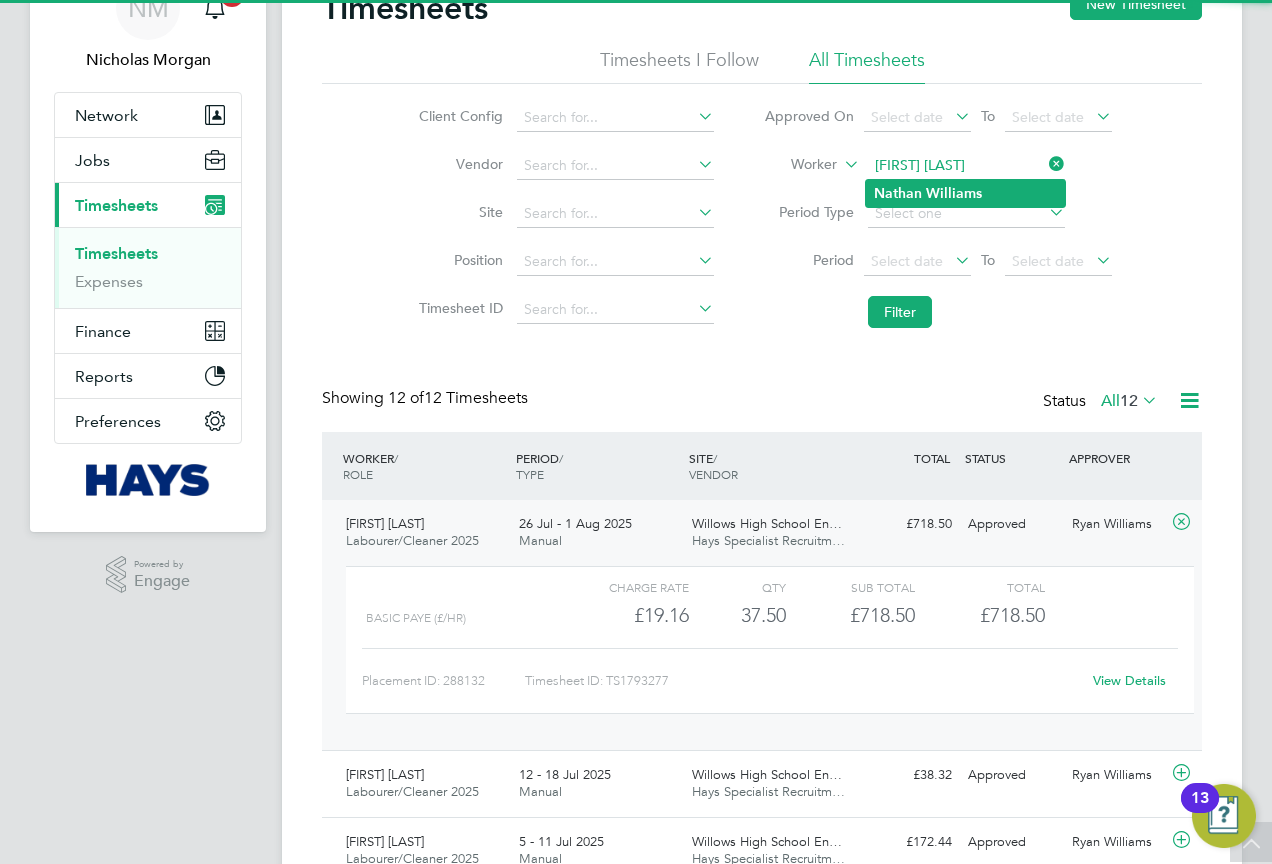 click on "[FIRST]   [LAST]" 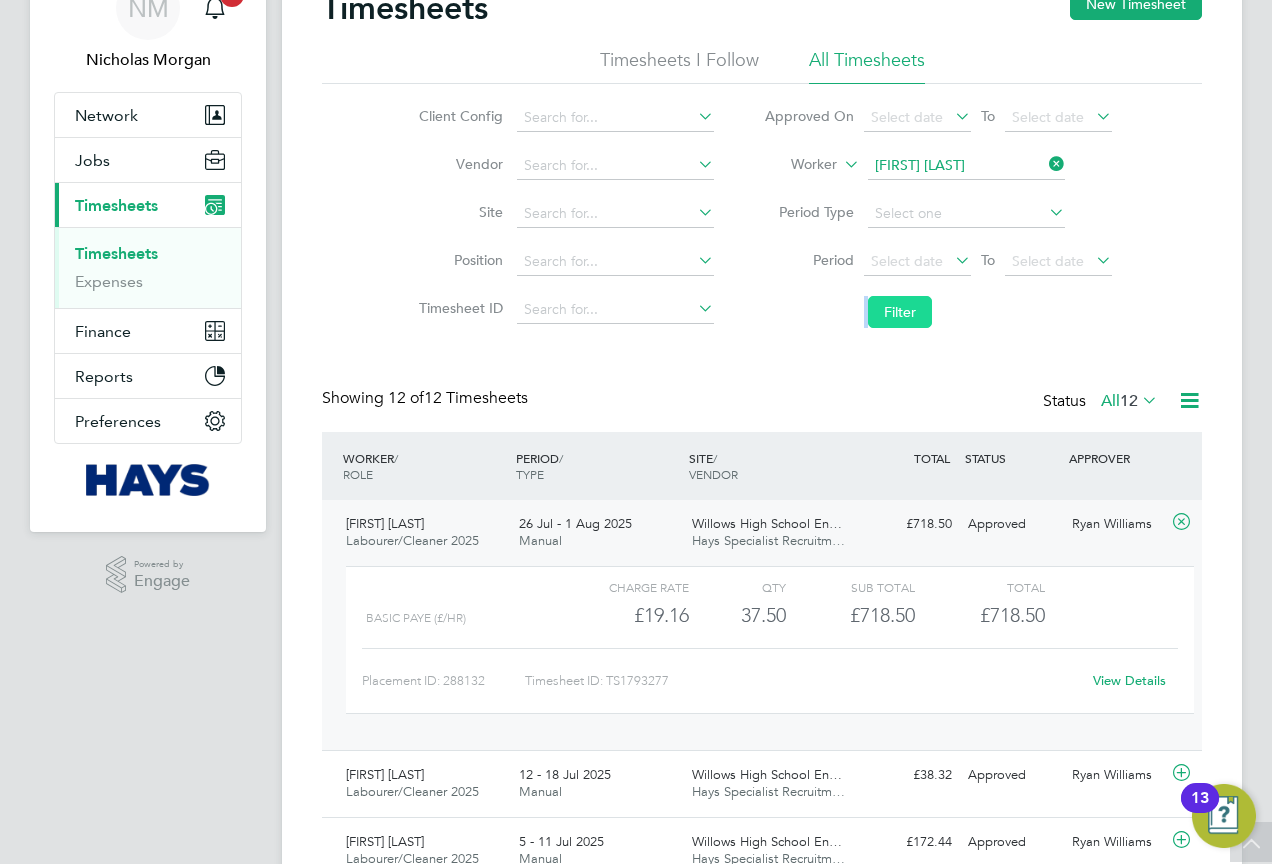 click on "Approved On
Select date
To
Select date
Worker   [FIRST] [LAST]   Period Type   Period
Select date
To
Select date
Filter" 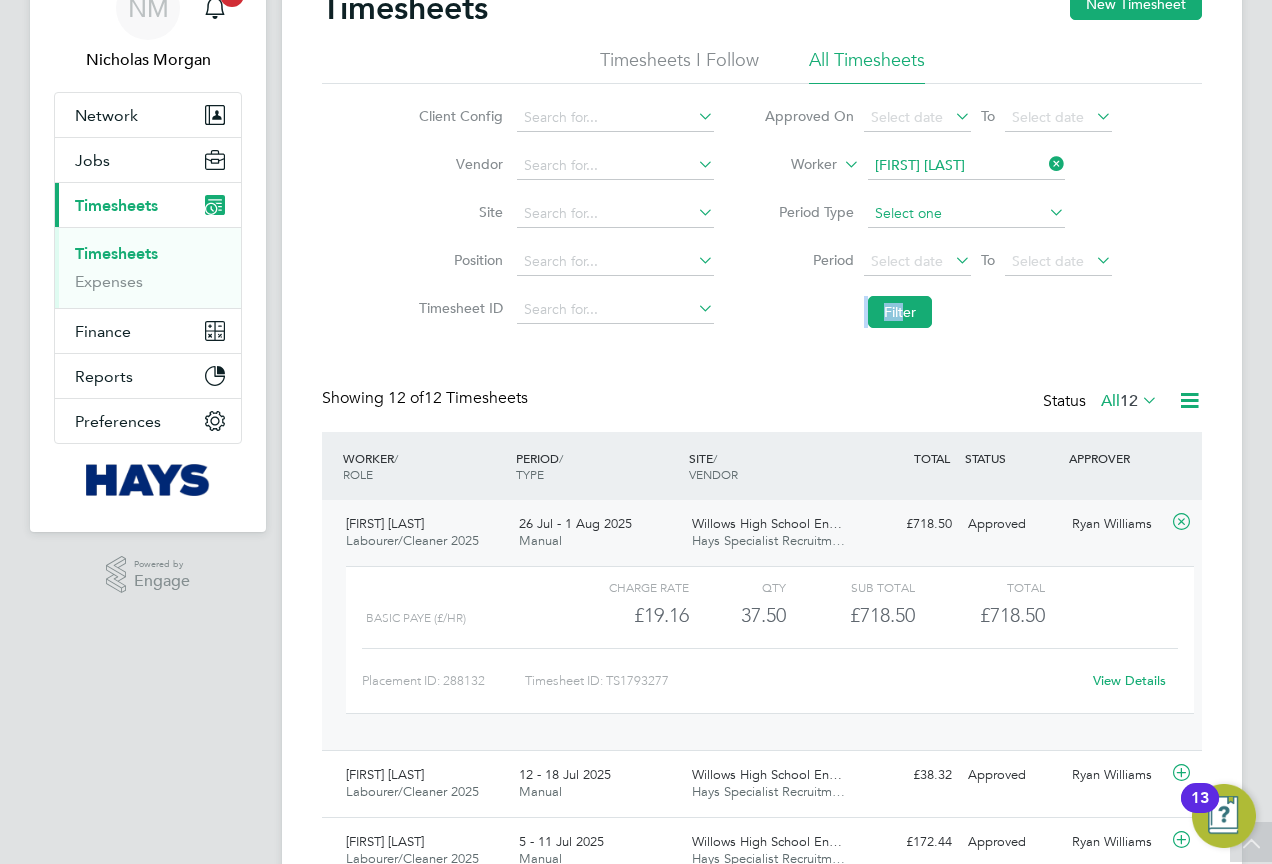 drag, startPoint x: 902, startPoint y: 298, endPoint x: 885, endPoint y: 320, distance: 27.802877 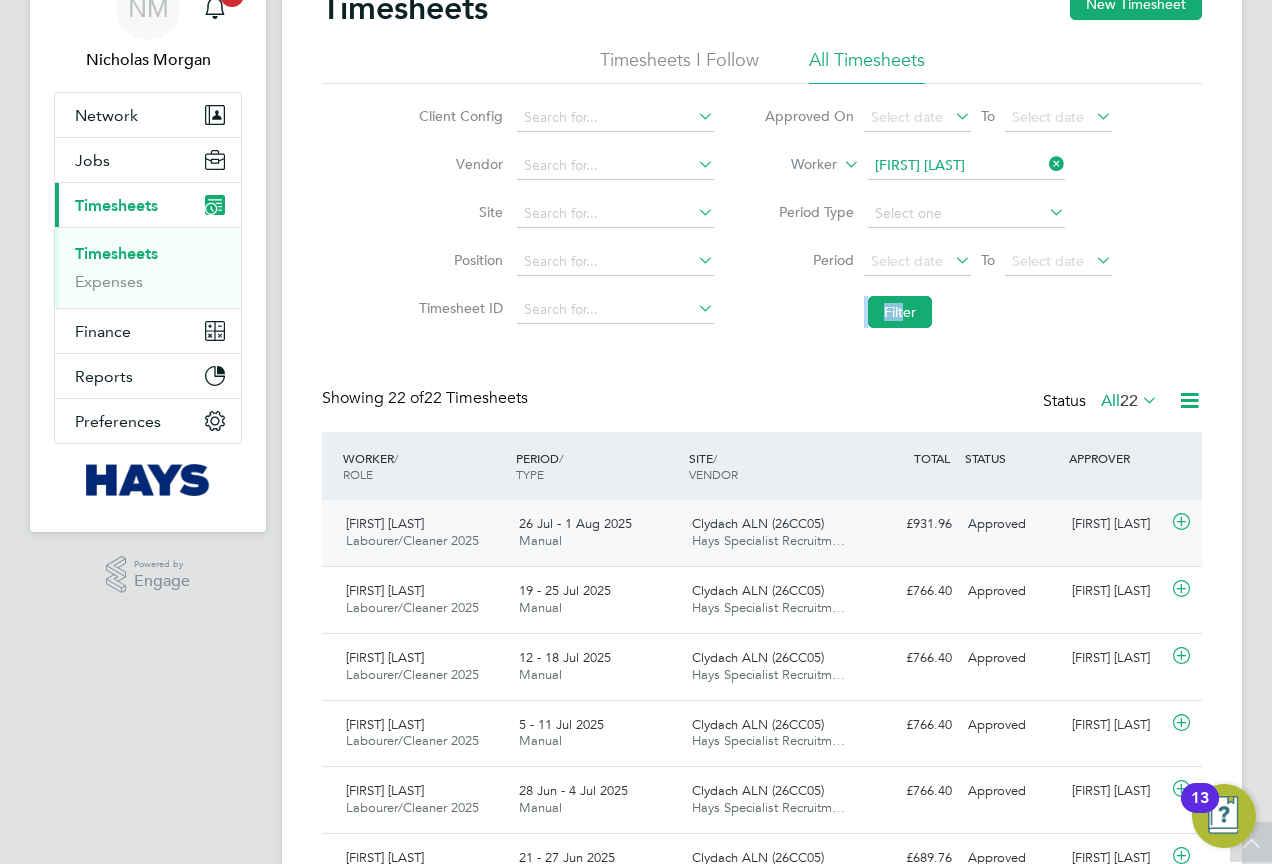 click on "Hays Specialist Recruitm…" 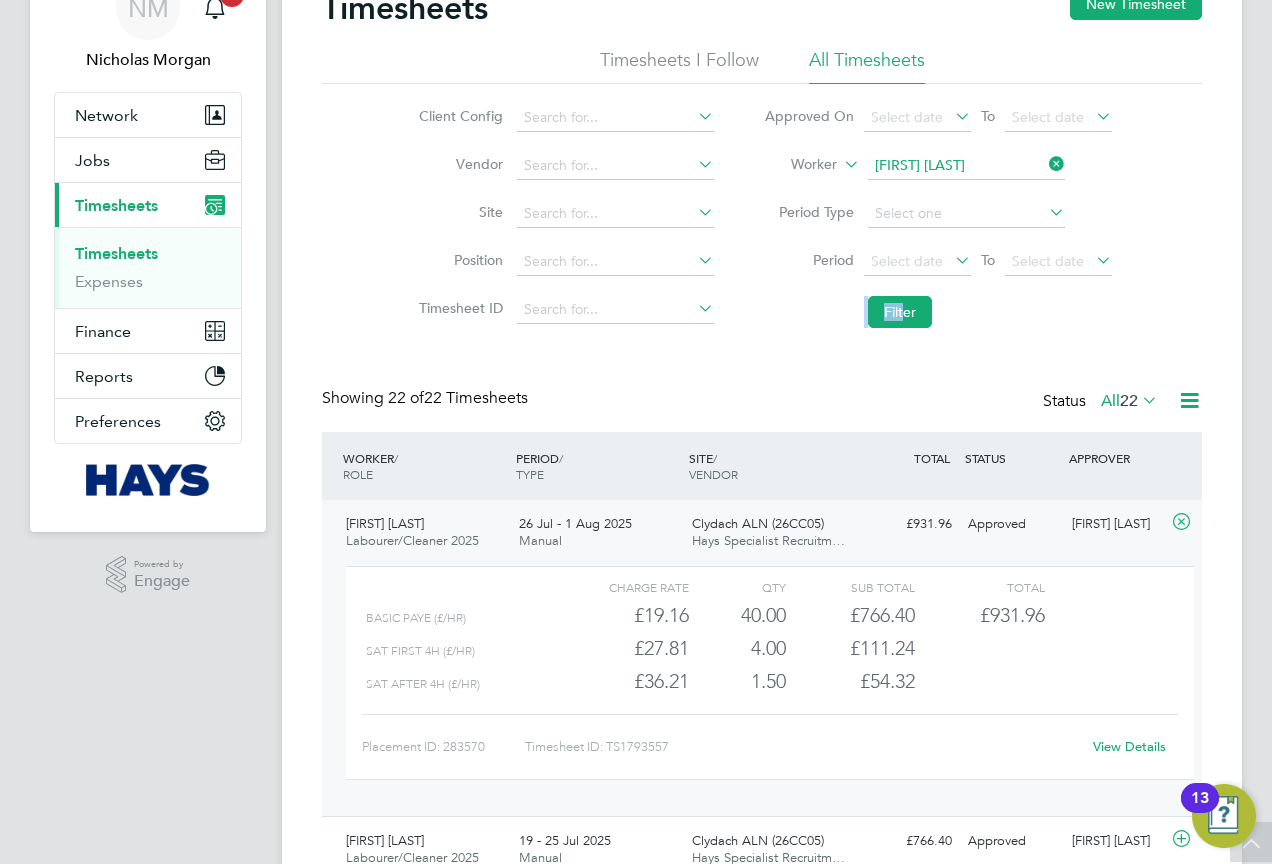 drag, startPoint x: 1045, startPoint y: 172, endPoint x: 1031, endPoint y: 173, distance: 14.035668 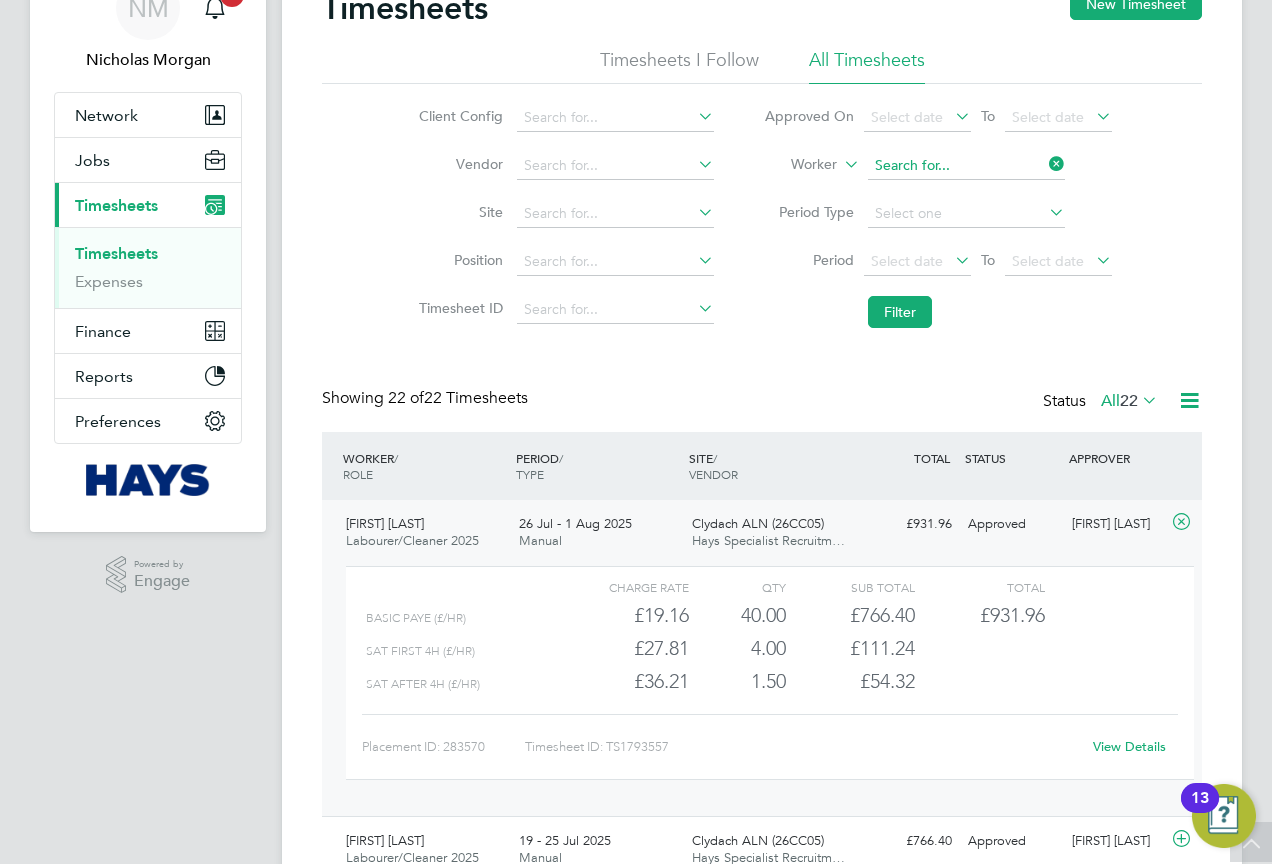 click 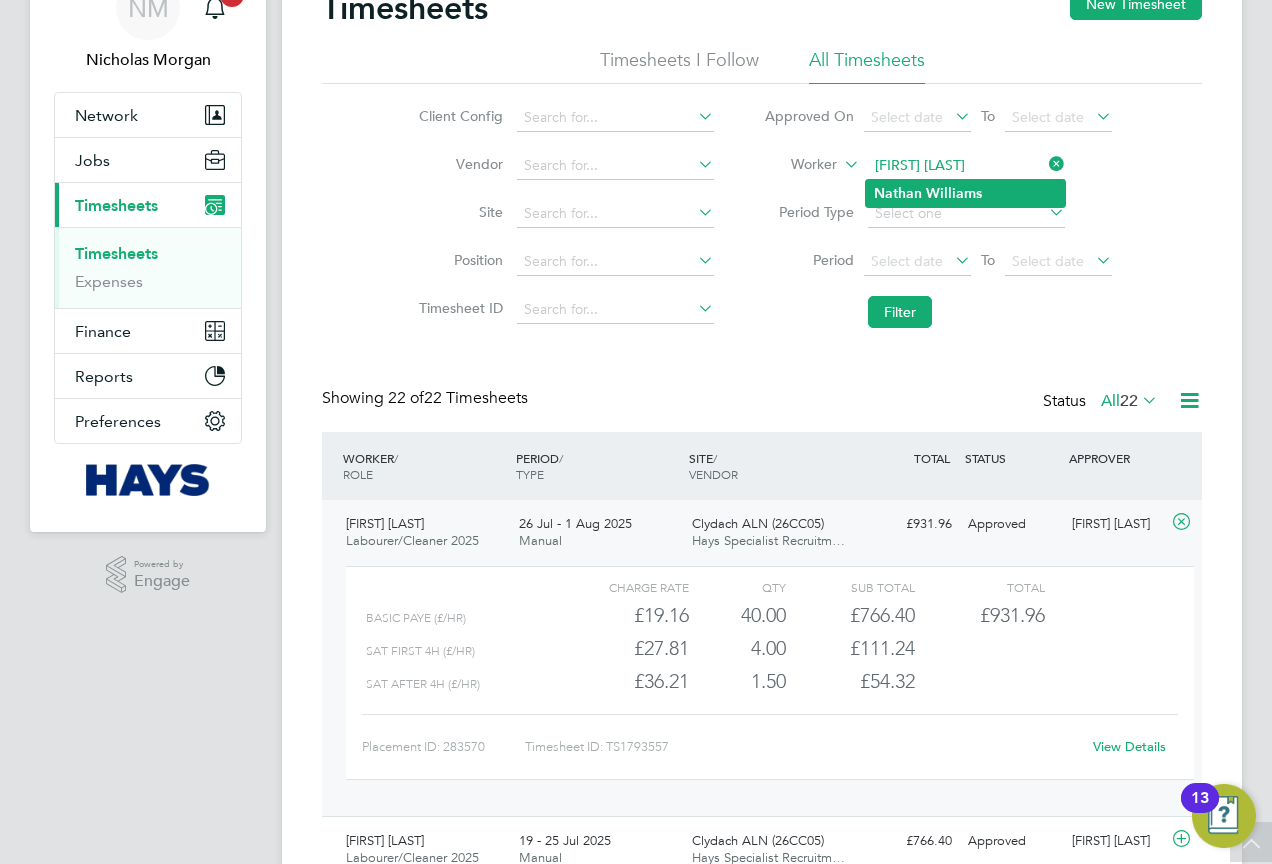 click on "[FIRST]   [LAST]" 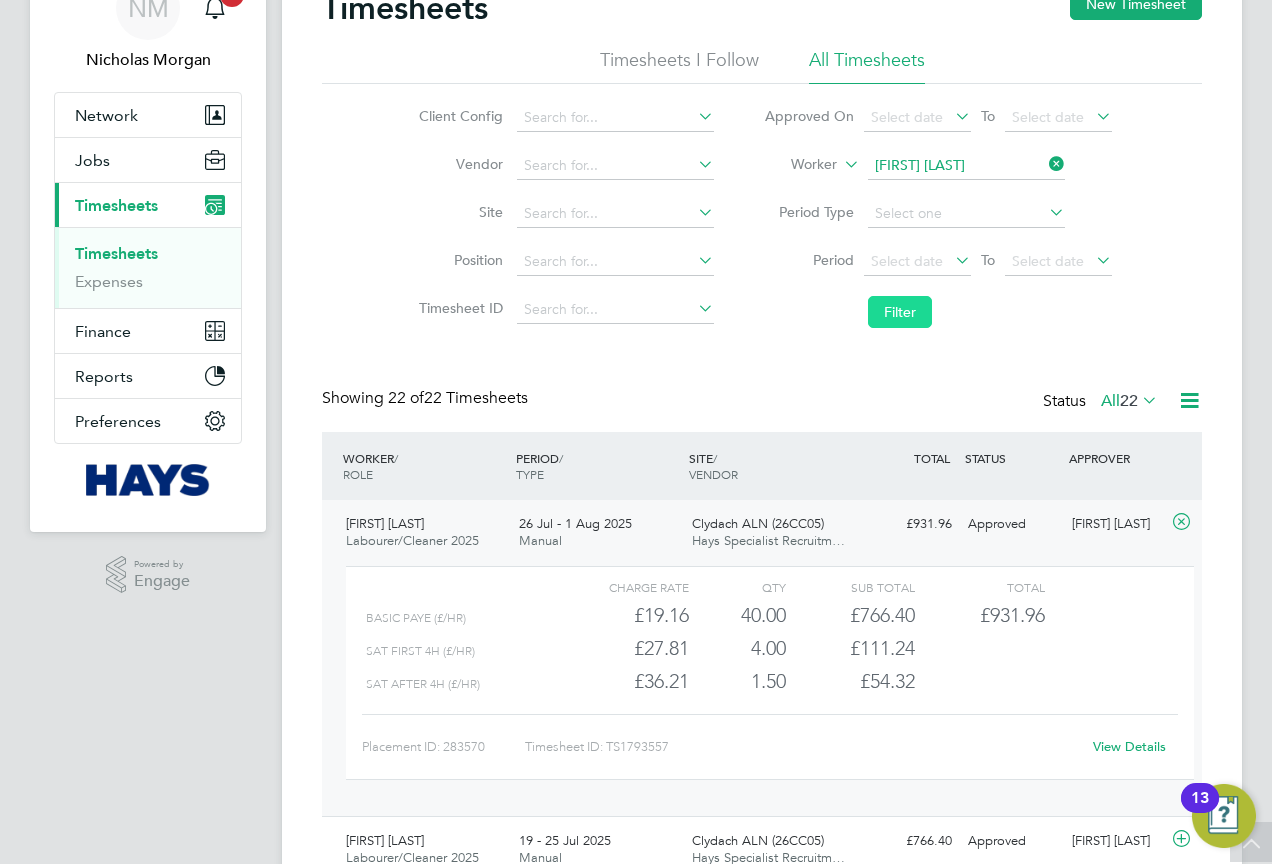 click on "Filter" 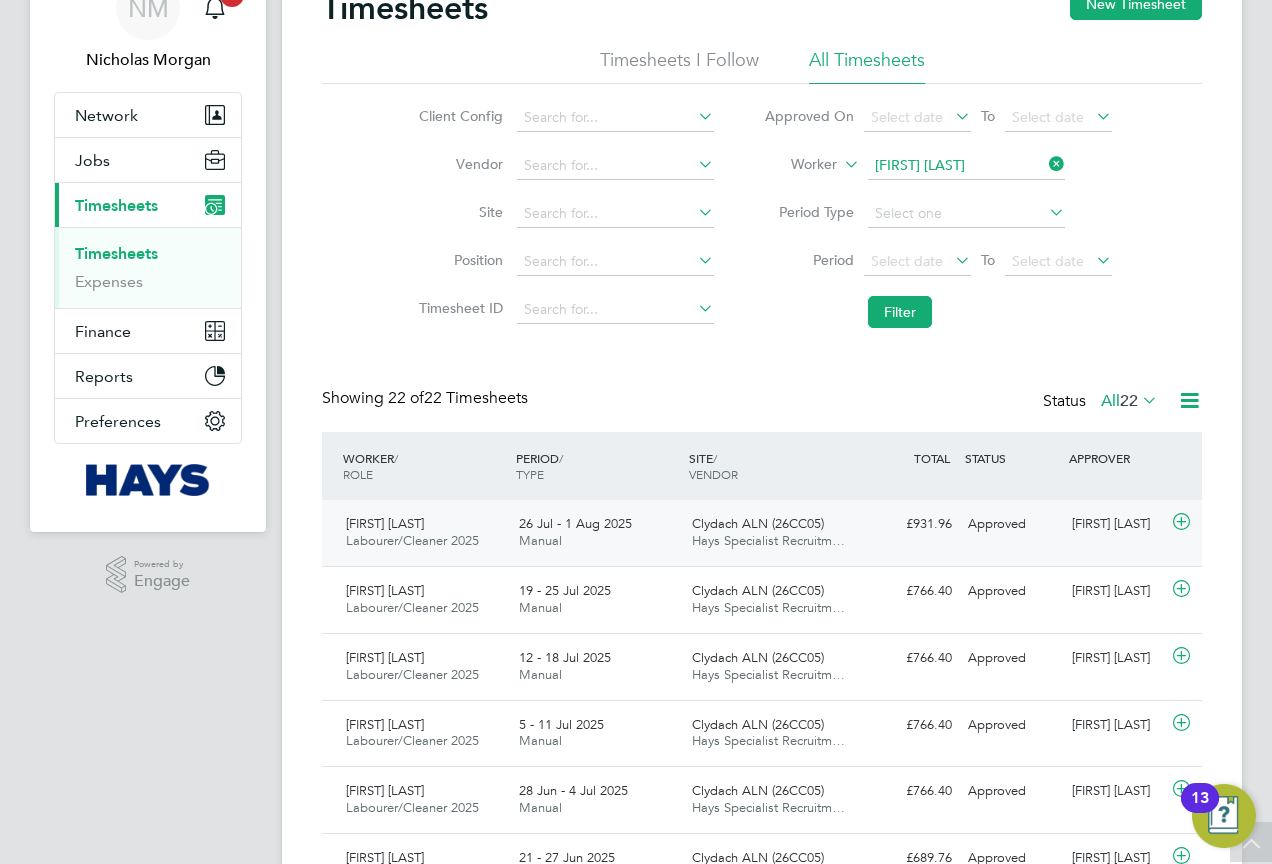click on "26 Jul - 1 Aug 2025 Manual" 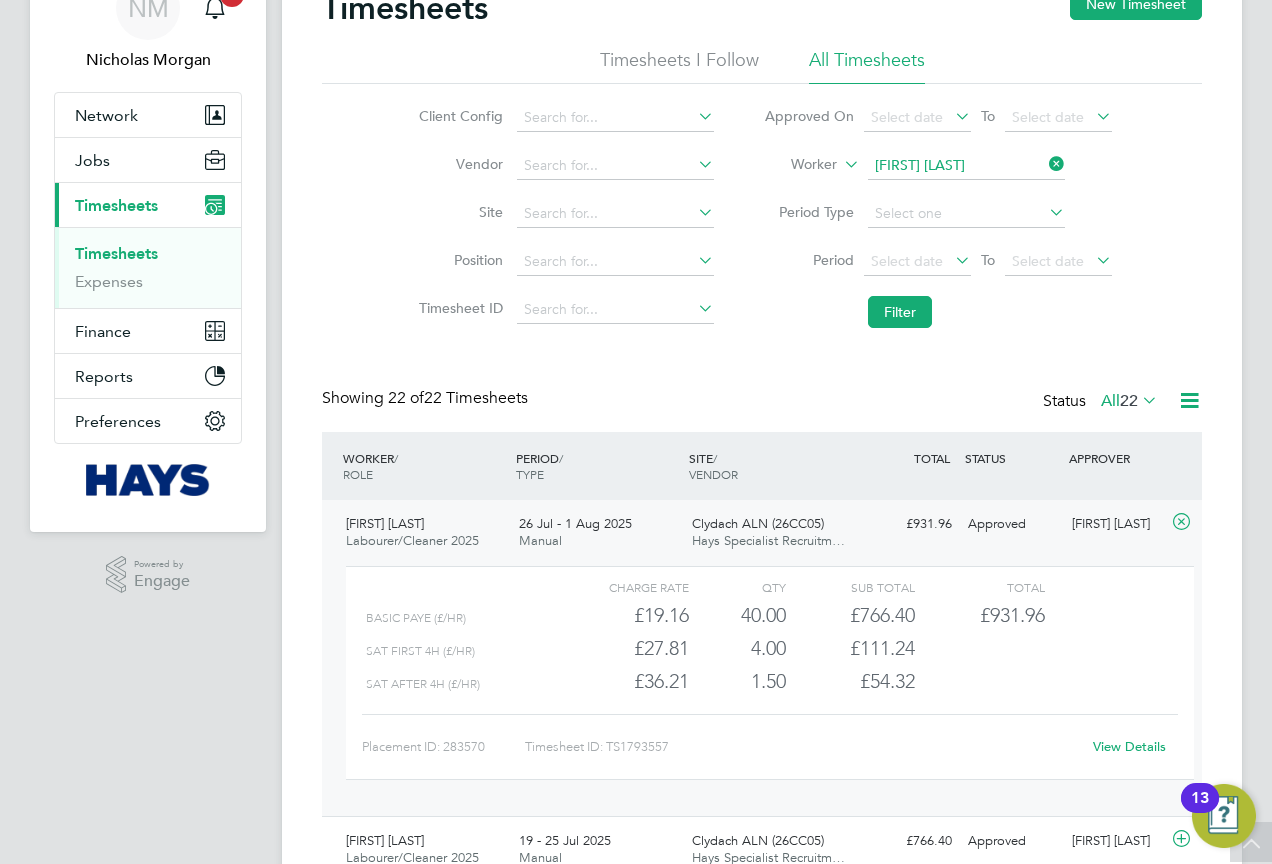 drag, startPoint x: 1052, startPoint y: 172, endPoint x: 1021, endPoint y: 163, distance: 32.280025 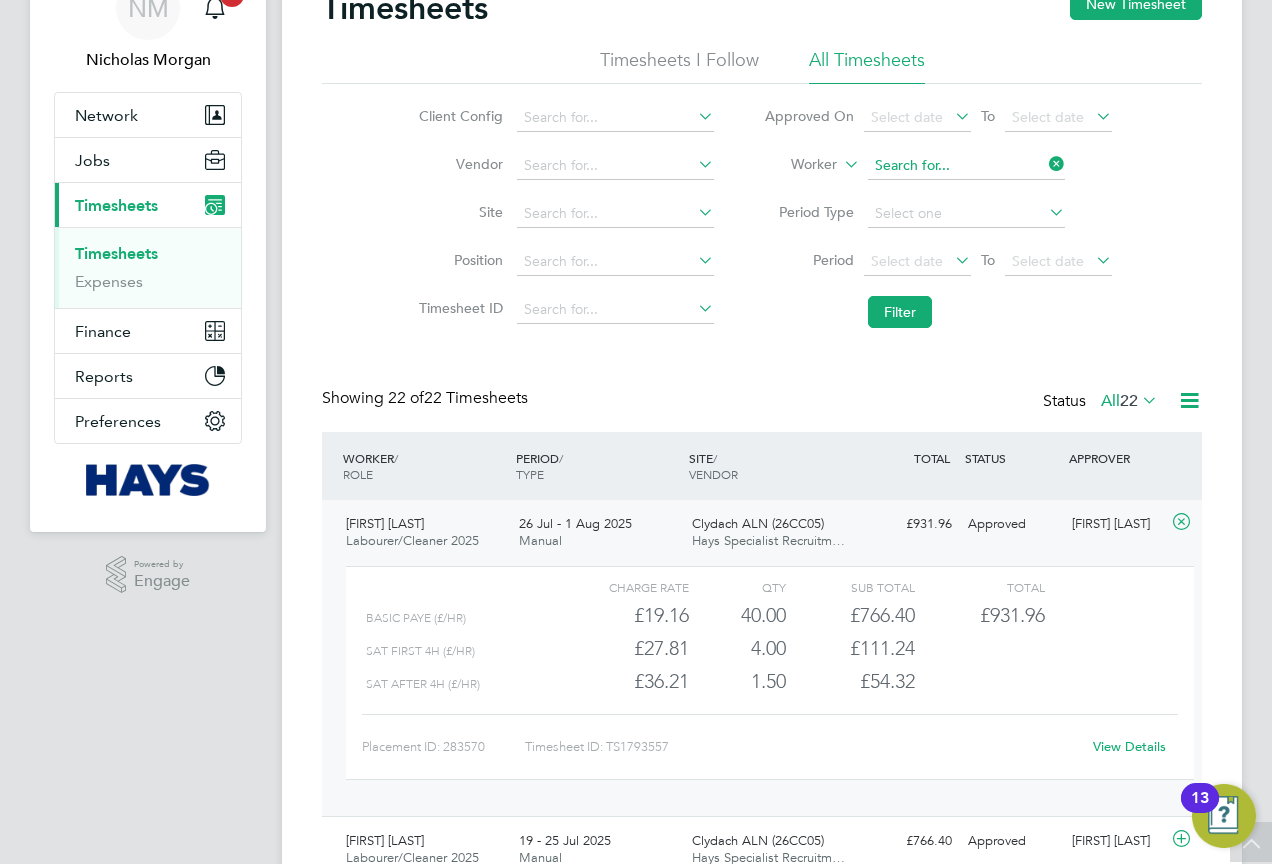 click 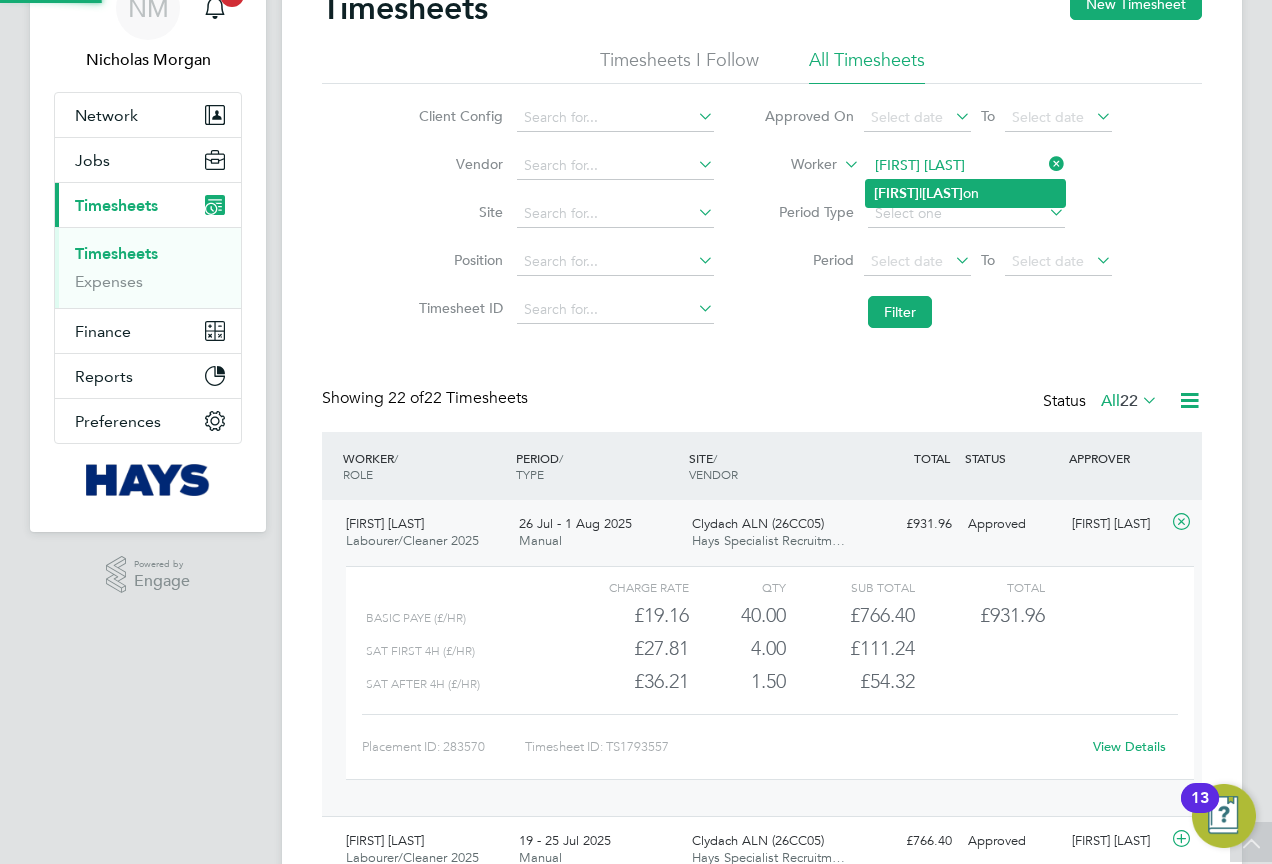 click on "[FIRST]  [LAST]" 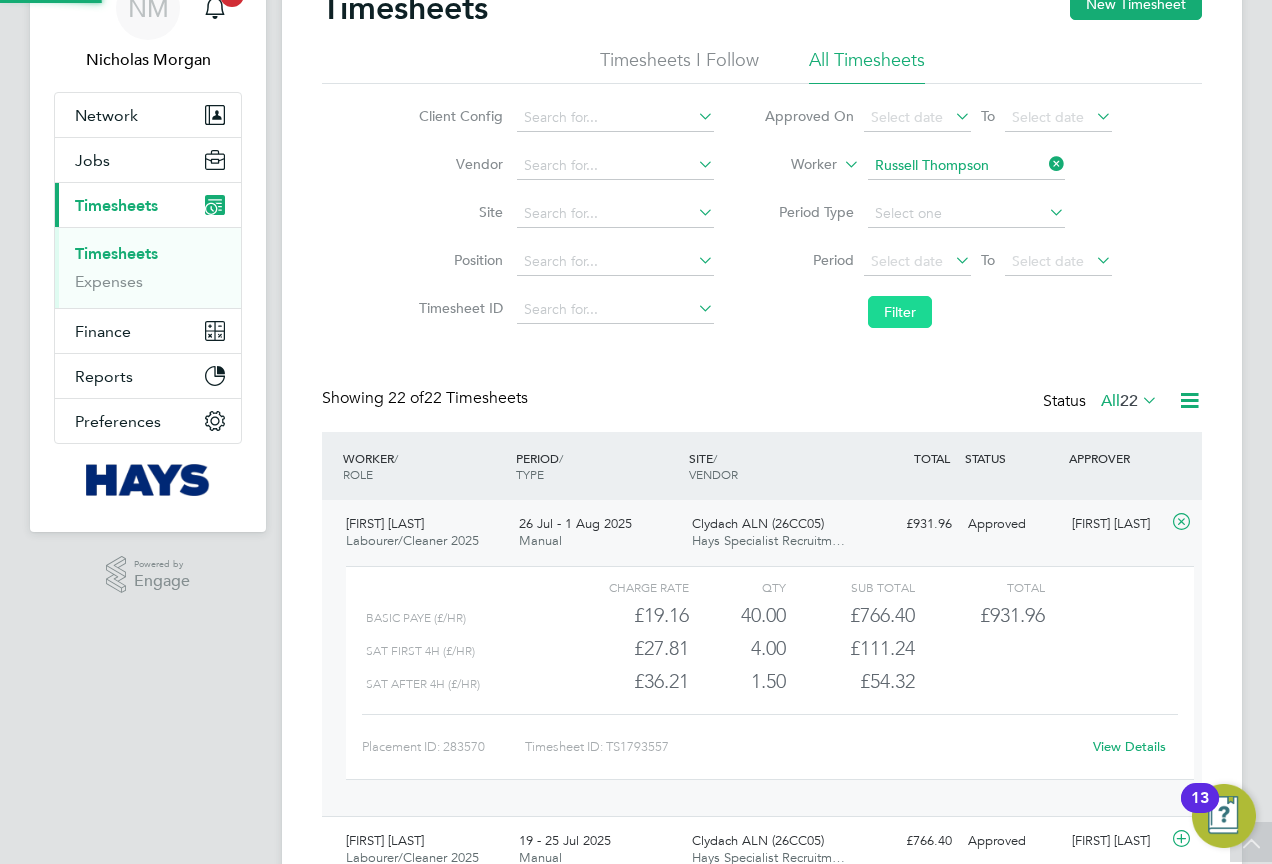click on "Filter" 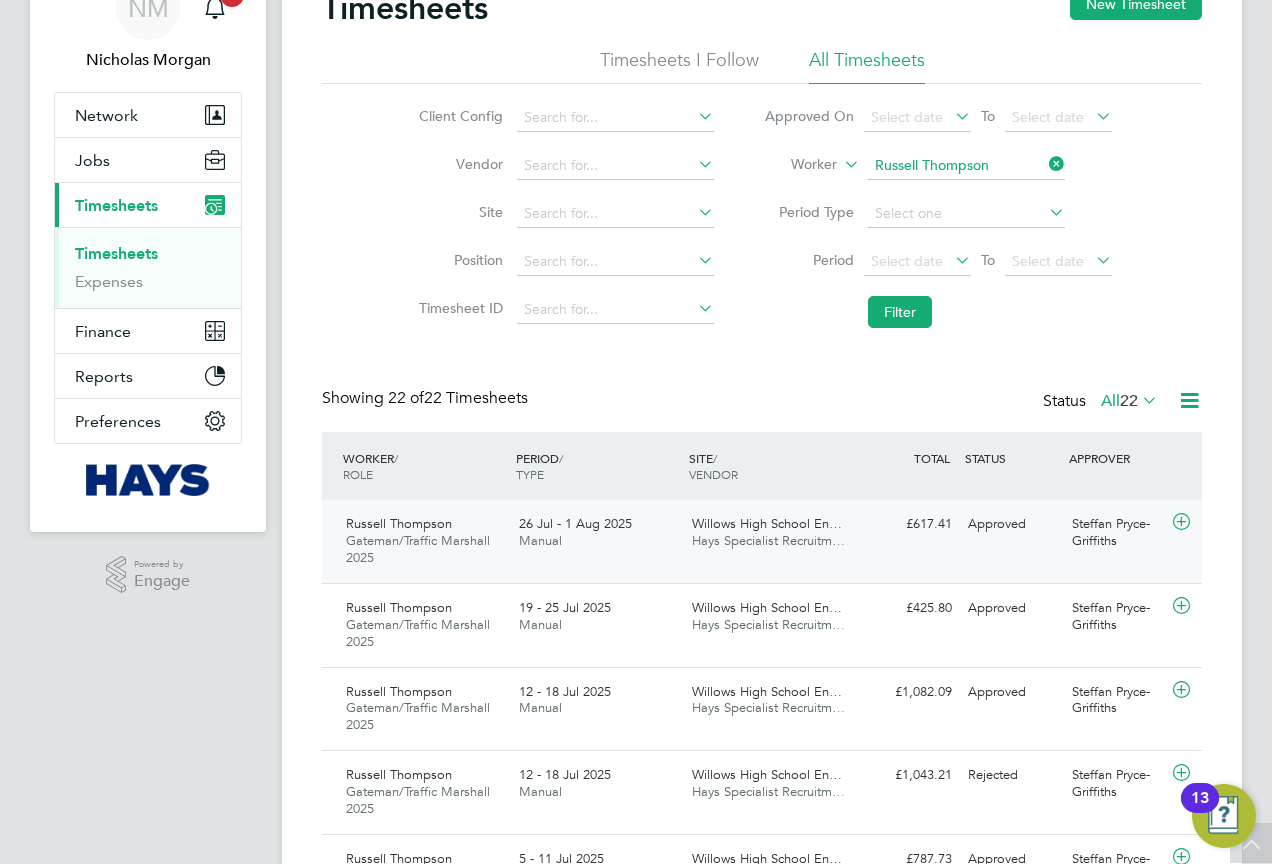 click on "Willows High School En…" 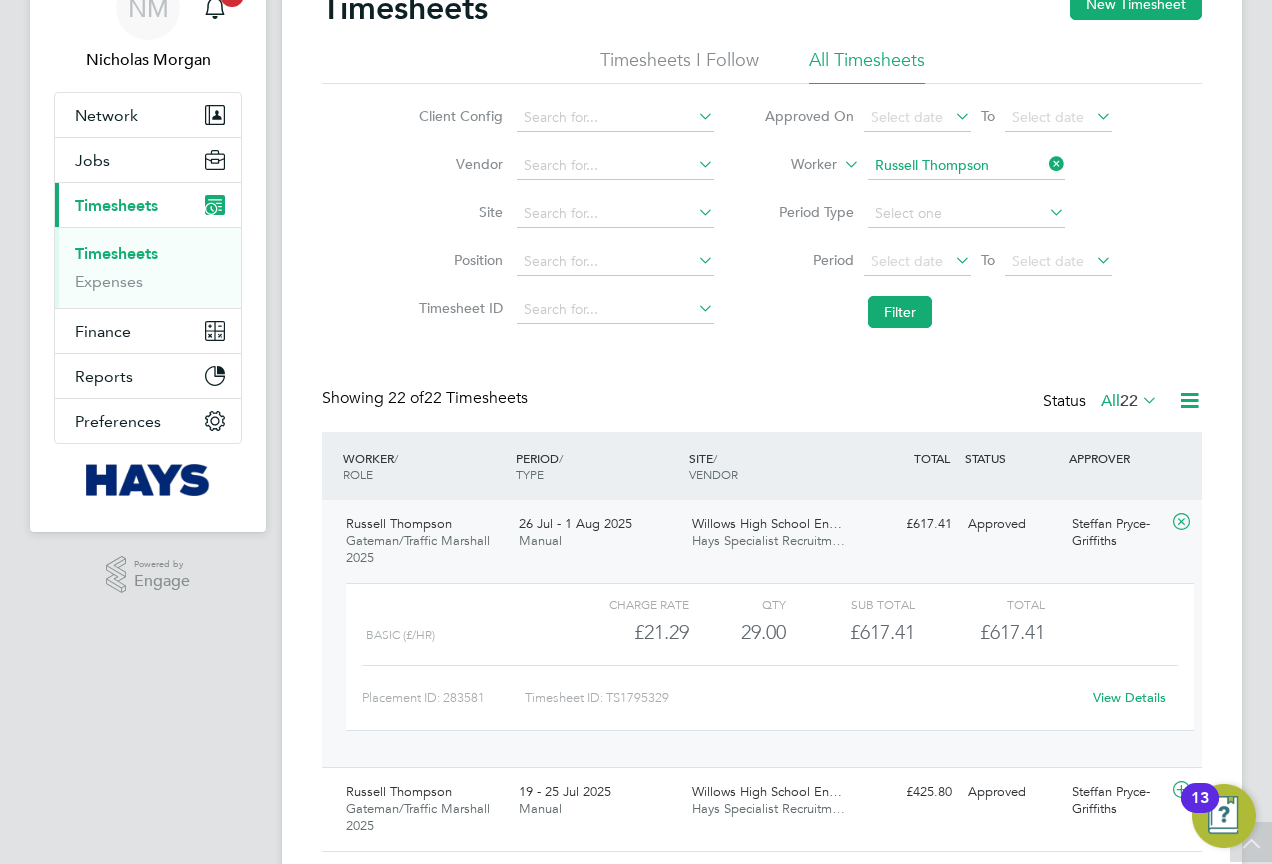 drag, startPoint x: 1045, startPoint y: 168, endPoint x: 980, endPoint y: 161, distance: 65.37584 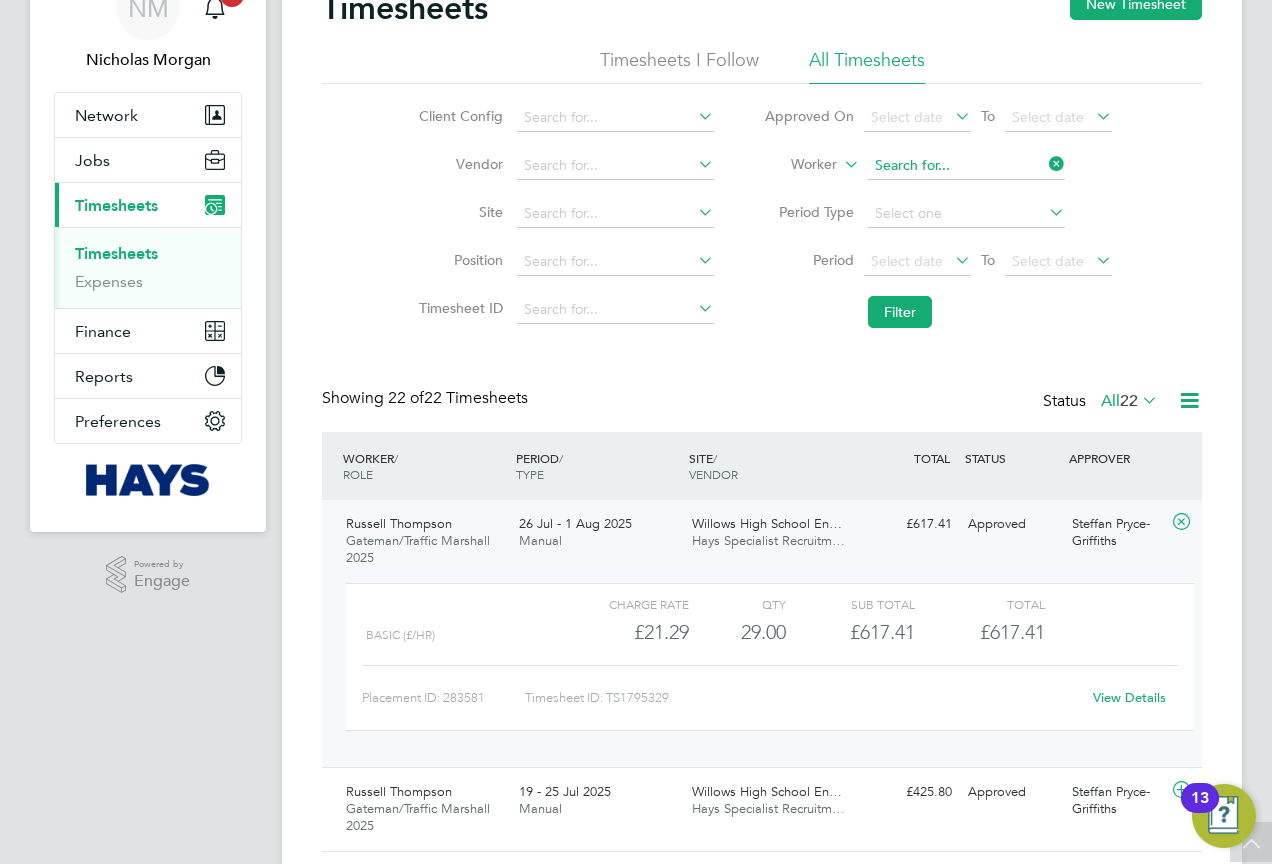 click 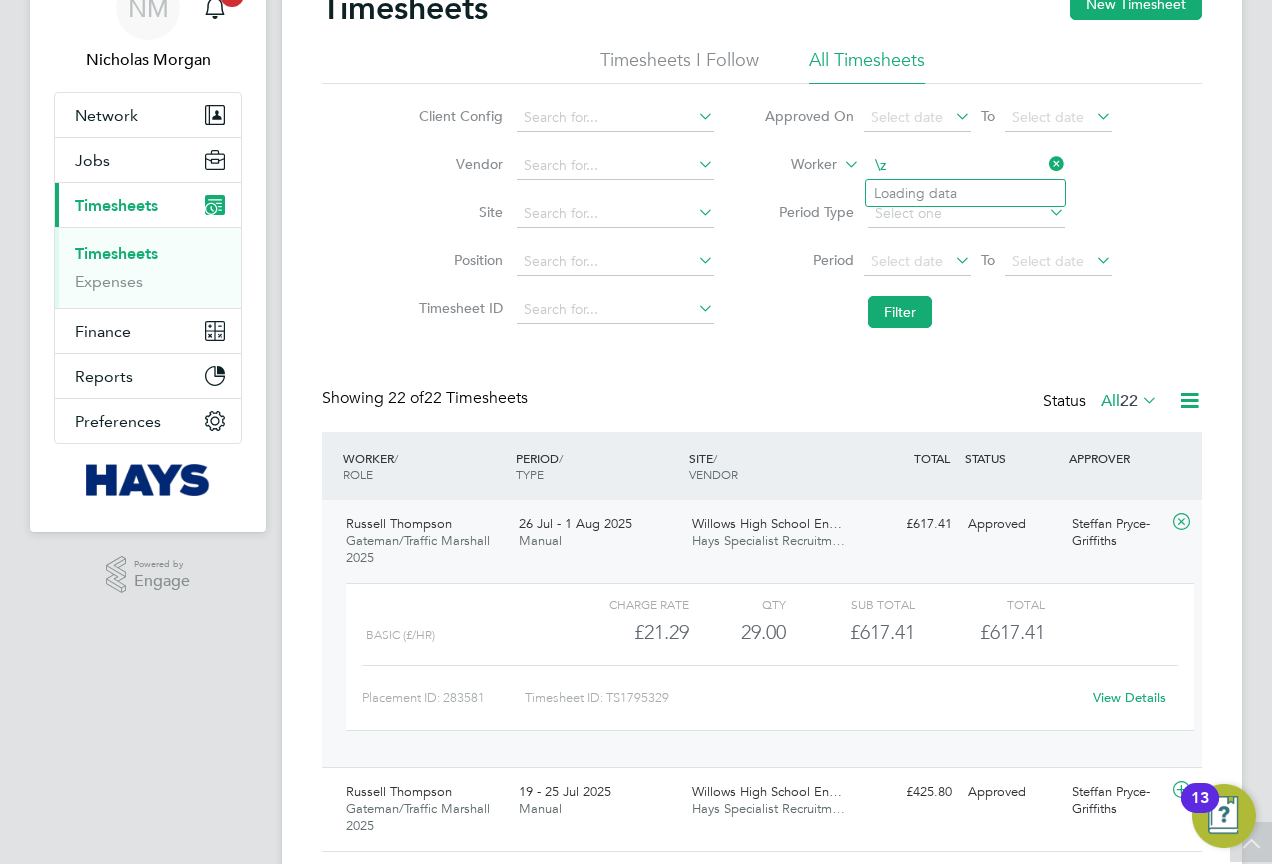 type on "\" 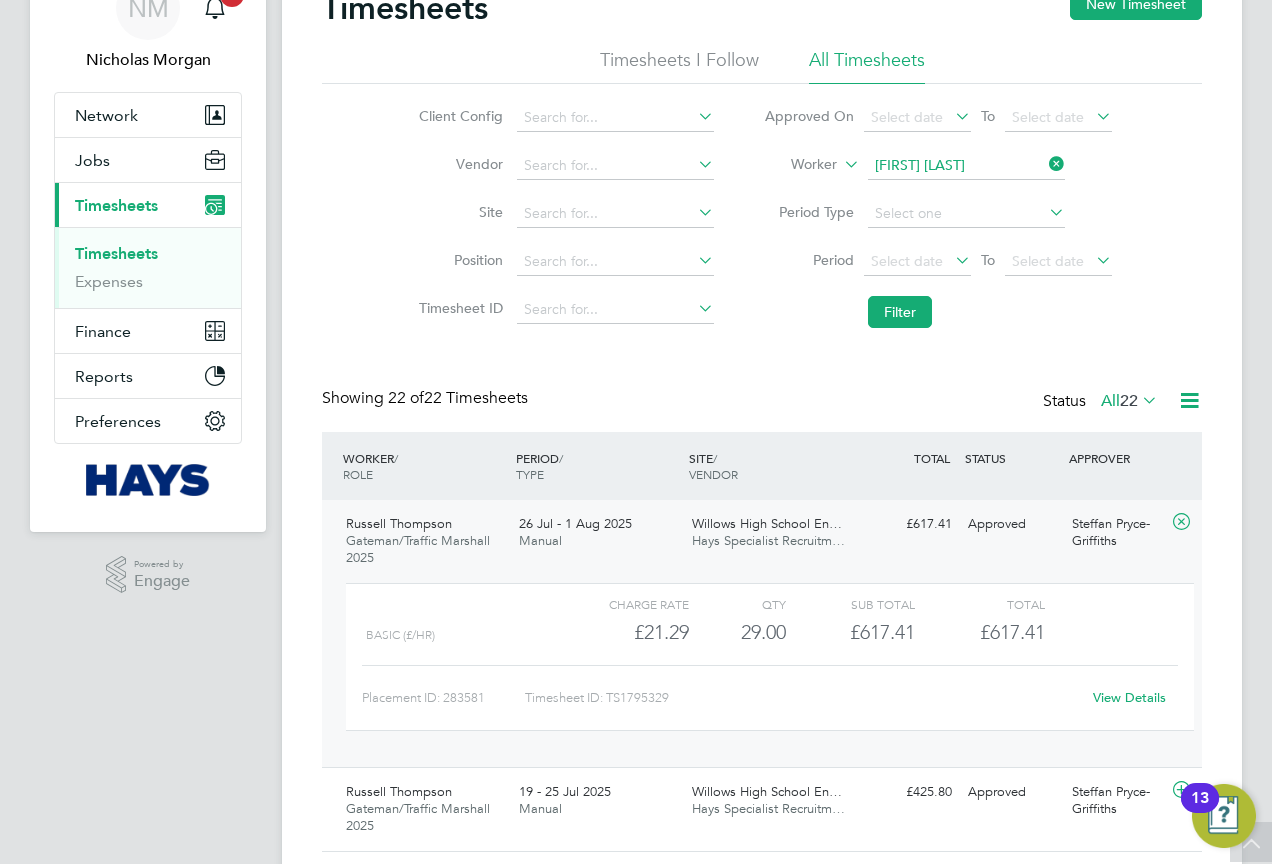 click on "[FIRST]   [LAST]" 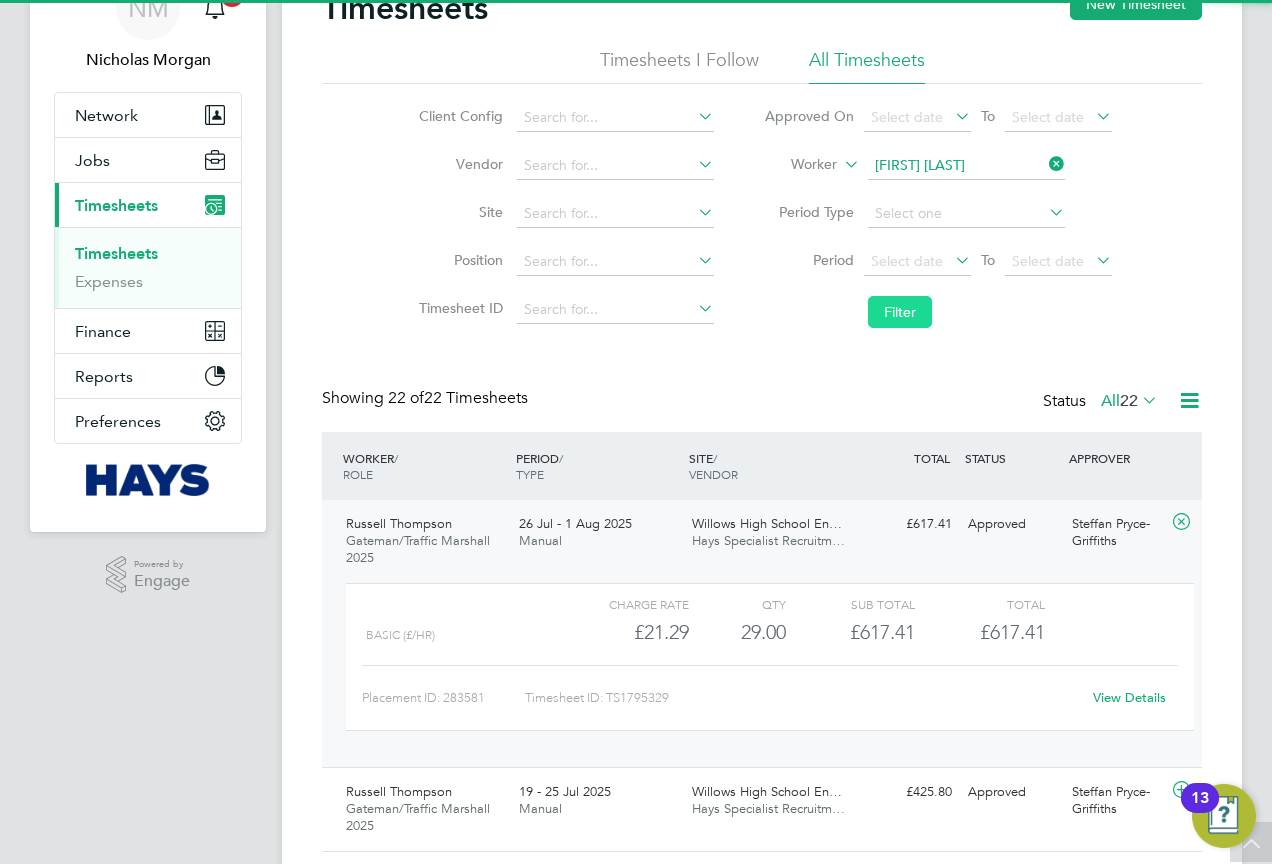 click on "Filter" 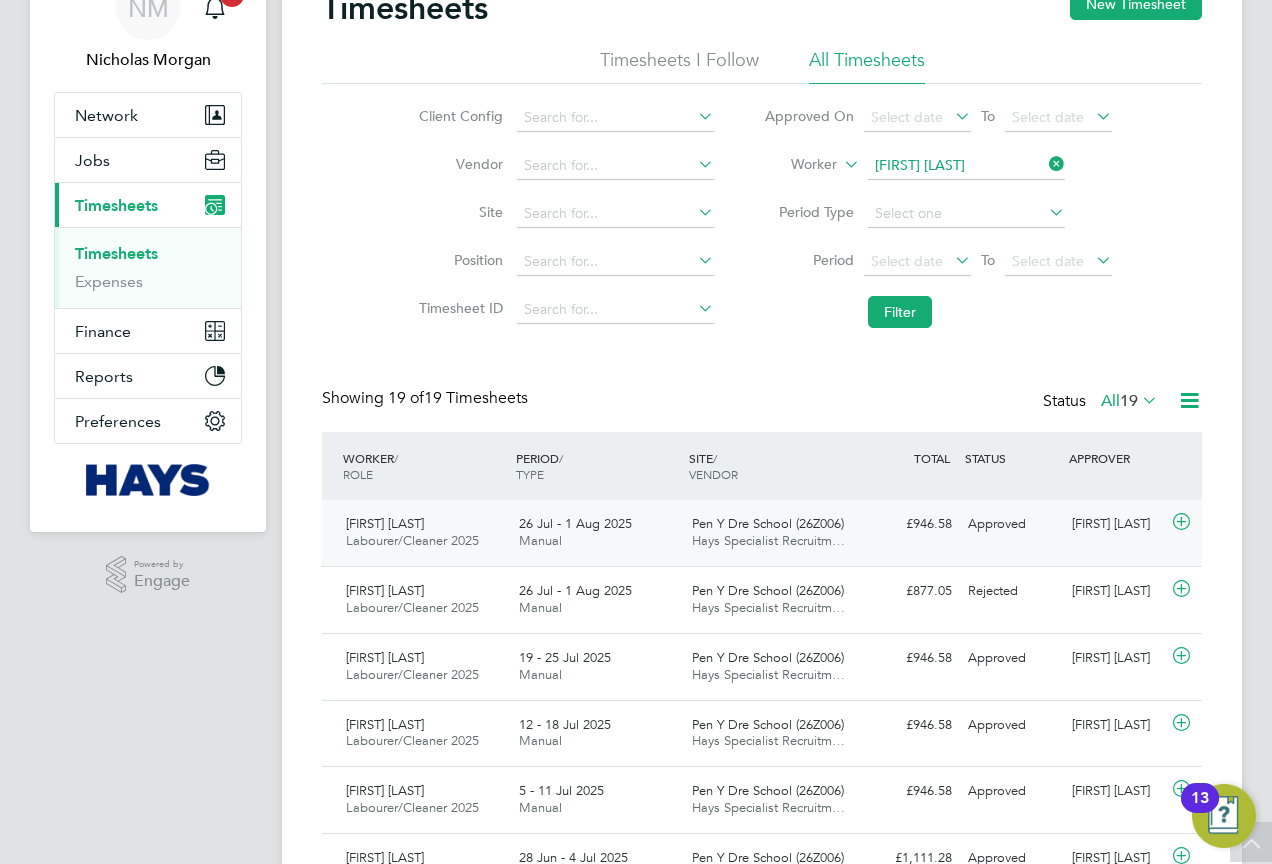click on "Pen Y Dre School (26Z006)" 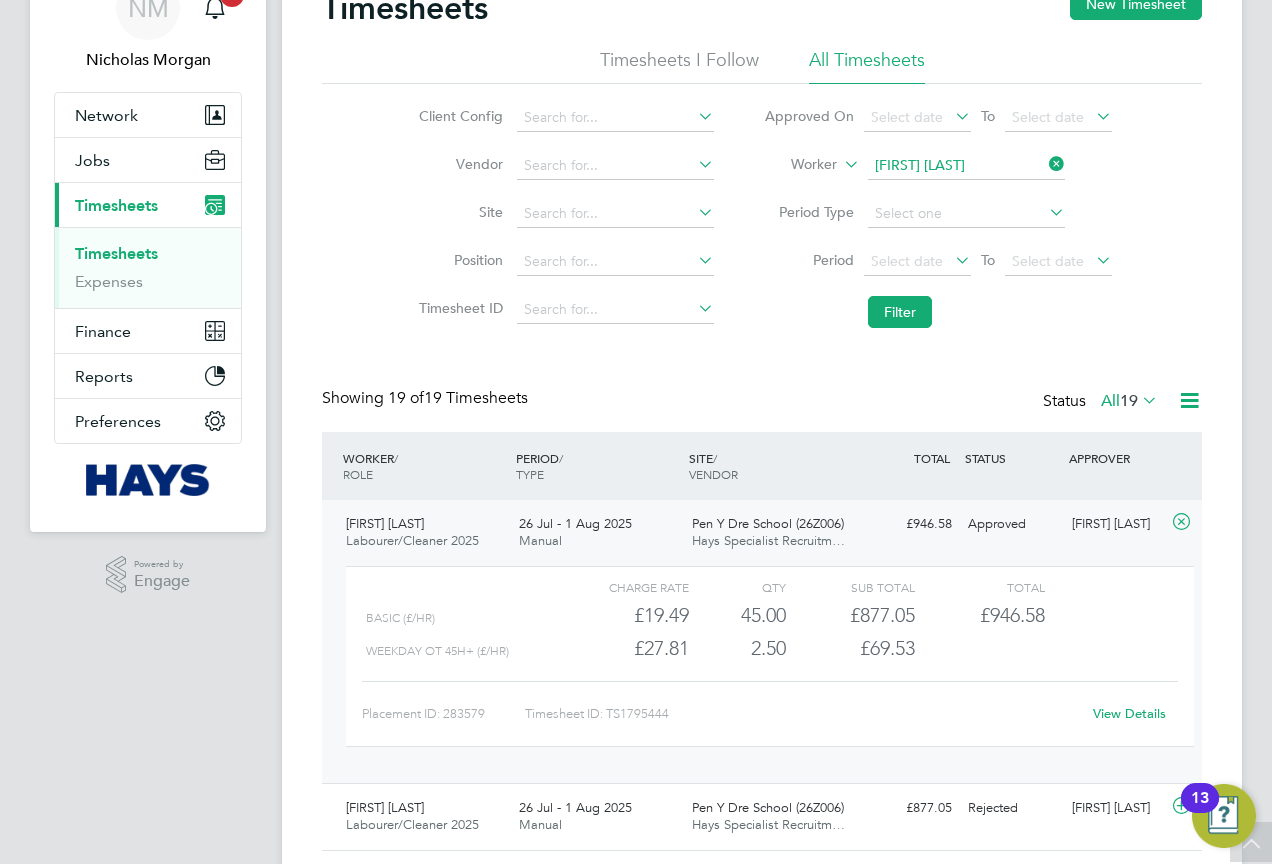 click 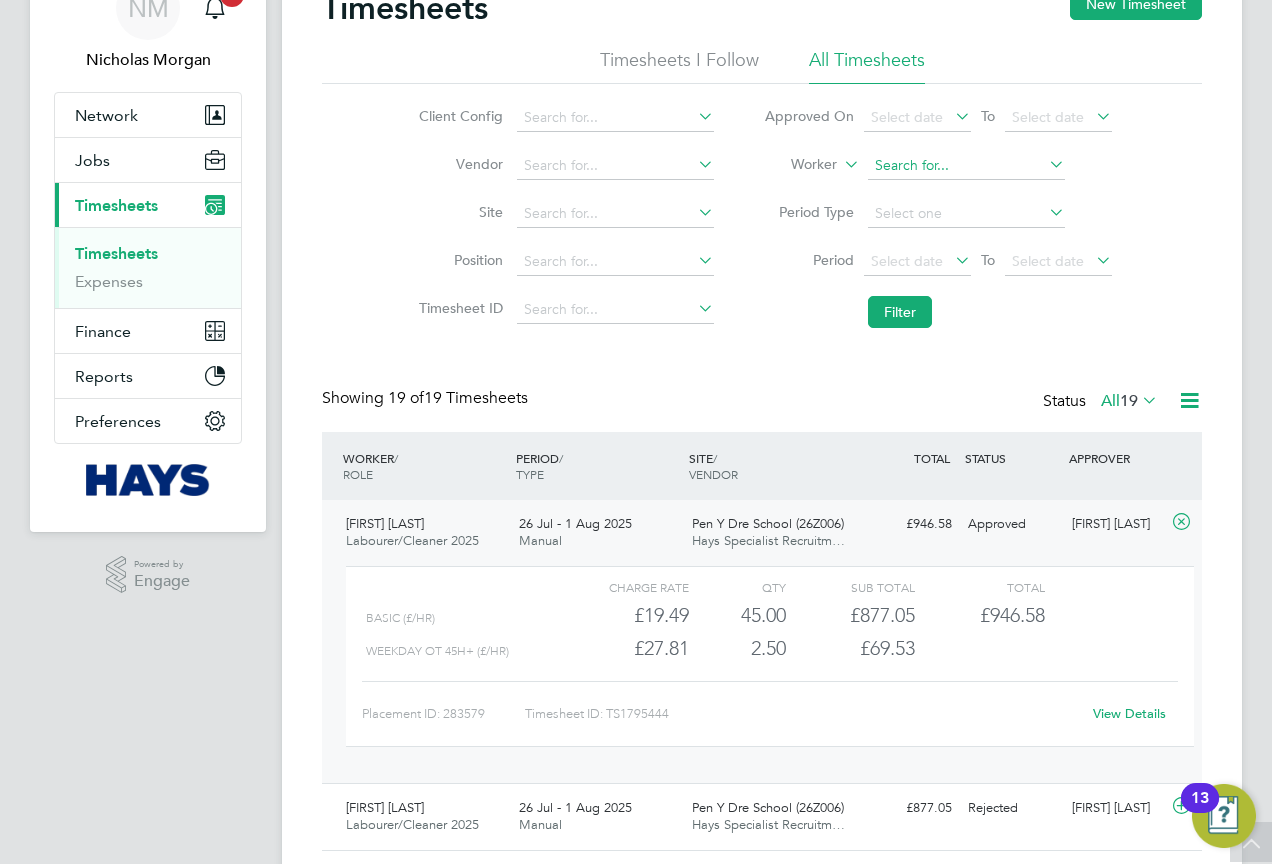 click 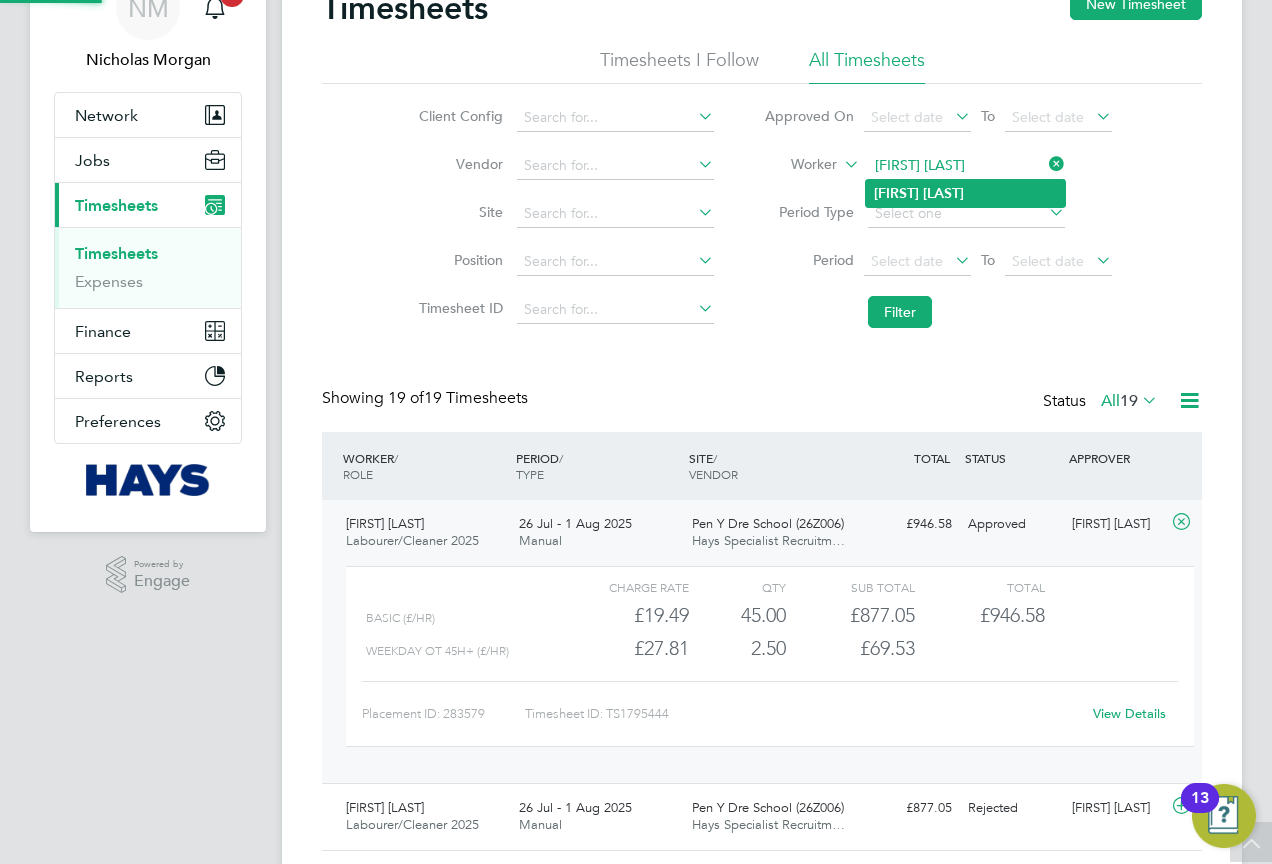 click on "[FIRST]   [LAST]" 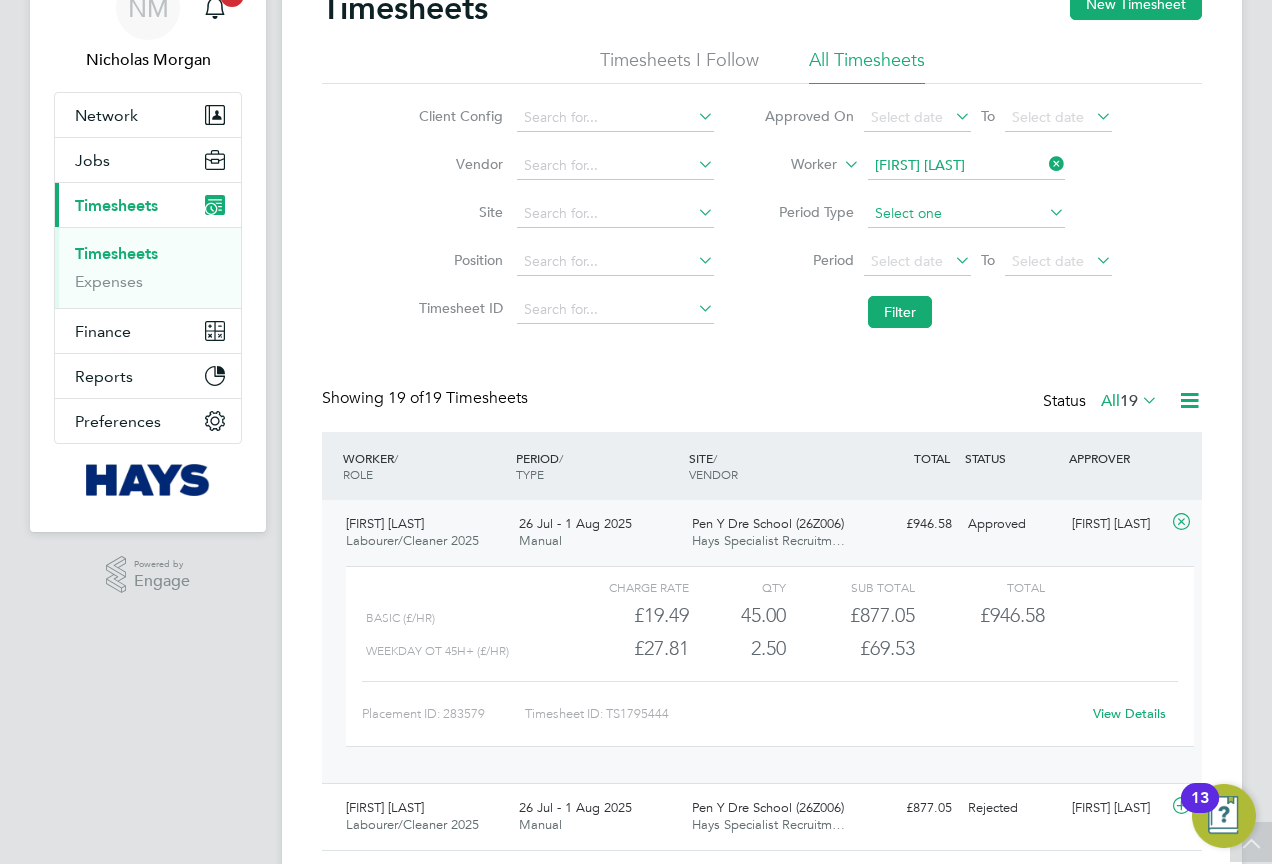 click on "Filter" 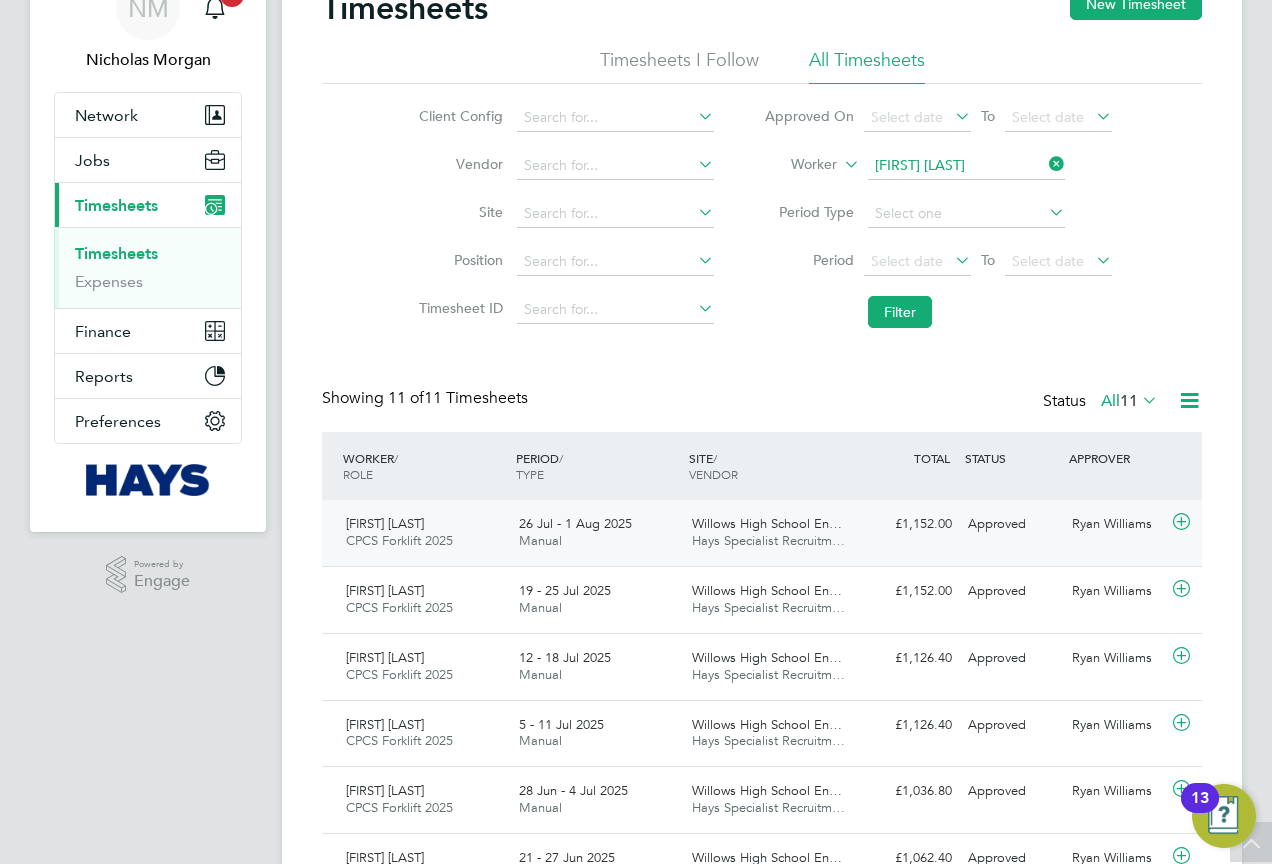 click on "Hays Specialist Recruitm…" 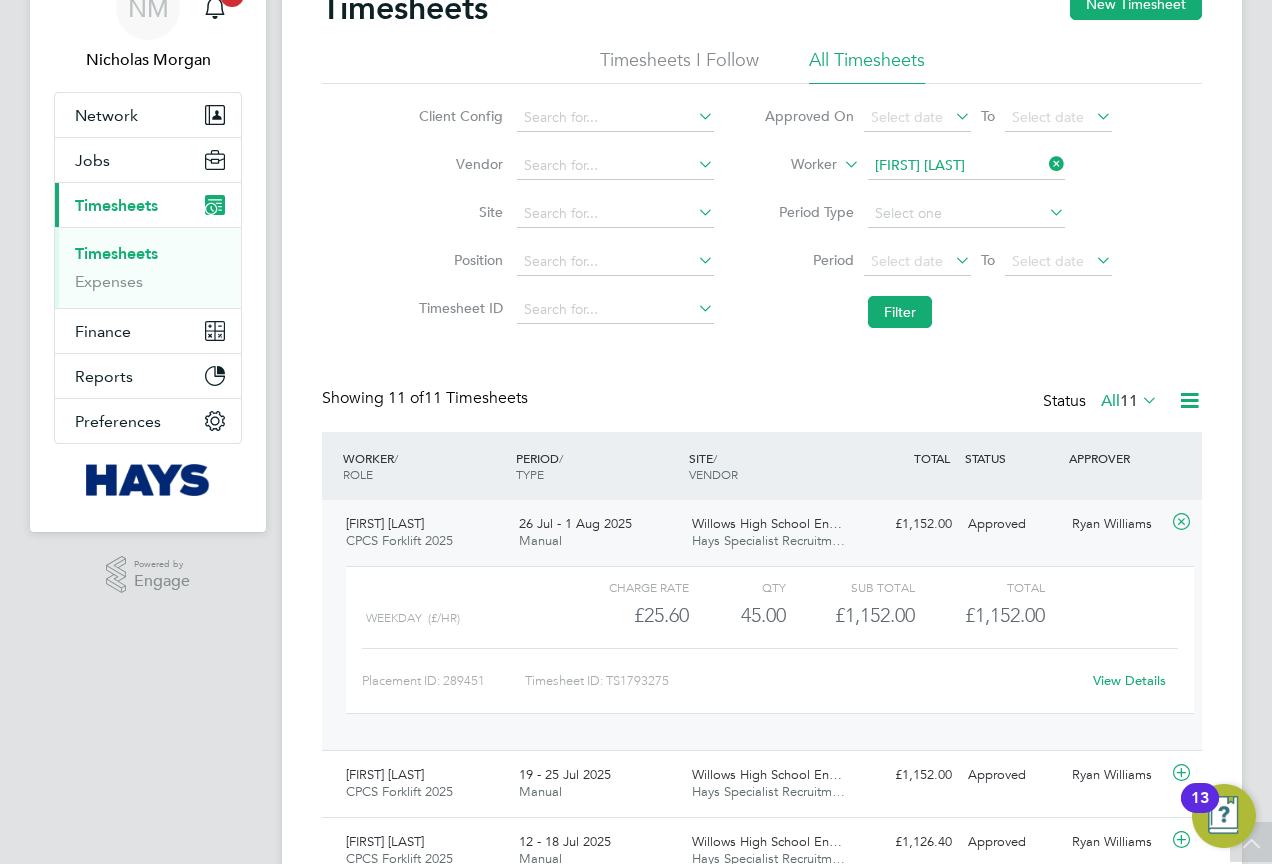 drag, startPoint x: 1059, startPoint y: 160, endPoint x: 1024, endPoint y: 165, distance: 35.35534 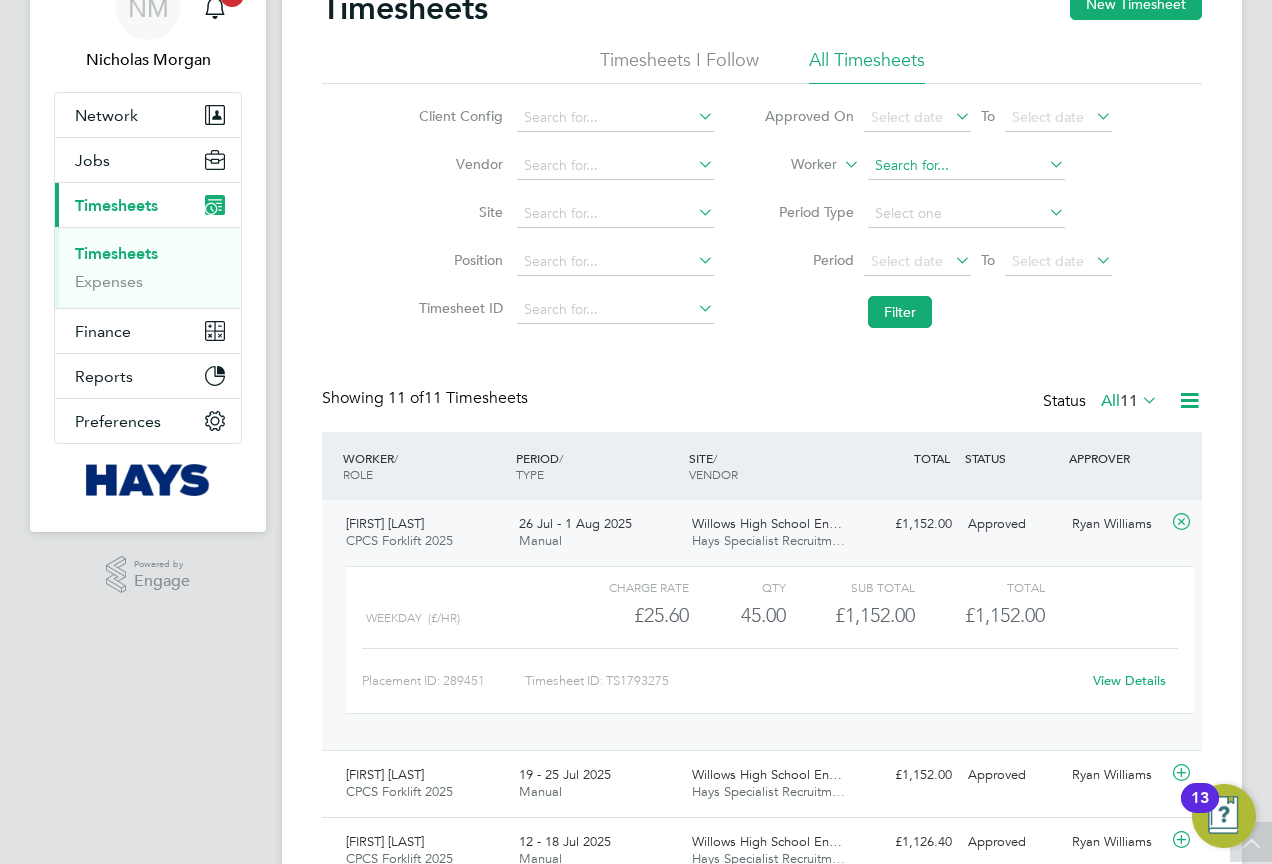 click 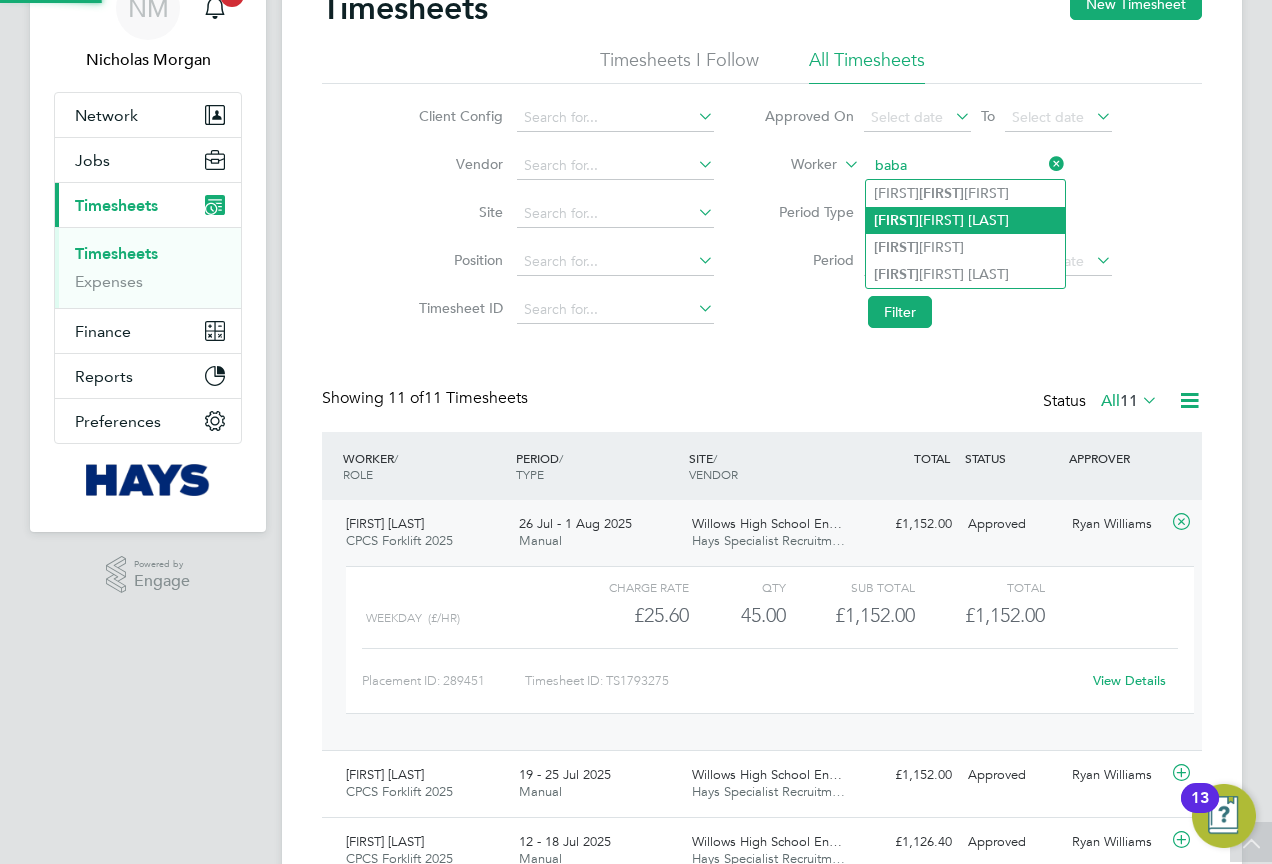 click on "[FIRST] [LAST]" 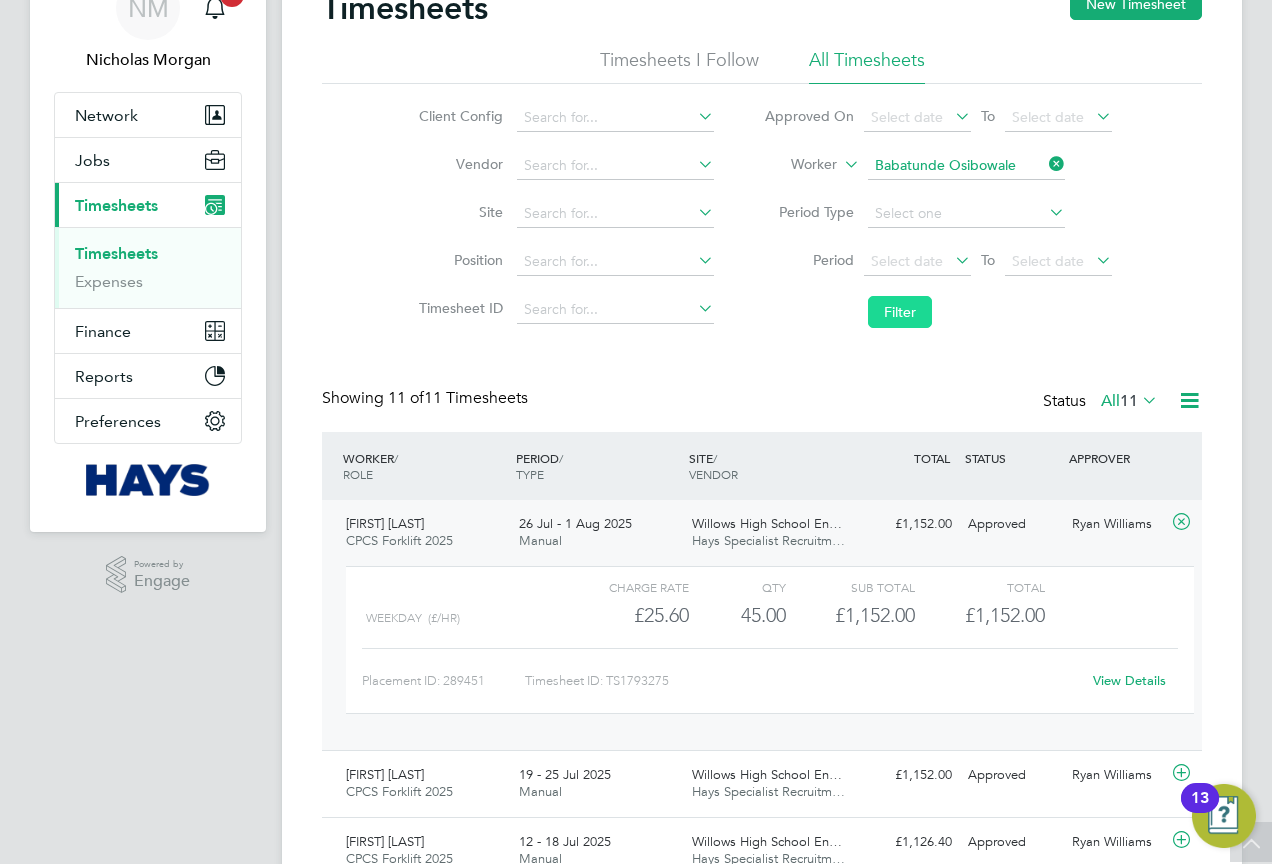 click on "Filter" 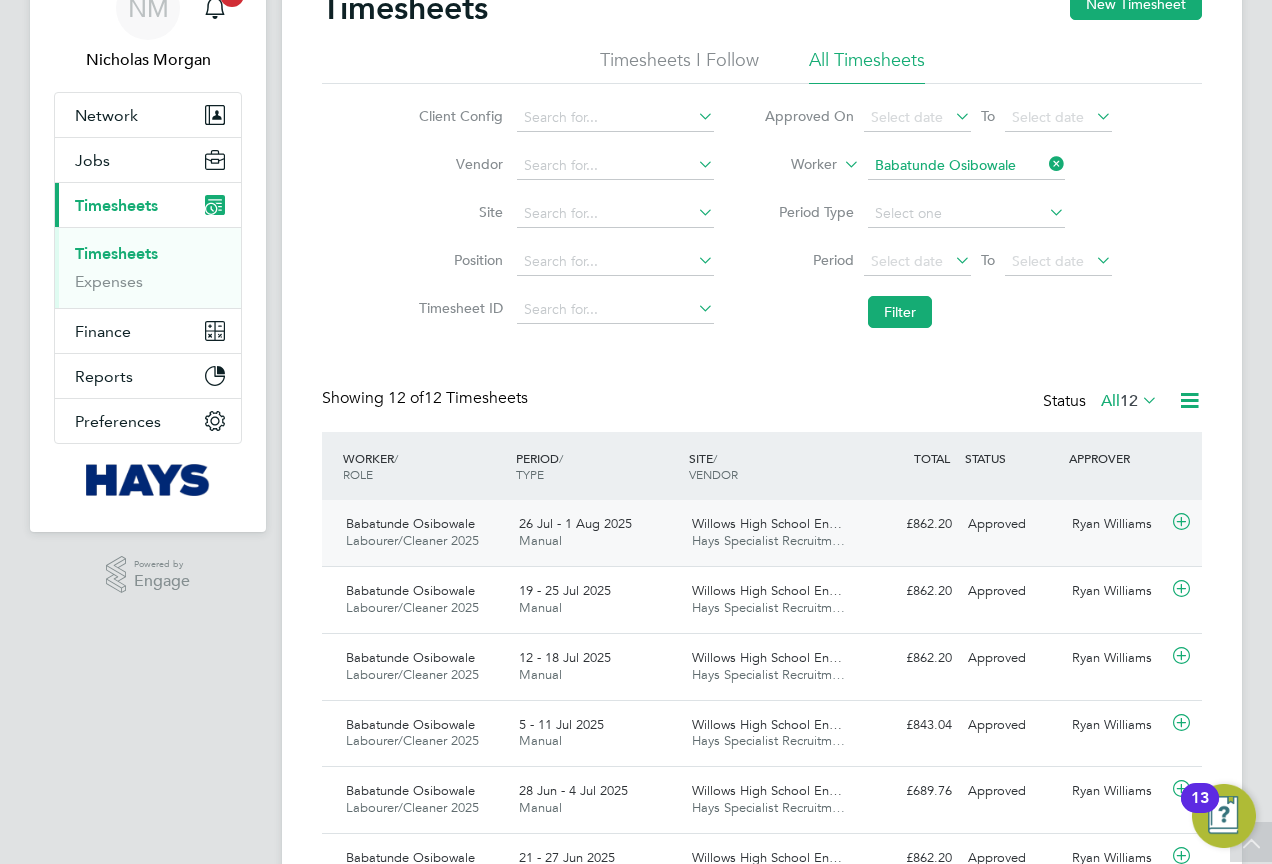 click on "Willows High School En…" 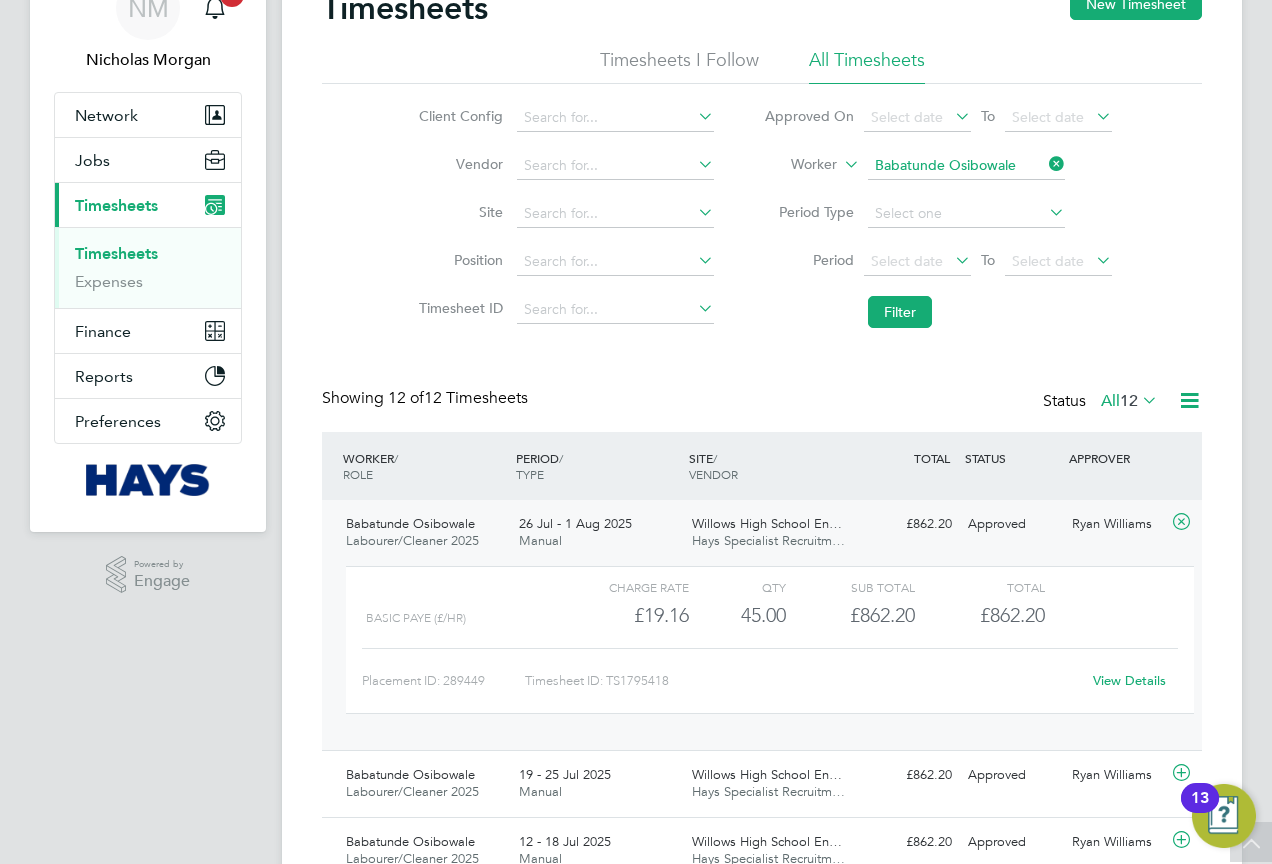 drag, startPoint x: 1057, startPoint y: 164, endPoint x: 1001, endPoint y: 168, distance: 56.142673 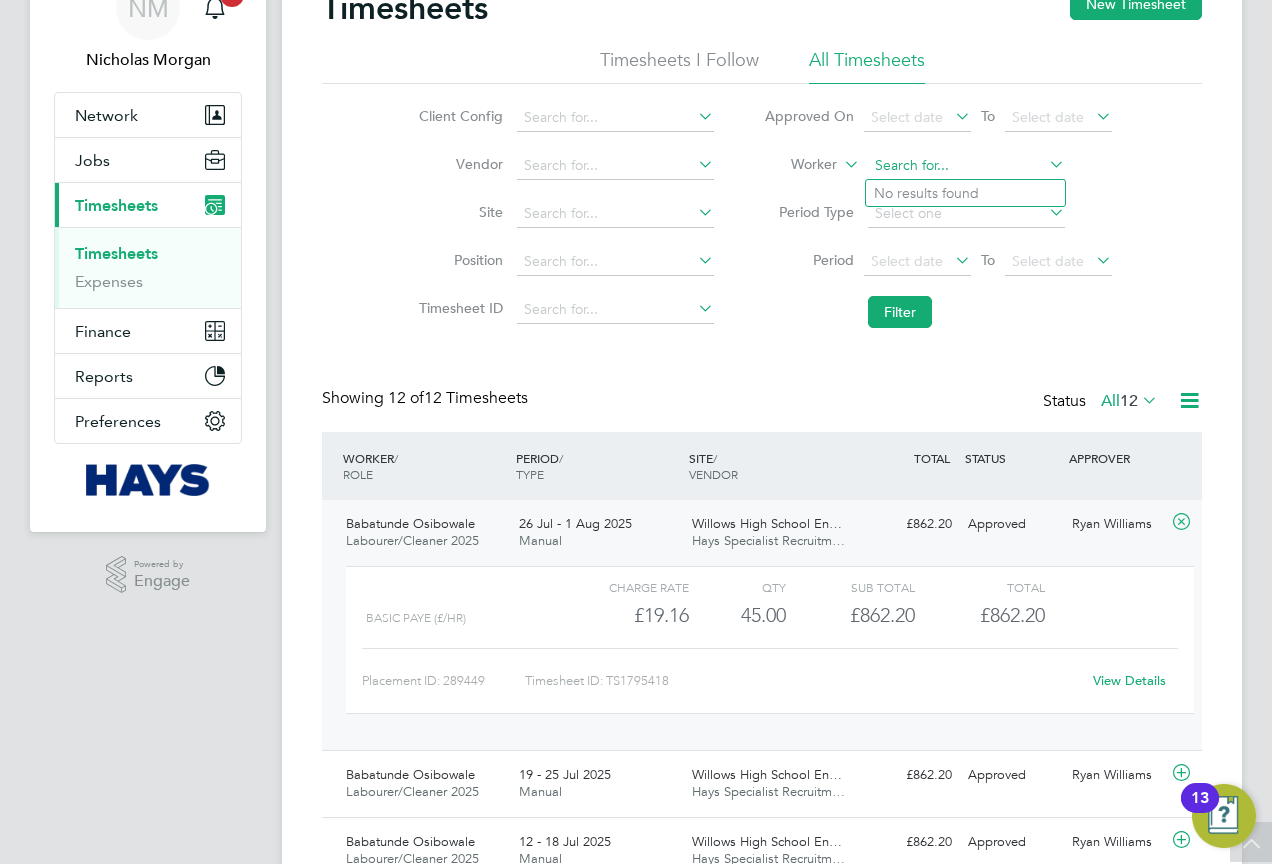 click 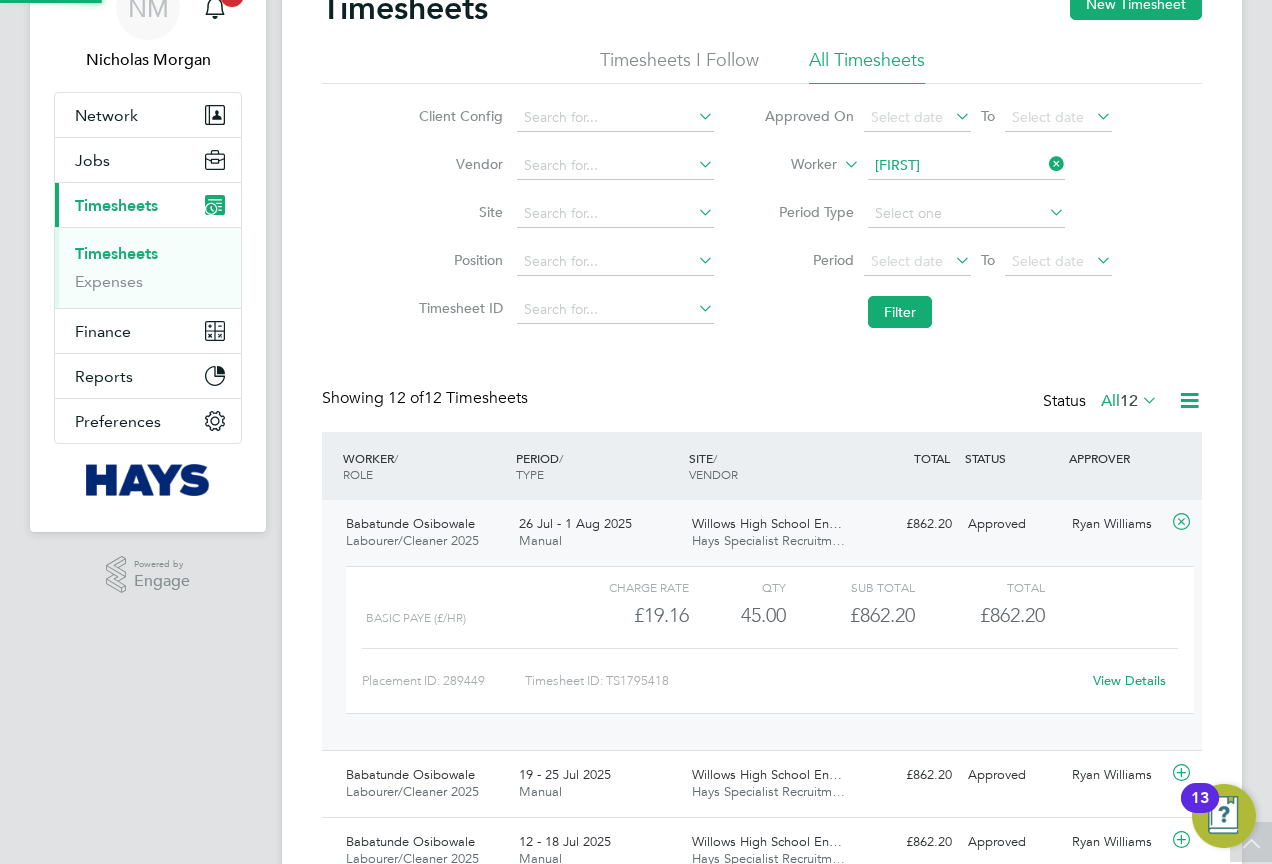 click on "[FIRST] y [LAST]" 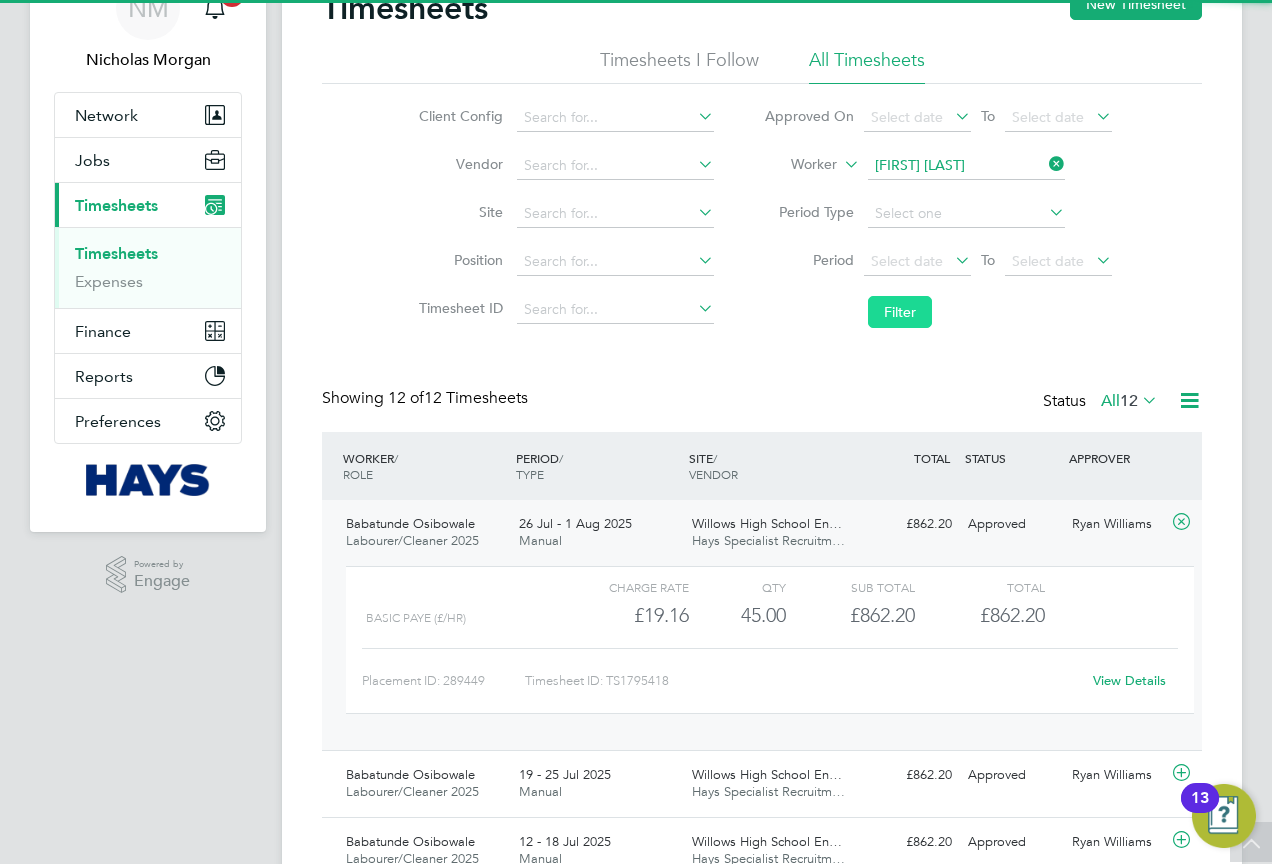 click on "Filter" 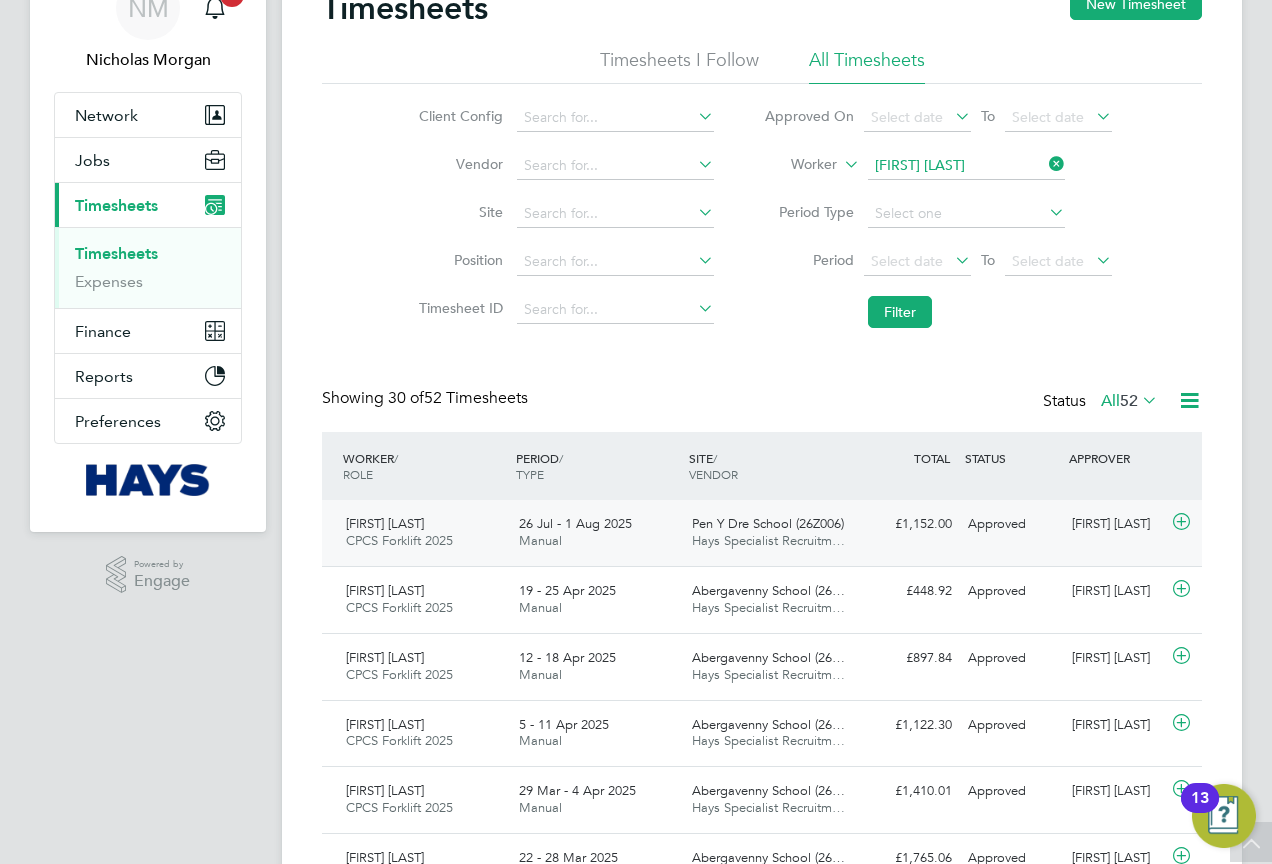 click on "Pen Y Dre School (26Z006) Hays Specialist Recruitm…" 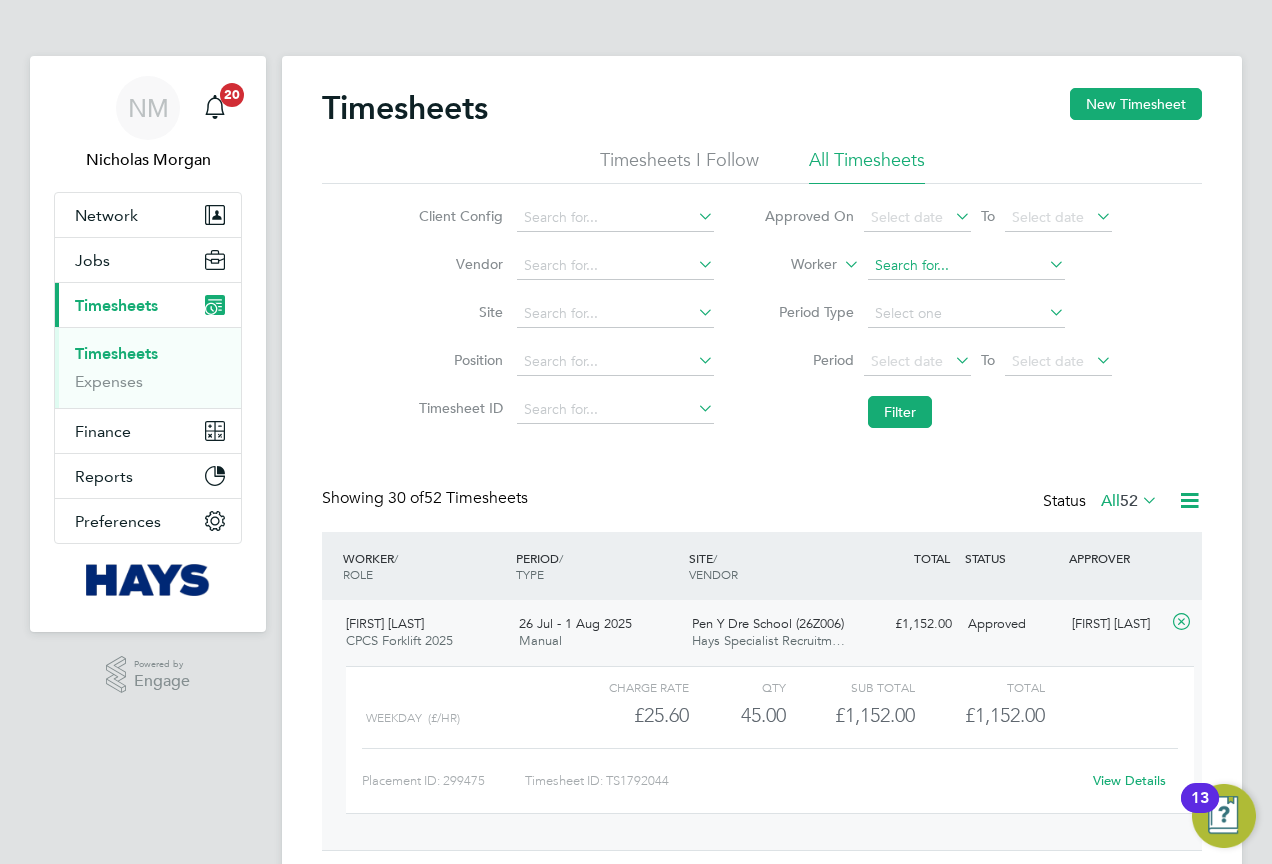 click 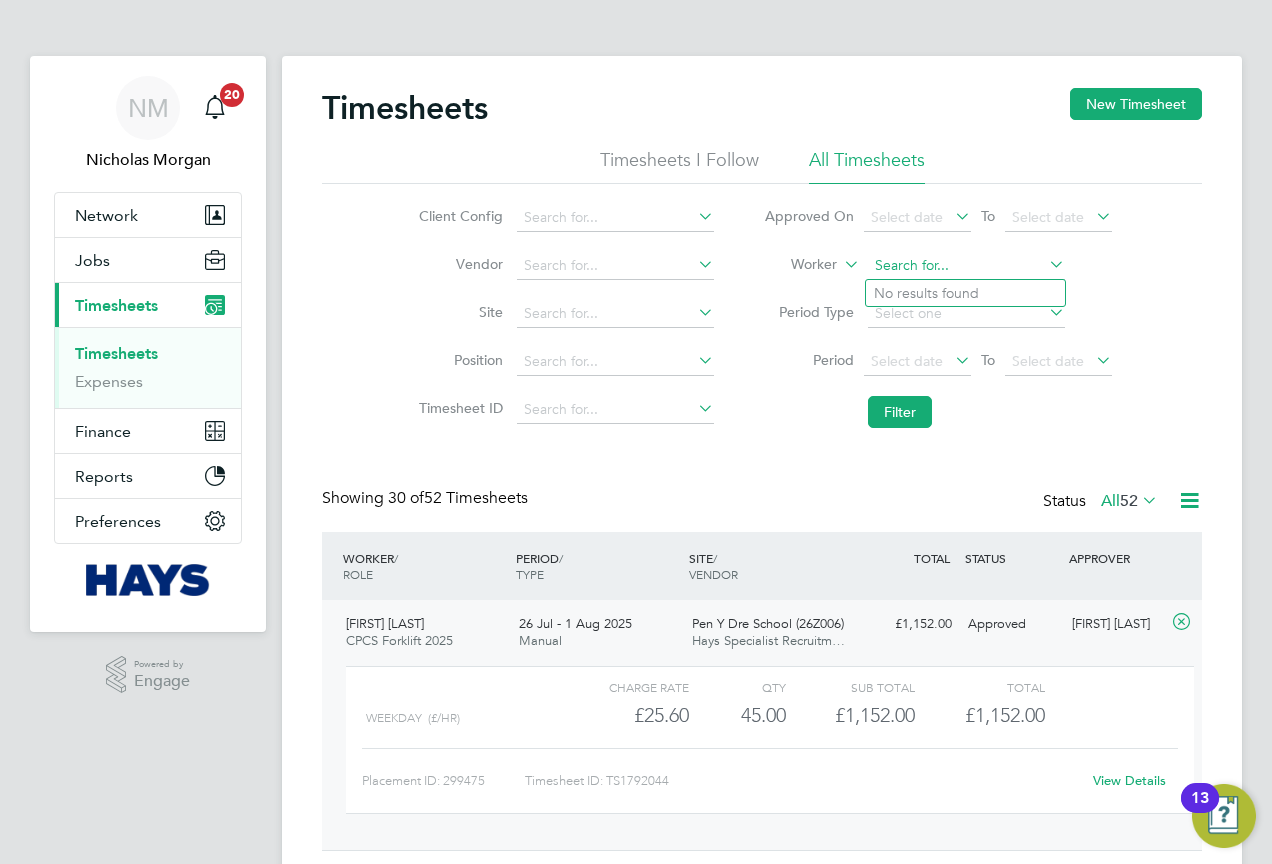 click 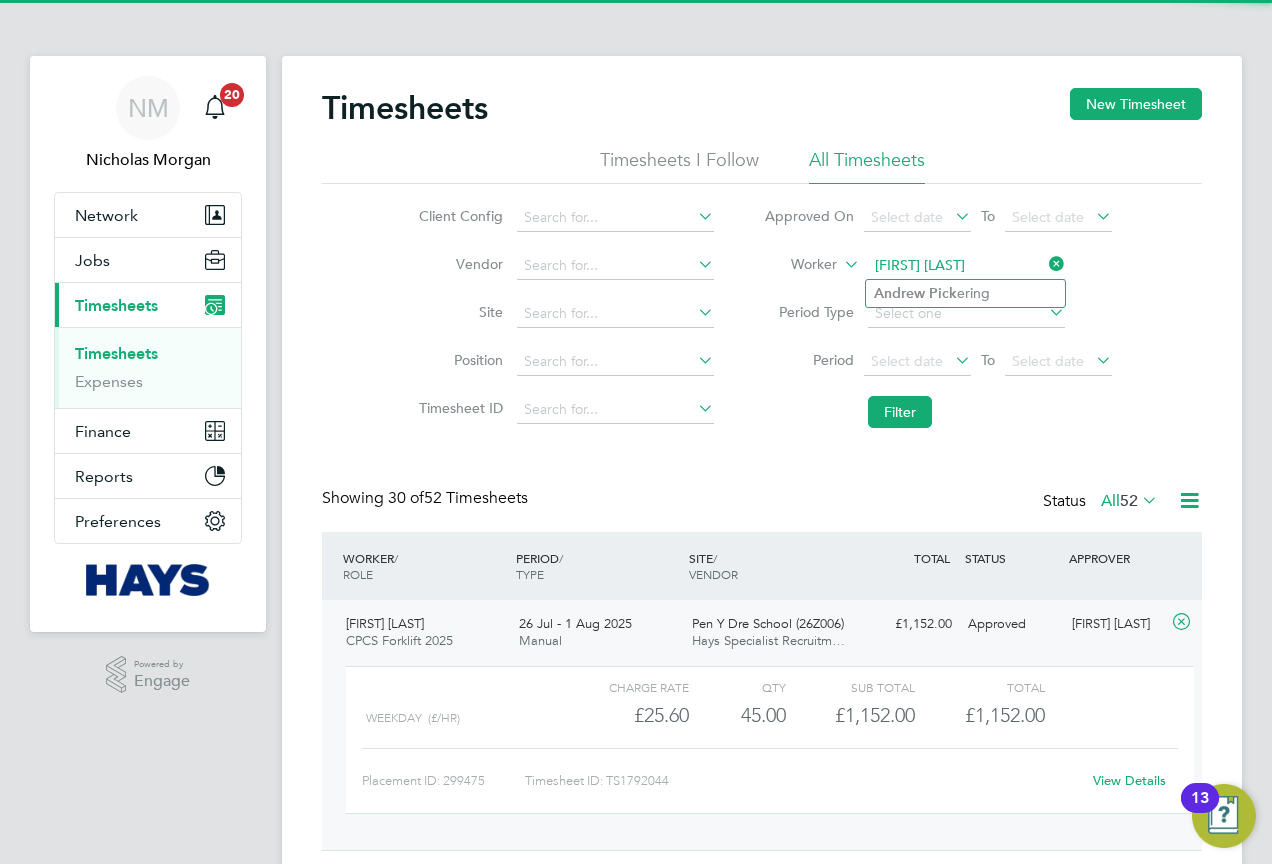 click on "[FIRST]   [LAST]" 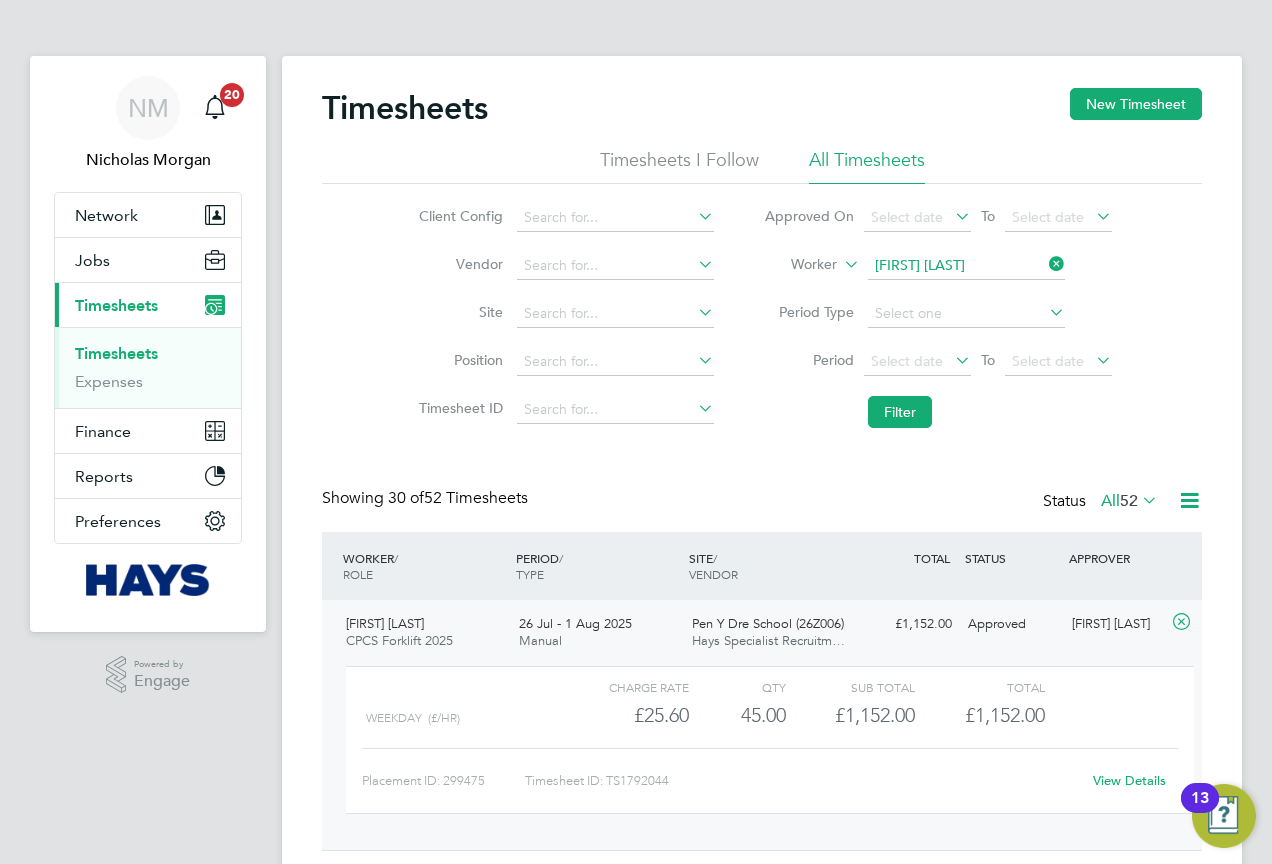drag, startPoint x: 890, startPoint y: 413, endPoint x: 823, endPoint y: 451, distance: 77.02597 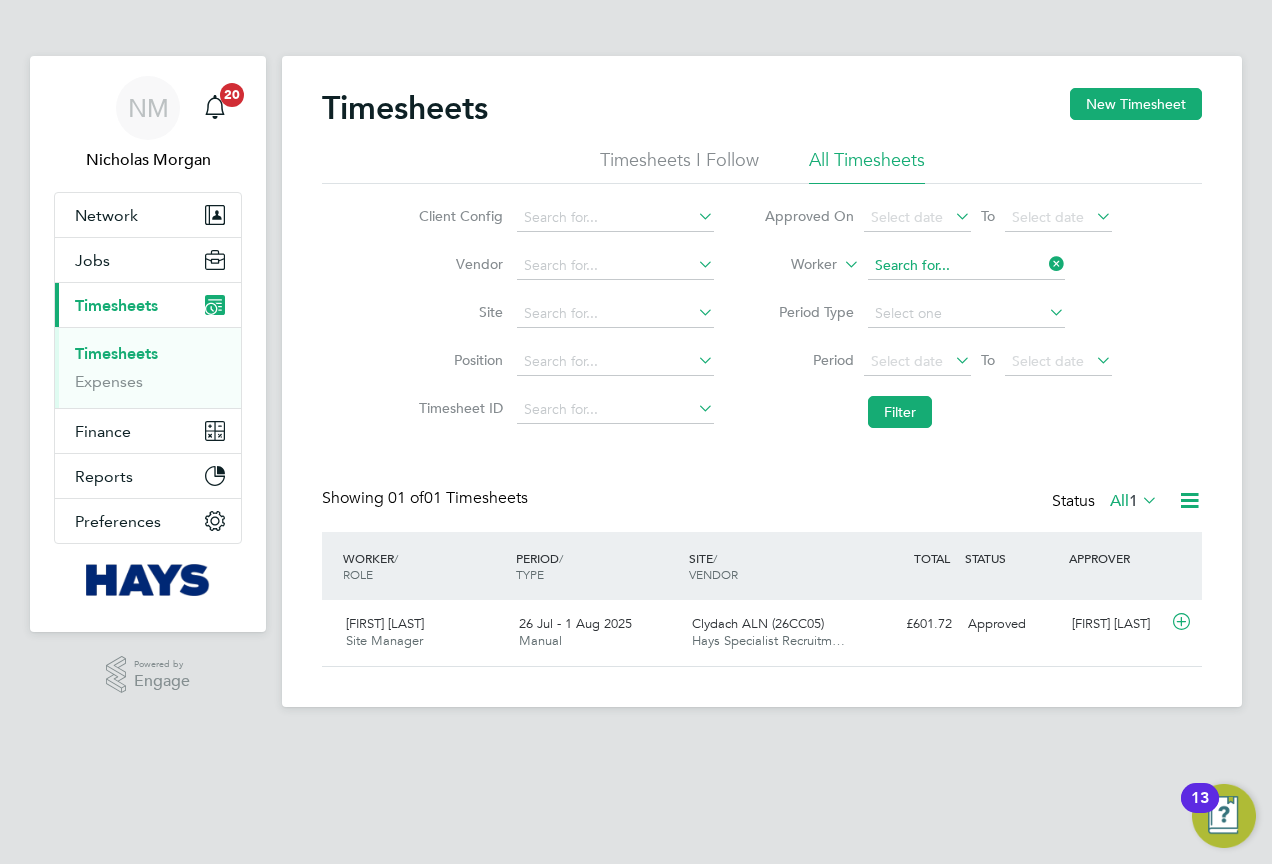 click 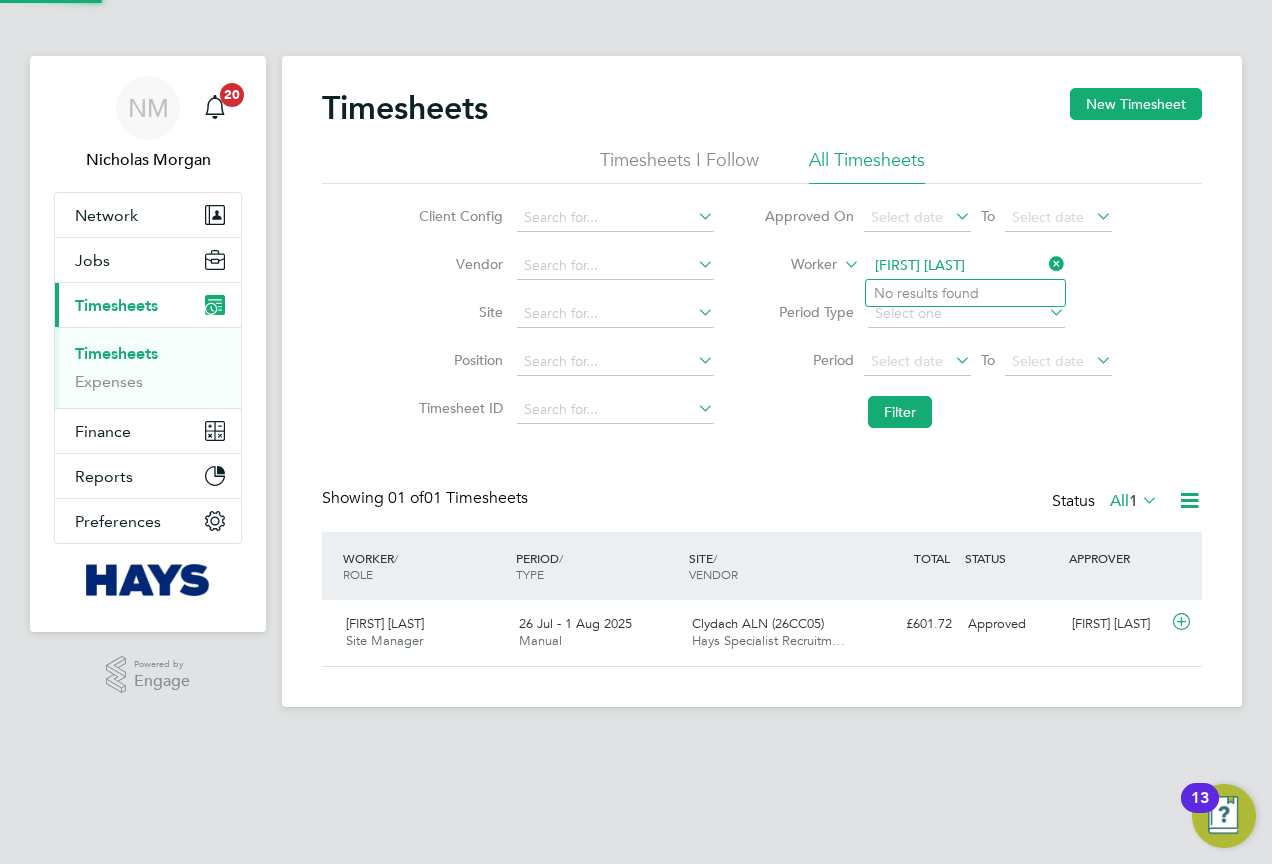 type on "[FIRST] [LAST]" 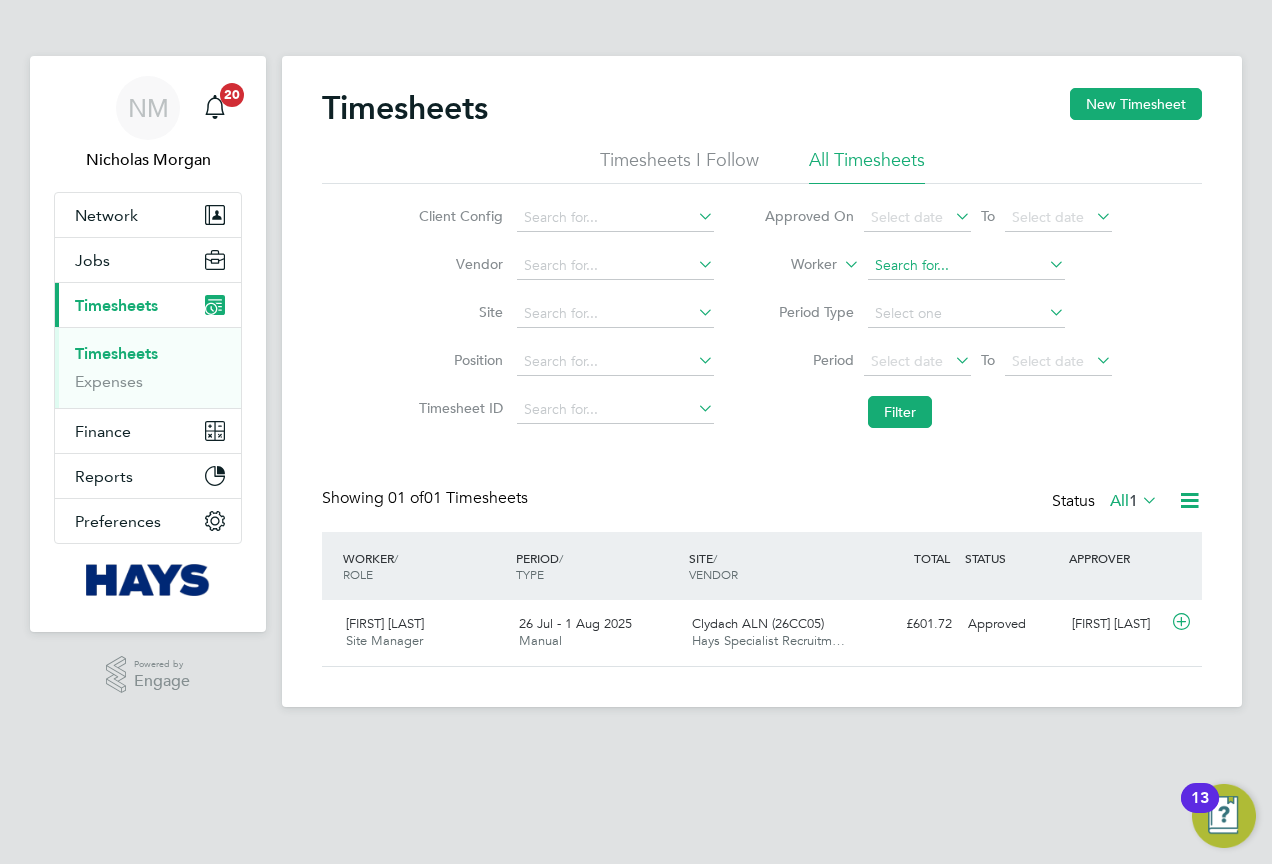 click 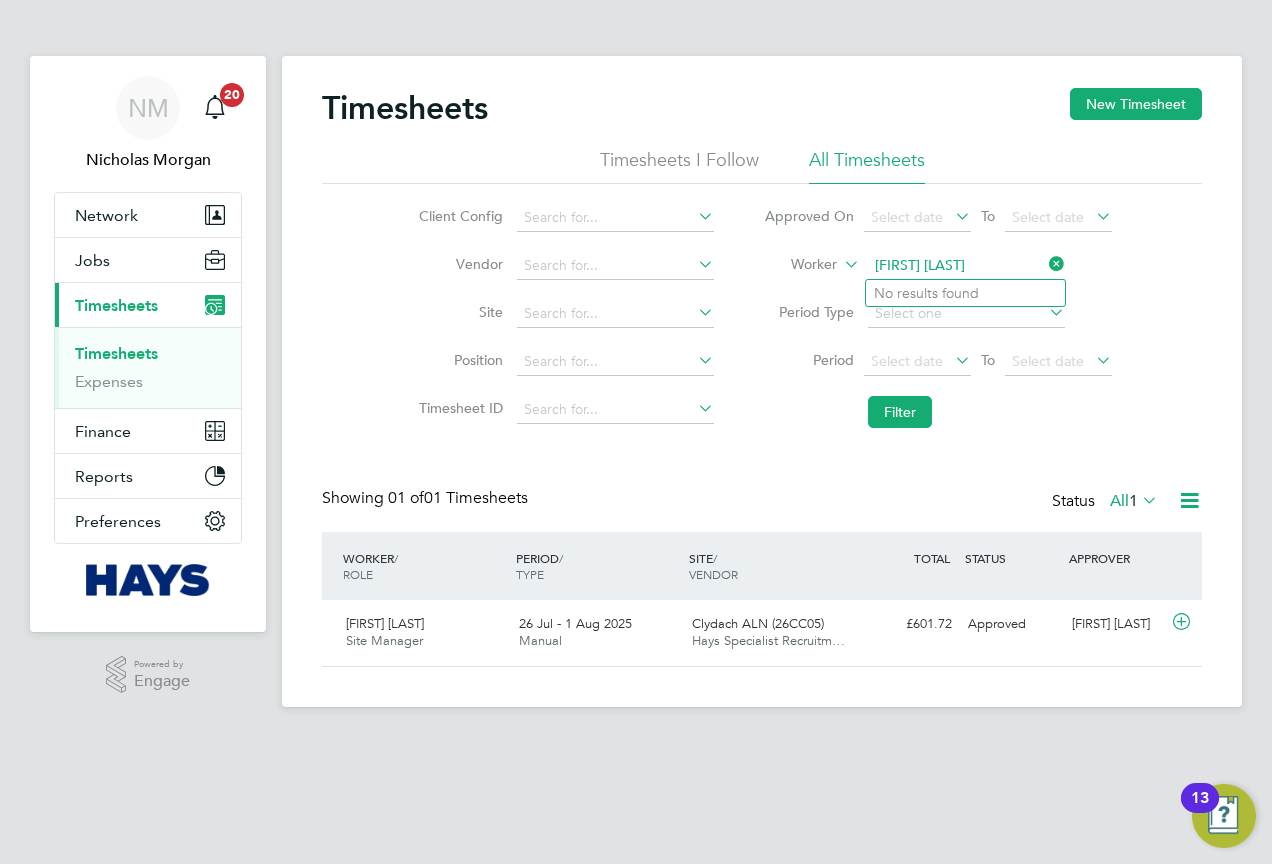 click on "[FIRST] [LAST]" 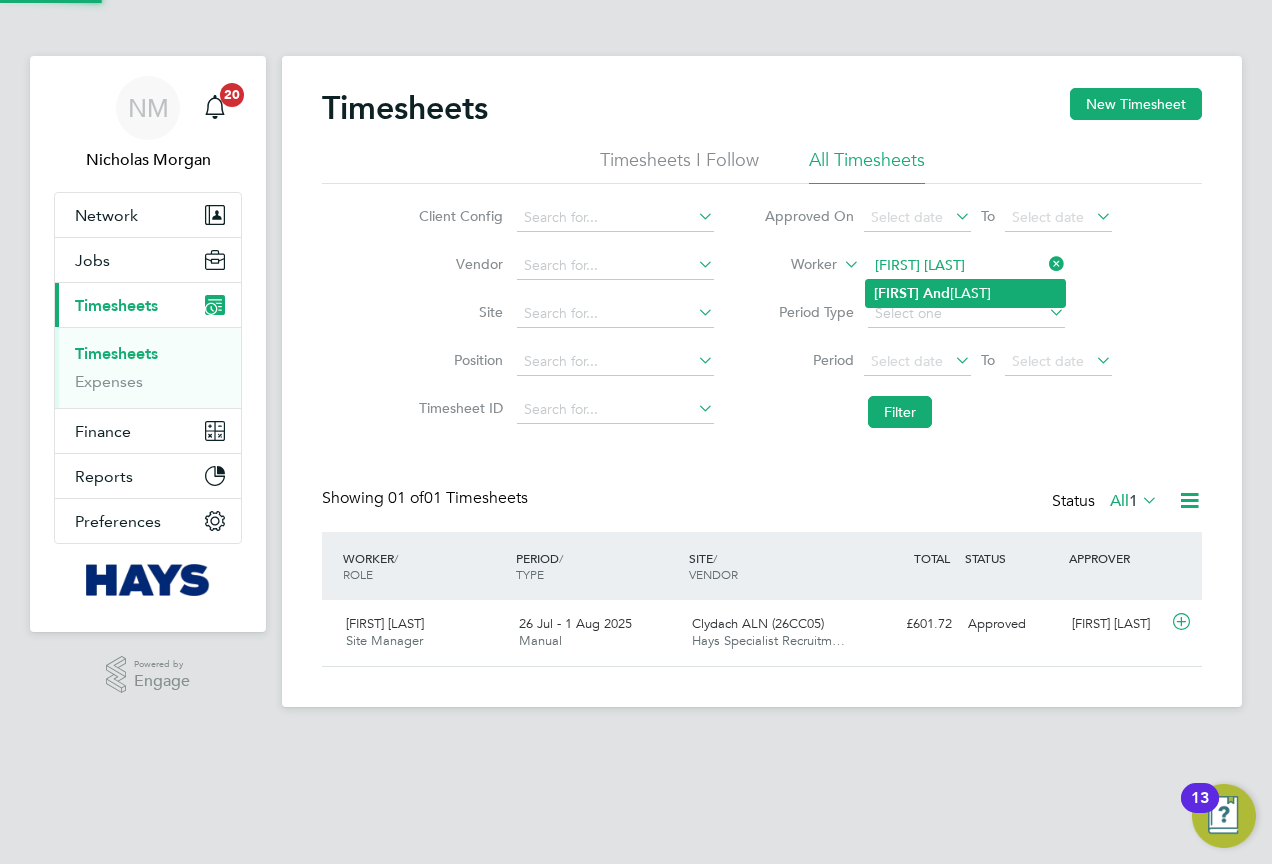 click on "[FIRST]   [LAST]" 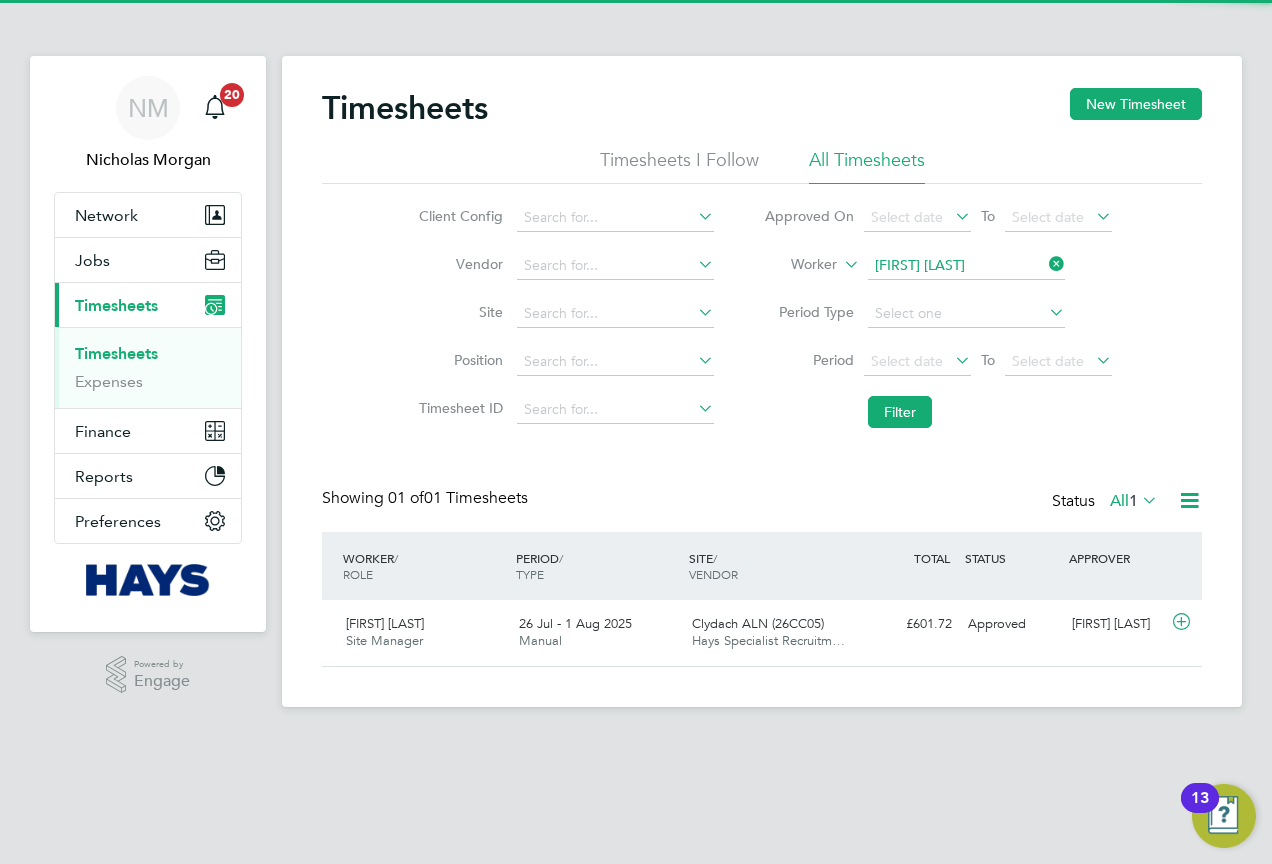click on "Filter" 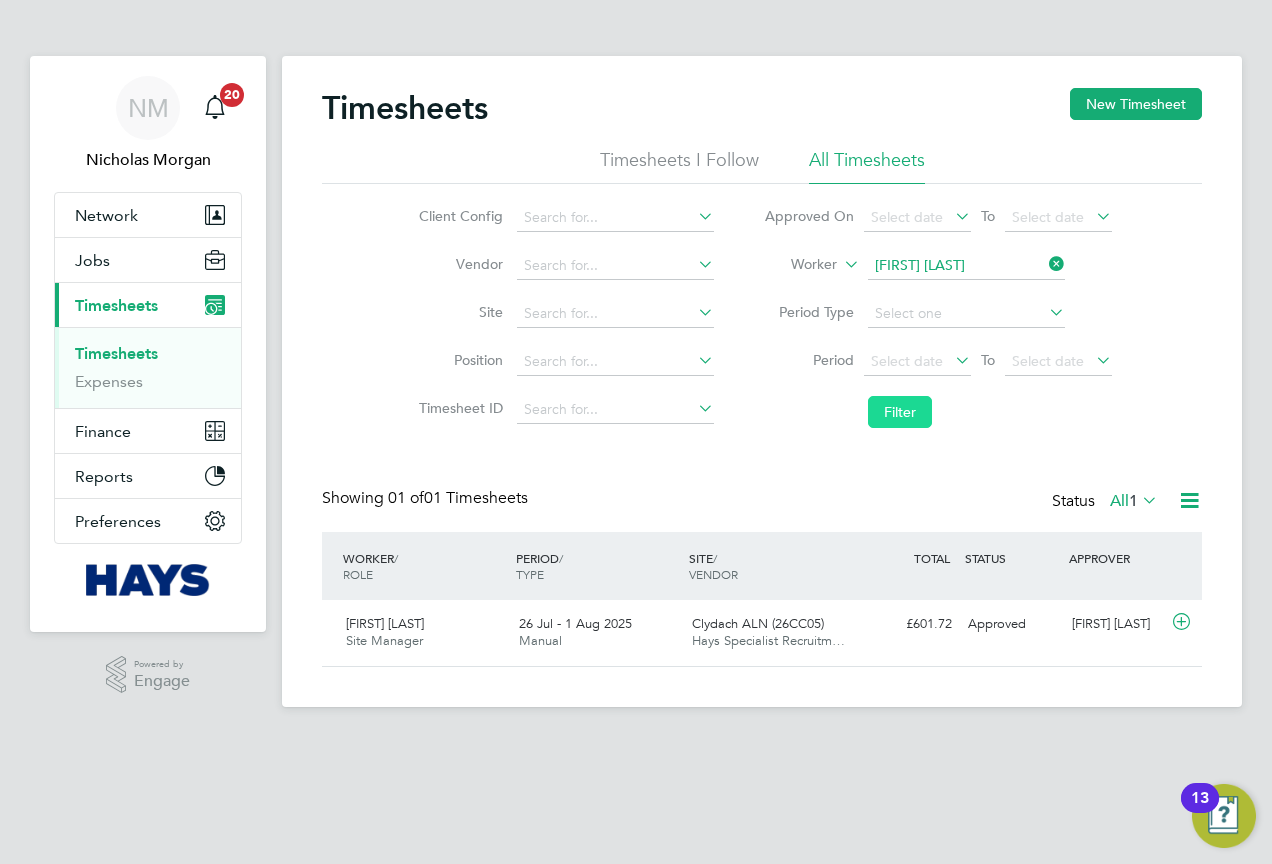 click on "Filter" 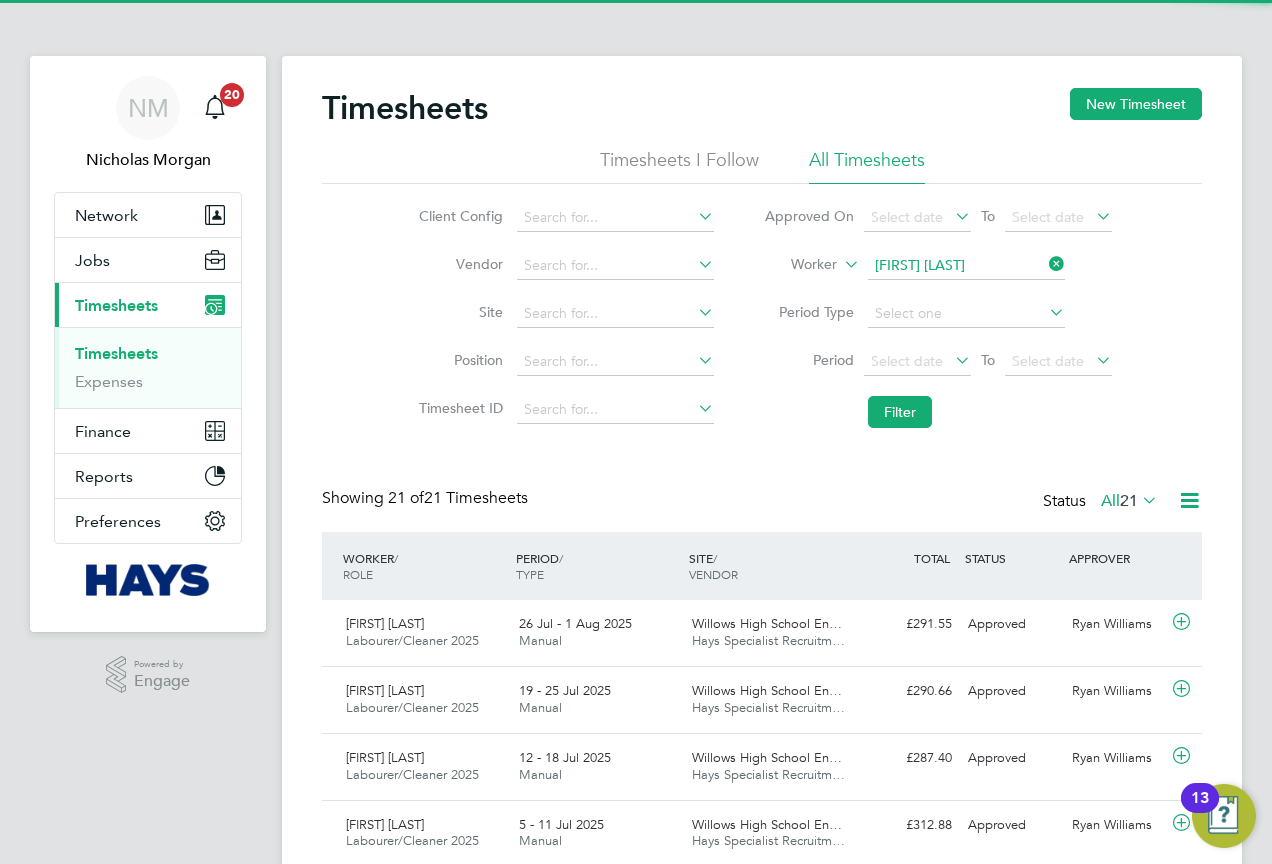 scroll, scrollTop: 224, scrollLeft: 0, axis: vertical 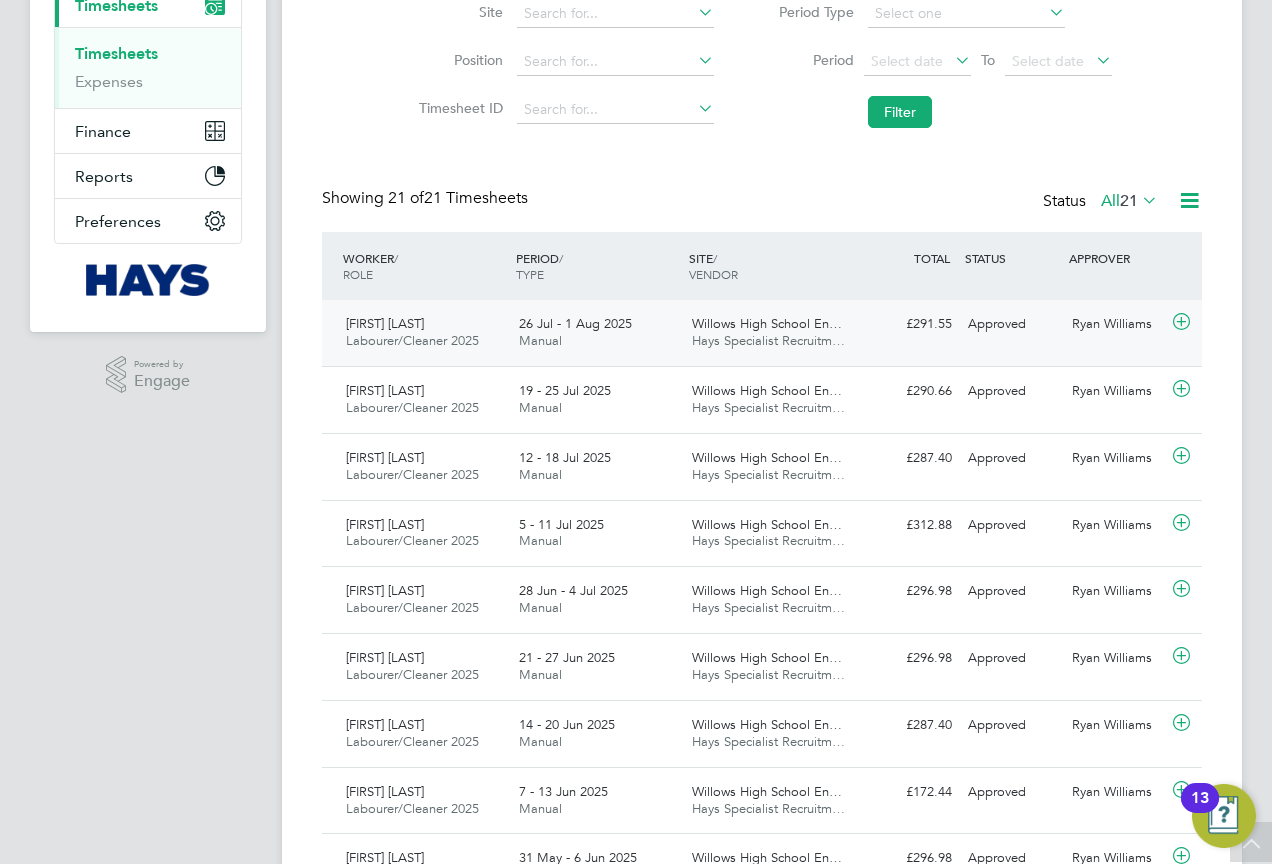 click on "Willows High School En…" 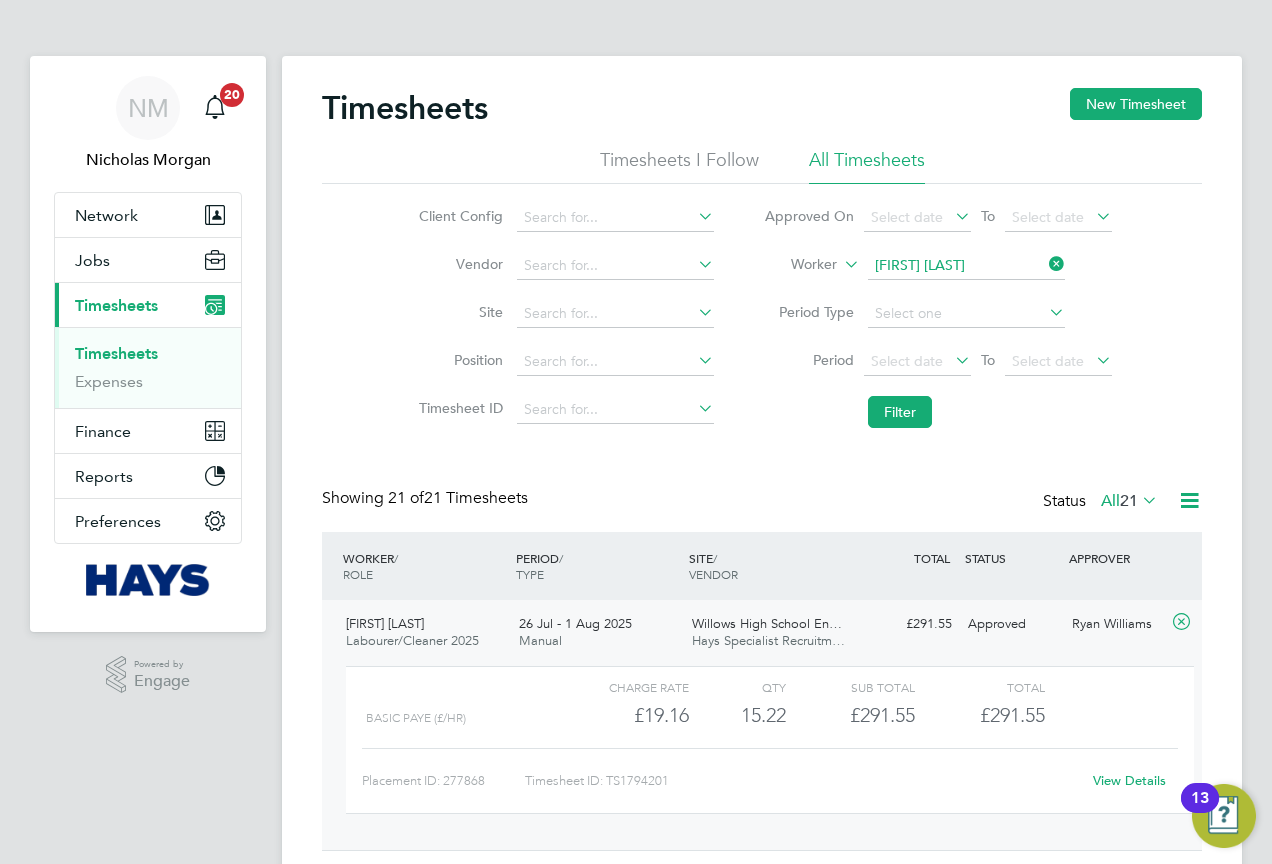click on "Worker   [FIRST] [LAST]" 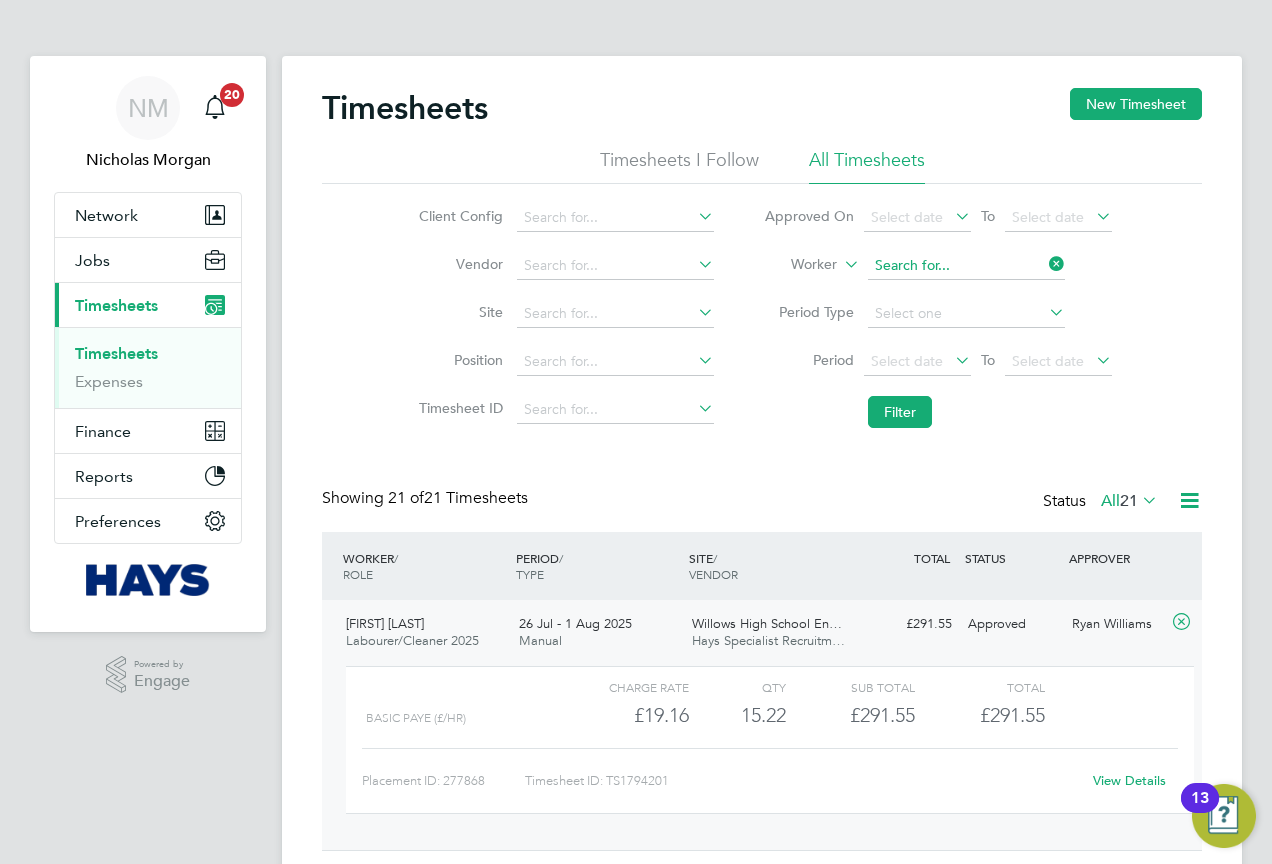 click 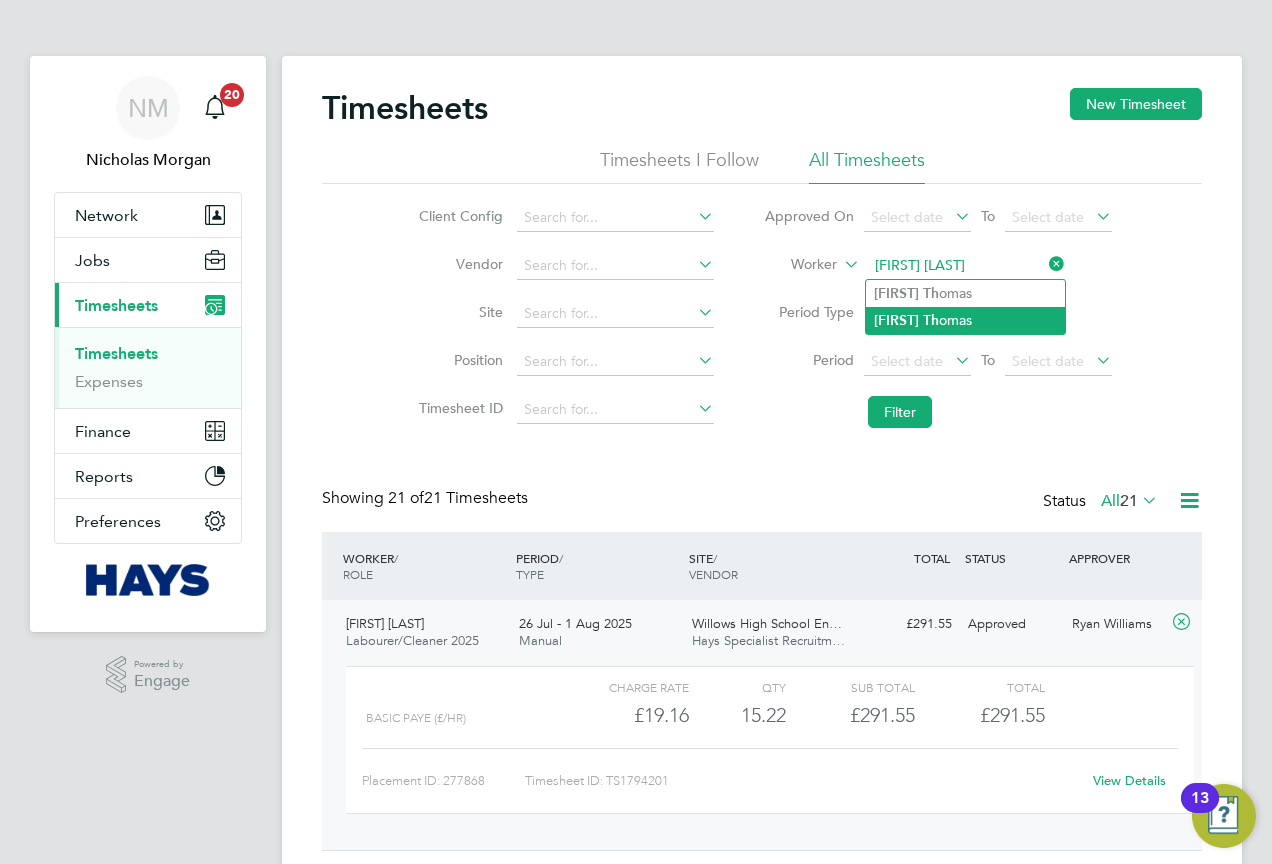 click on "[FIRST]   [LAST]" 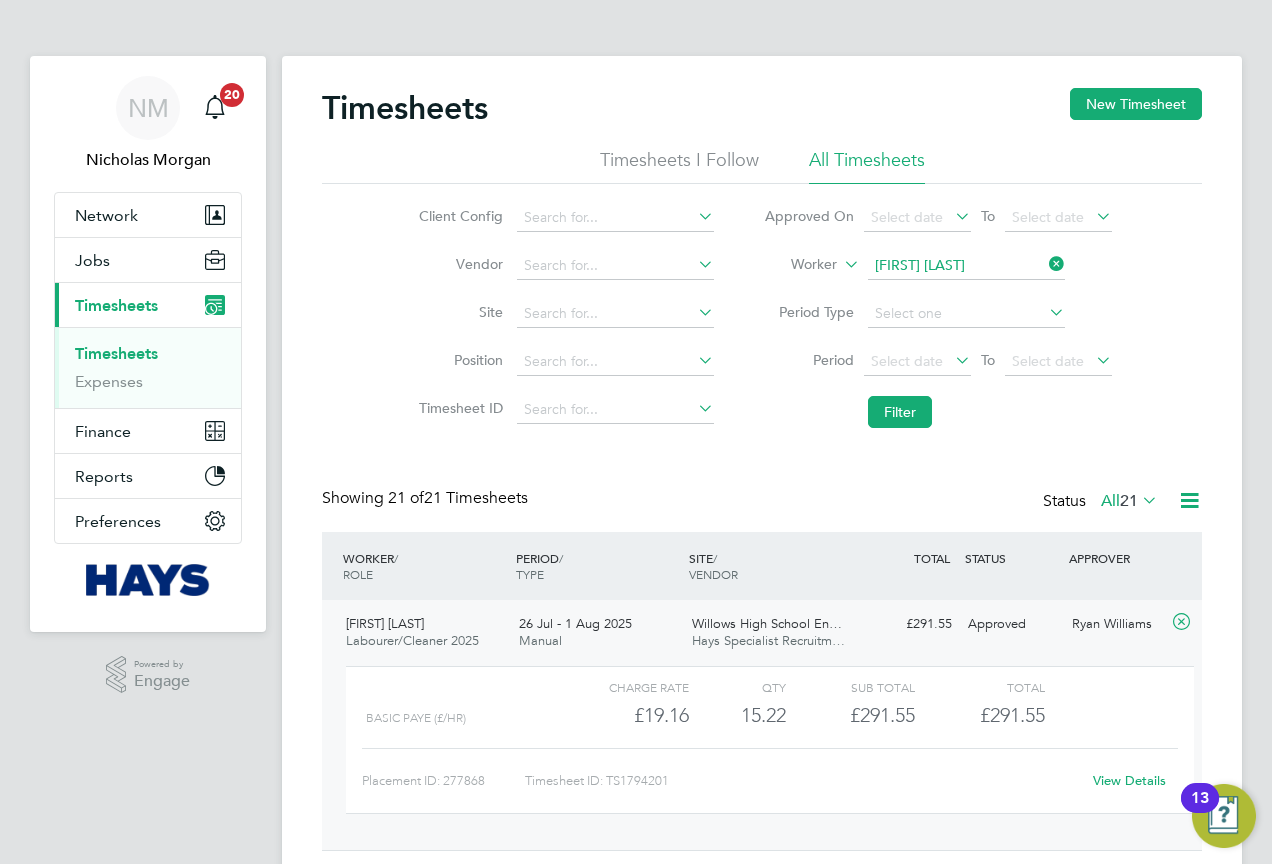 click on "Filter" 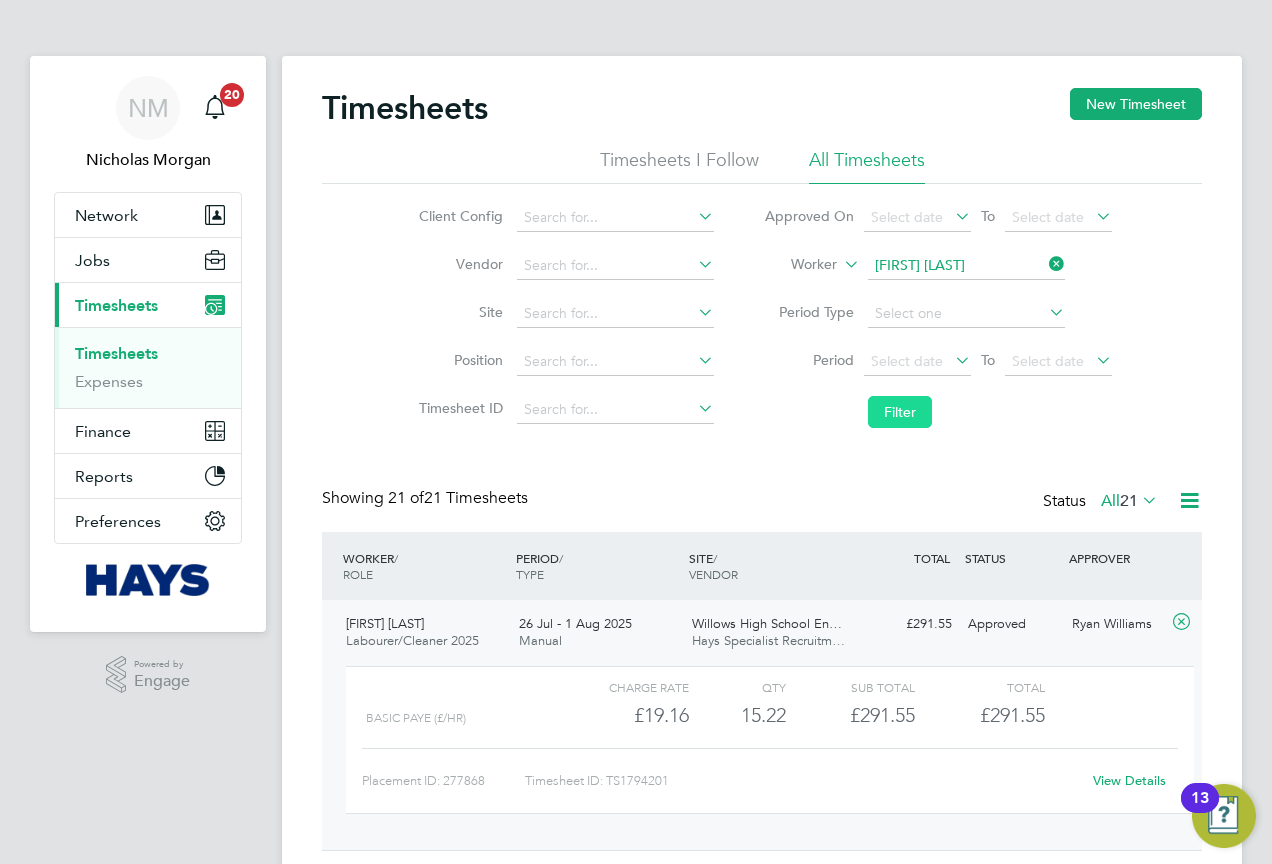 click on "Filter" 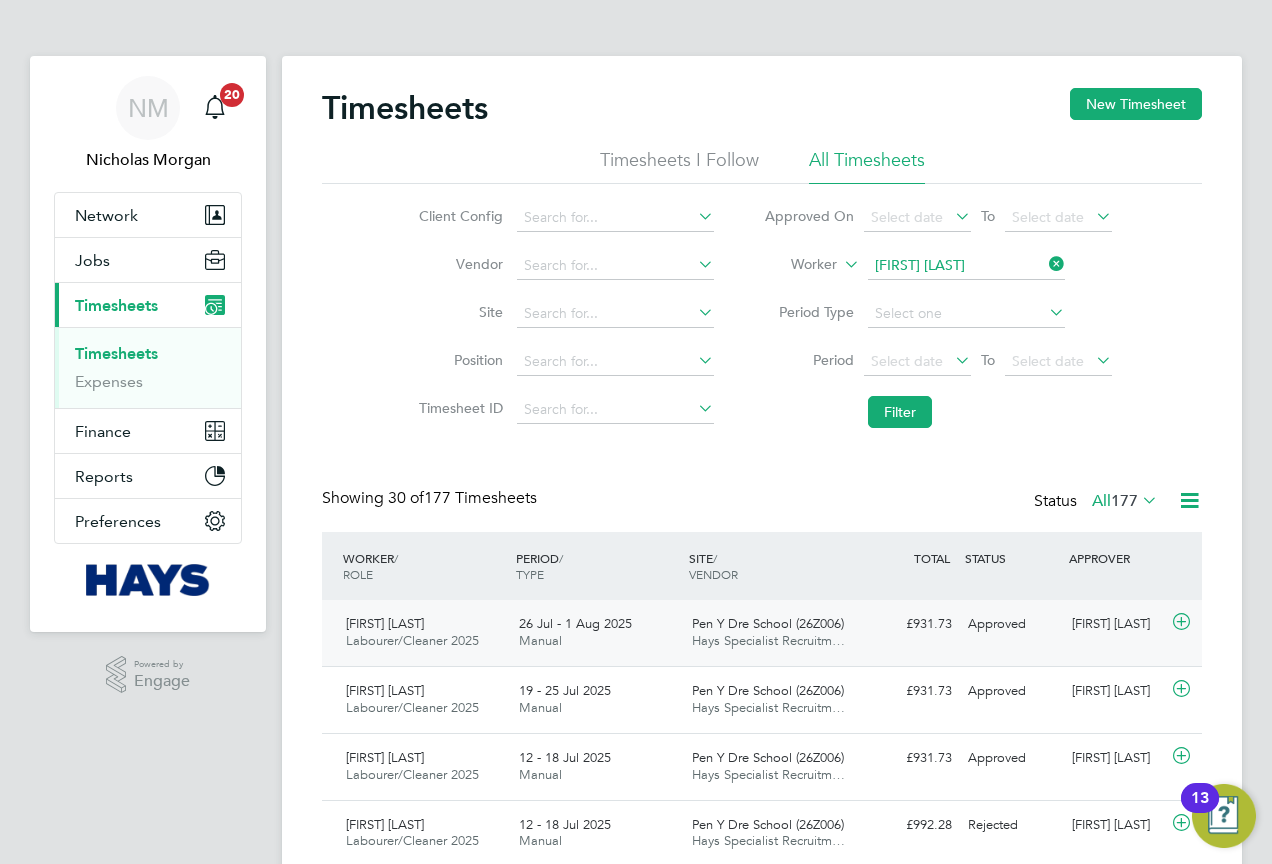 click on "Hays Specialist Recruitm…" 